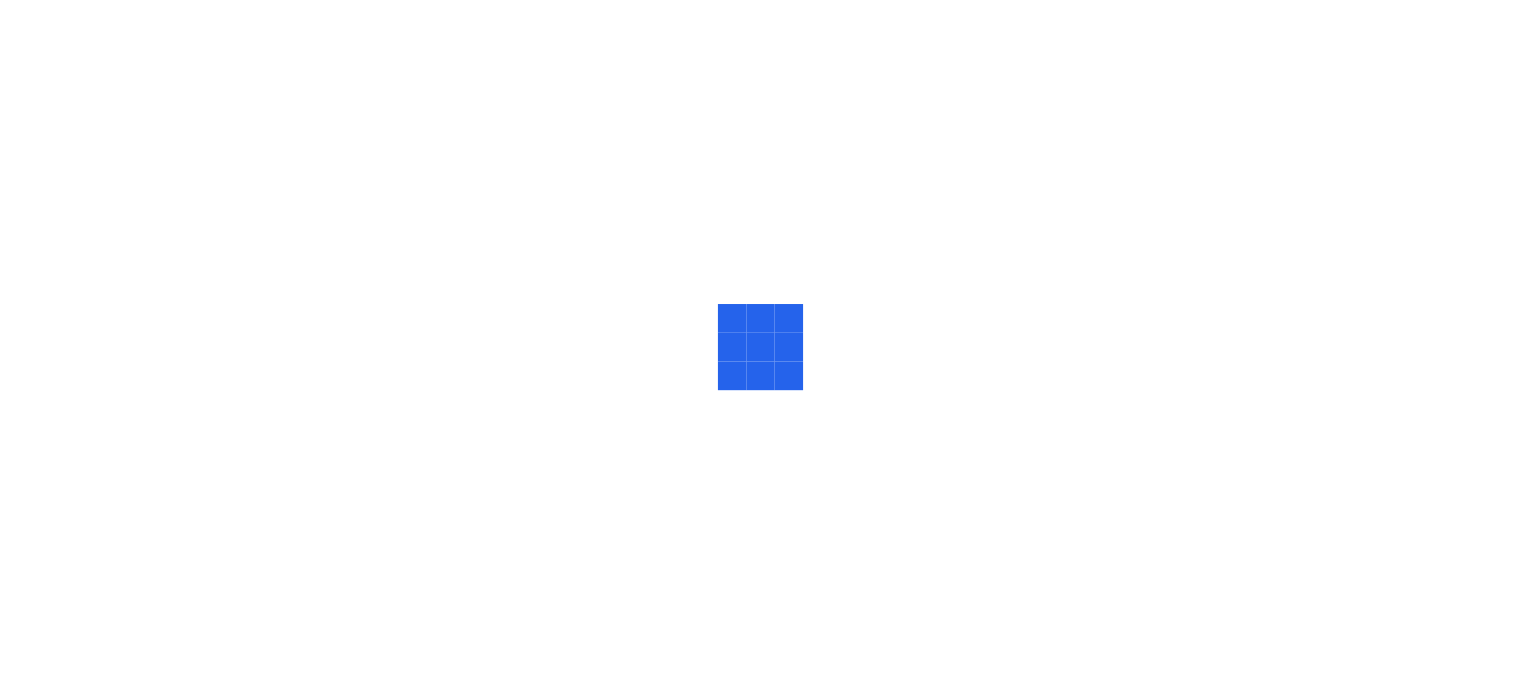 scroll, scrollTop: 0, scrollLeft: 0, axis: both 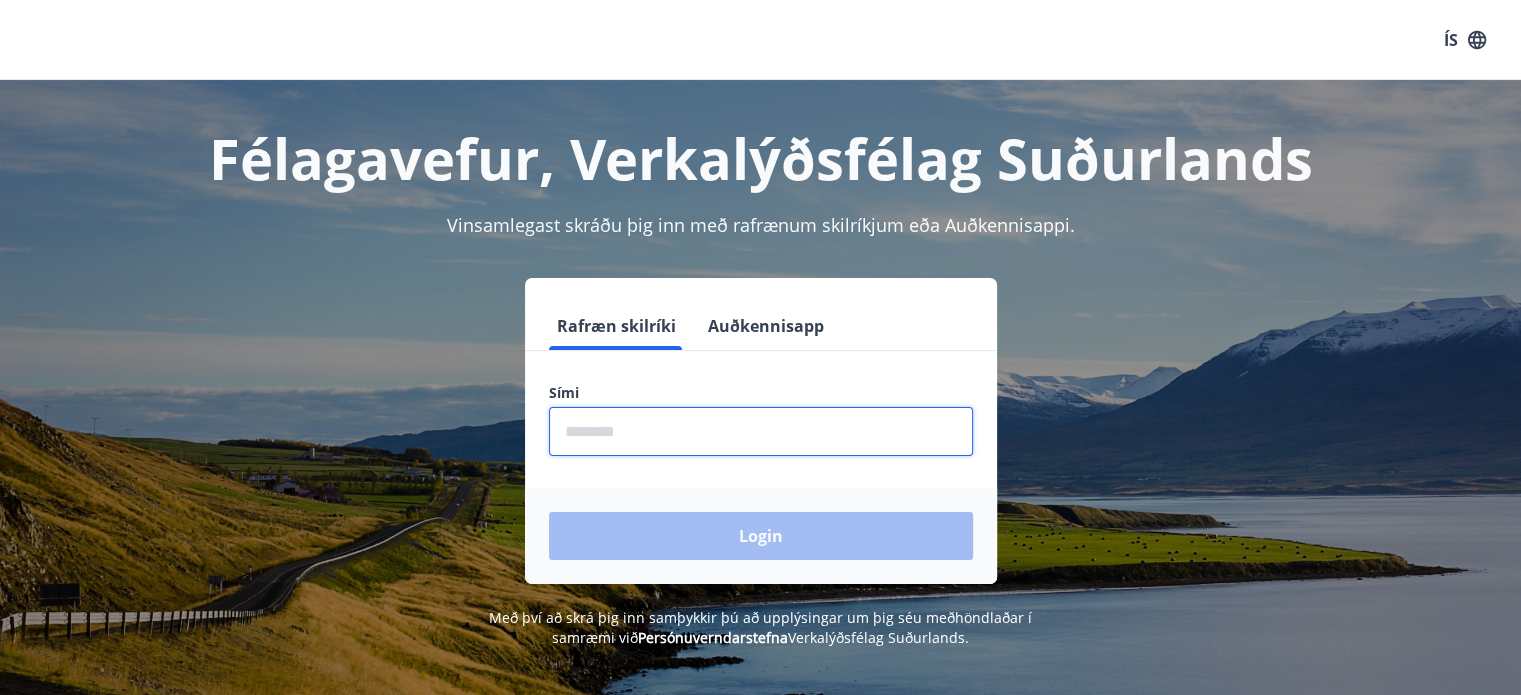 click at bounding box center (761, 431) 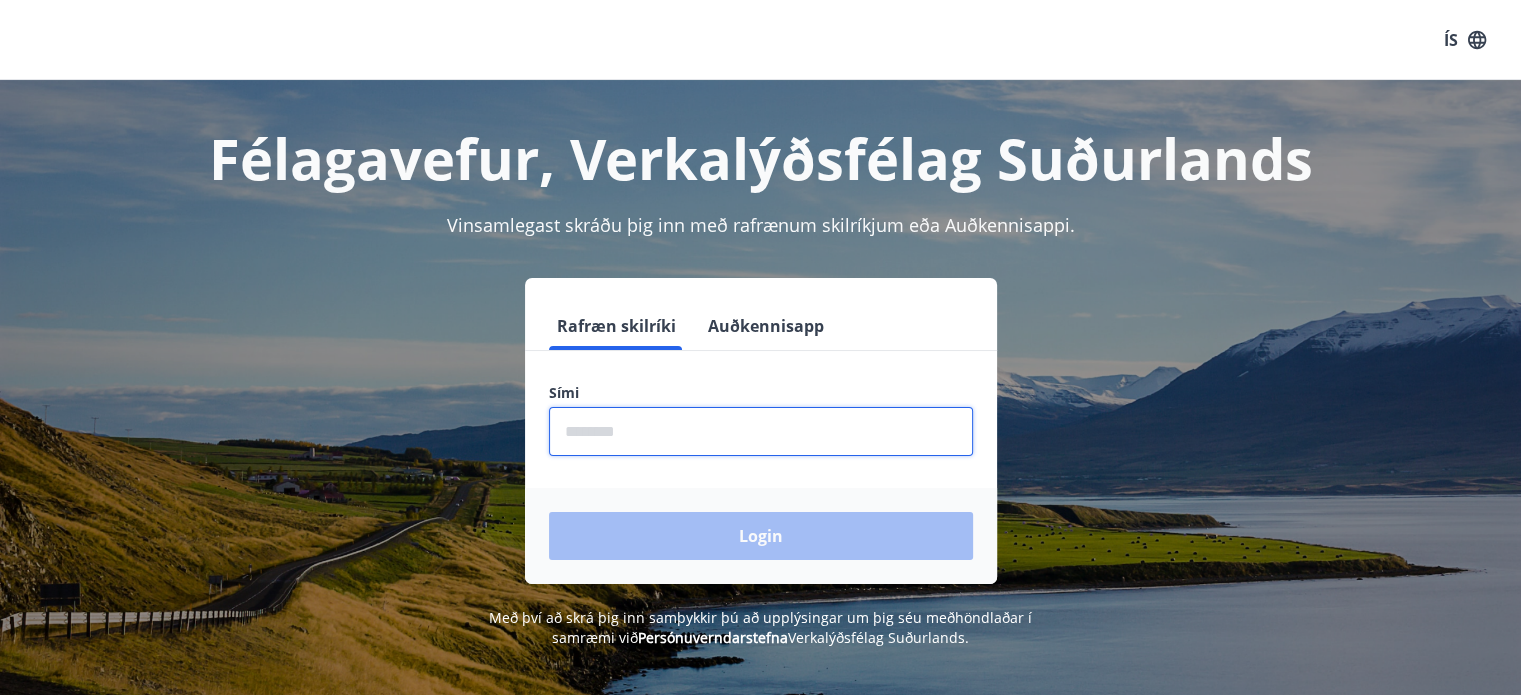 type on "********" 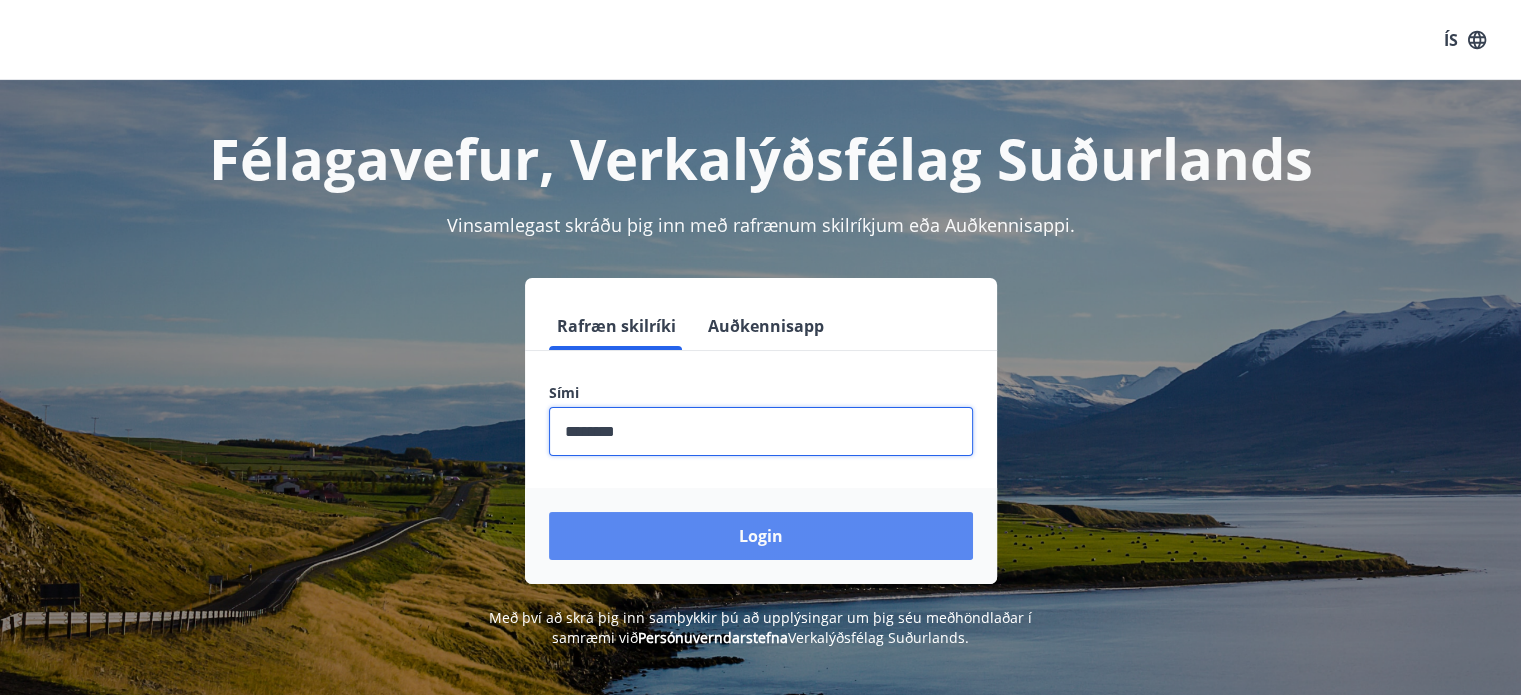 click on "Login" at bounding box center [761, 536] 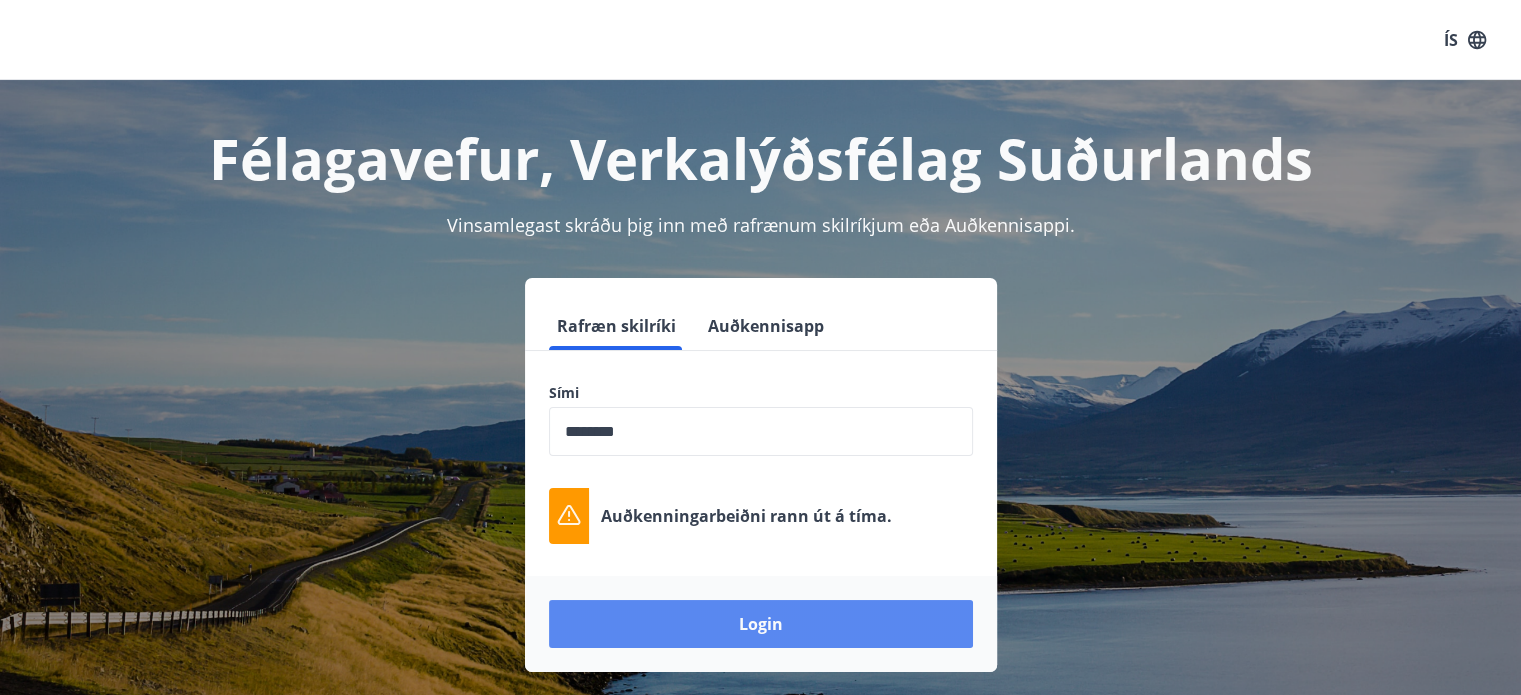 click on "Login" at bounding box center (761, 624) 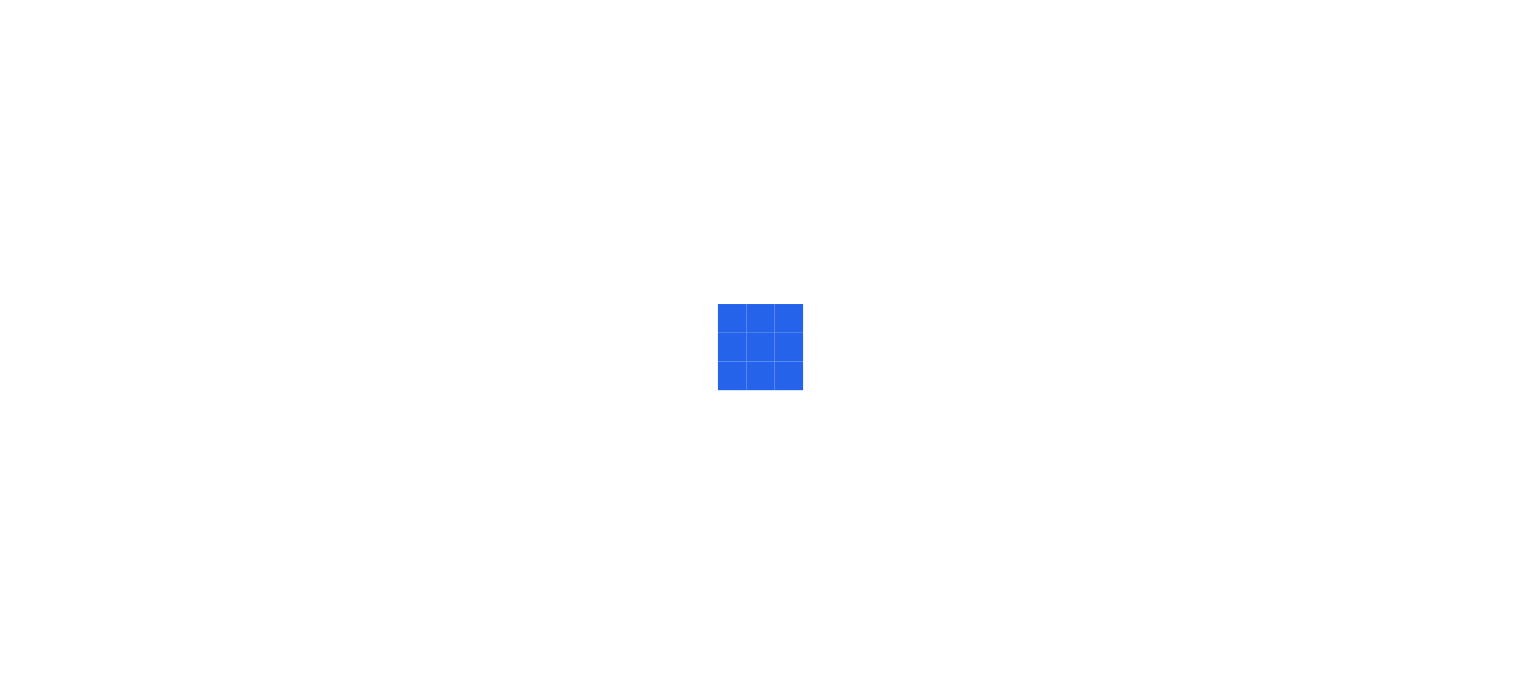 scroll, scrollTop: 0, scrollLeft: 0, axis: both 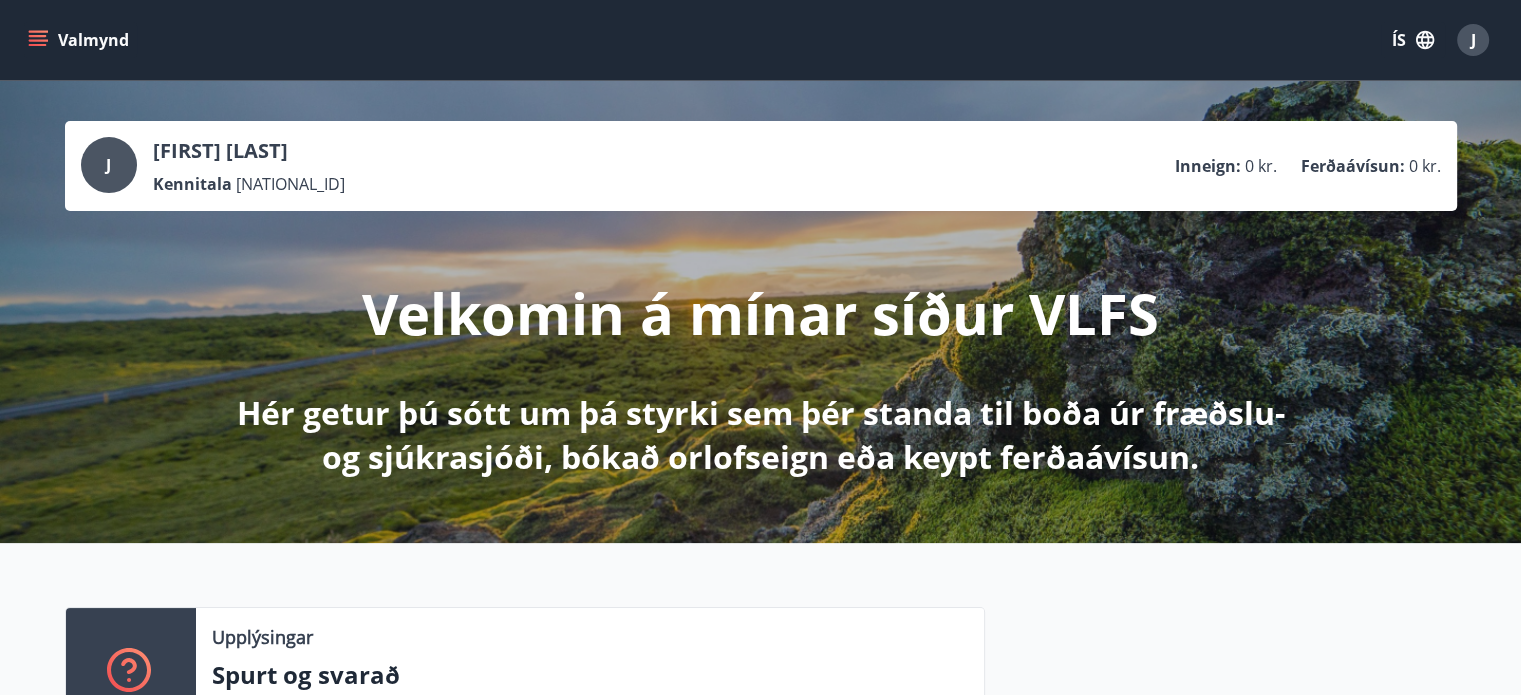 click on "ÍS" at bounding box center (1413, 40) 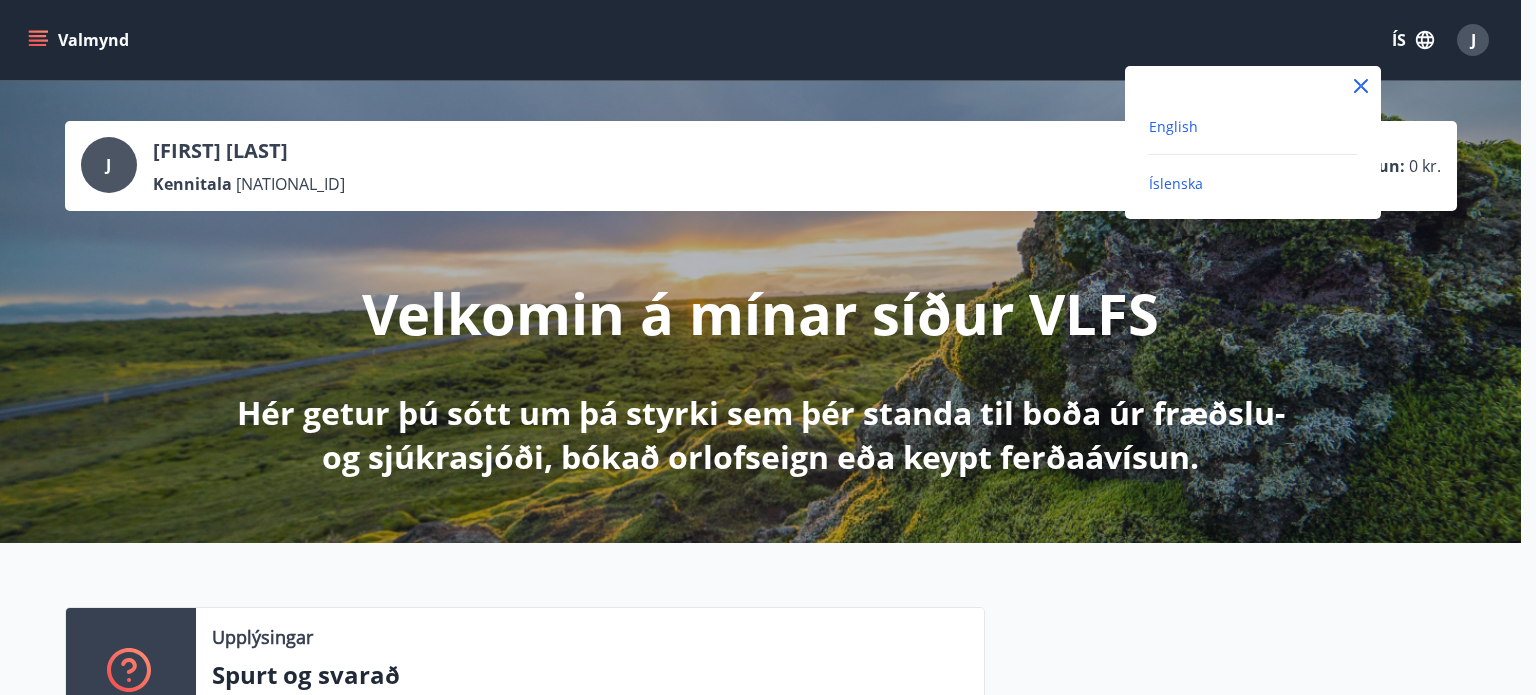 click on "English" at bounding box center (1173, 126) 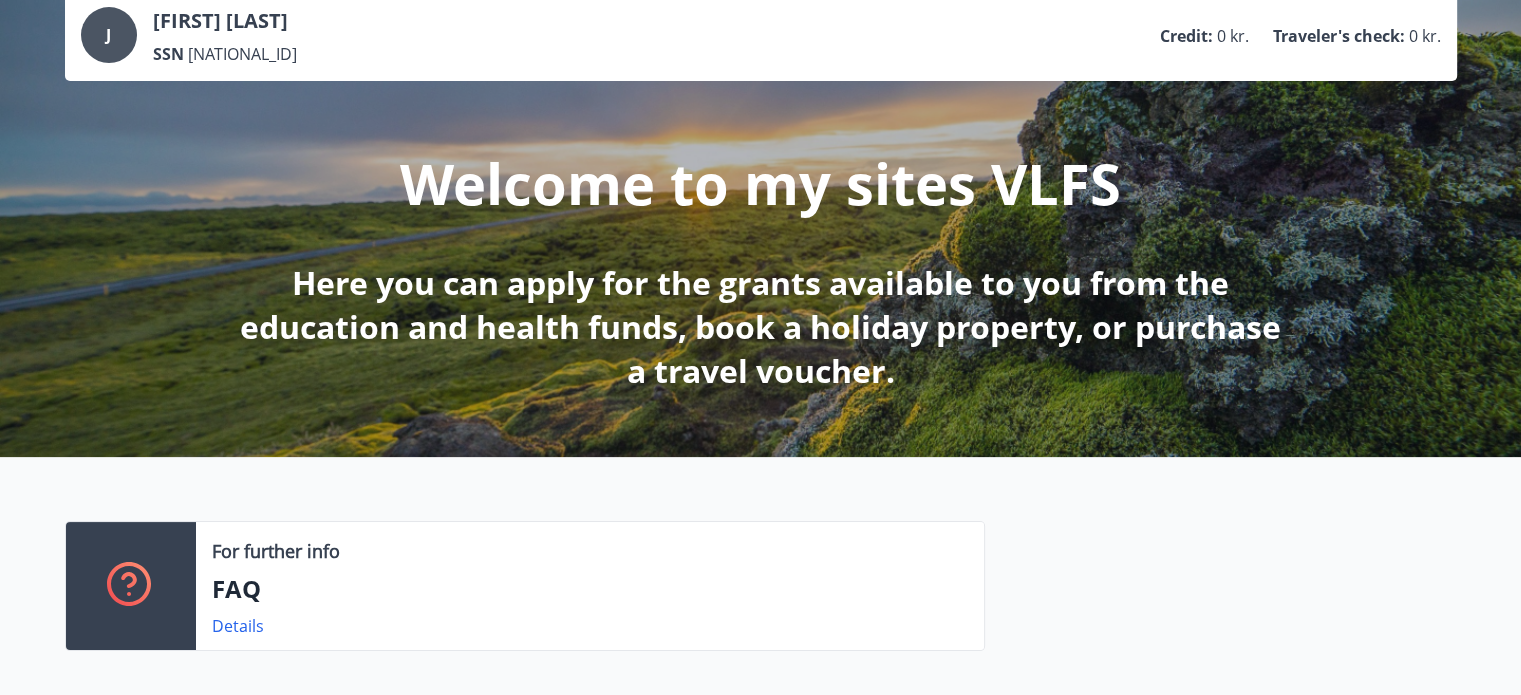 scroll, scrollTop: 0, scrollLeft: 0, axis: both 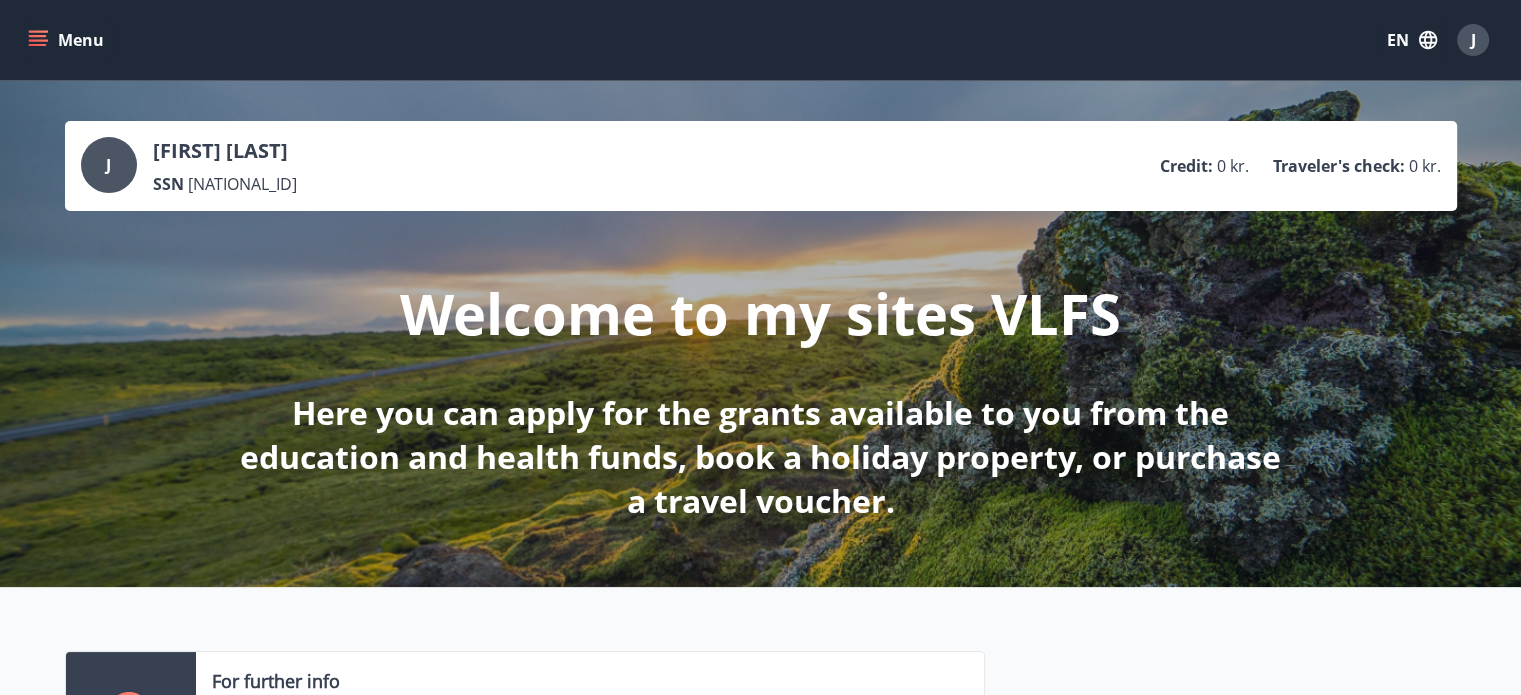 click 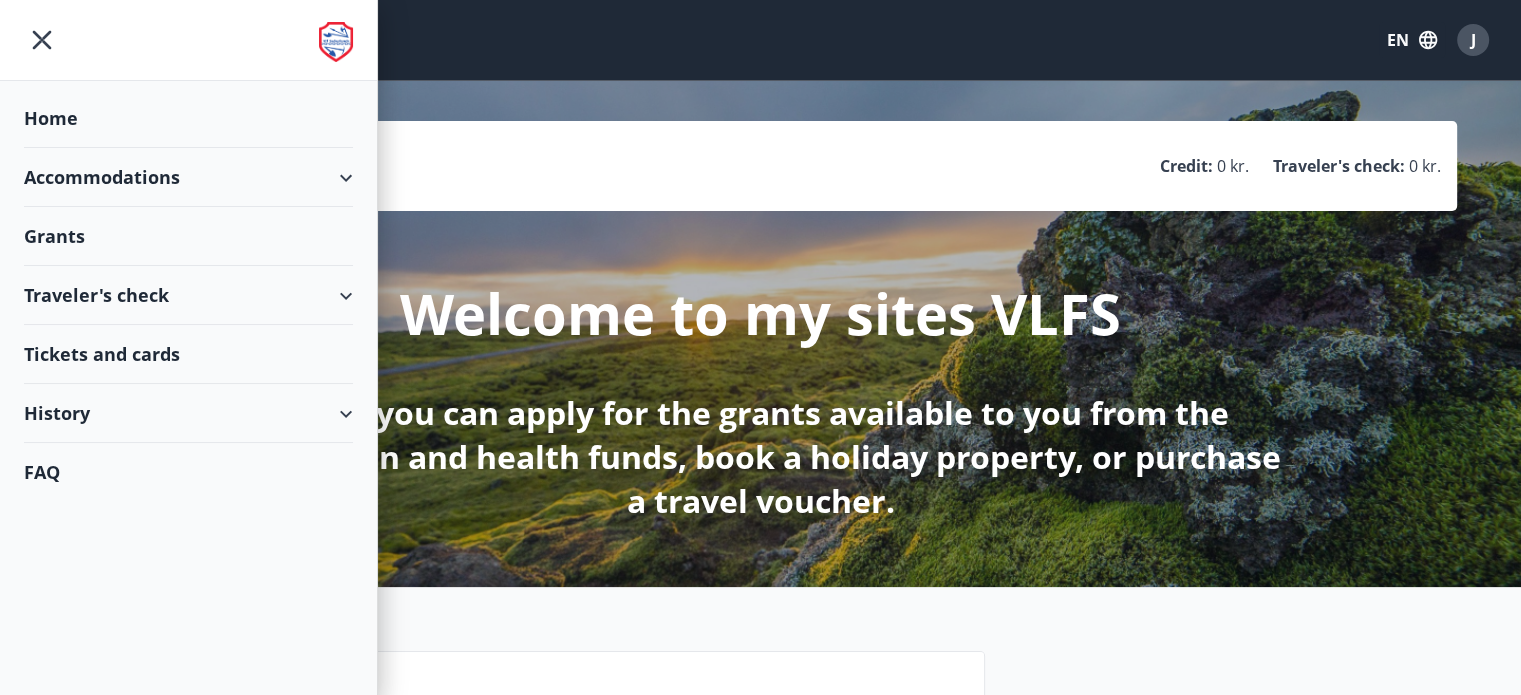 click on "Grants" at bounding box center [188, 118] 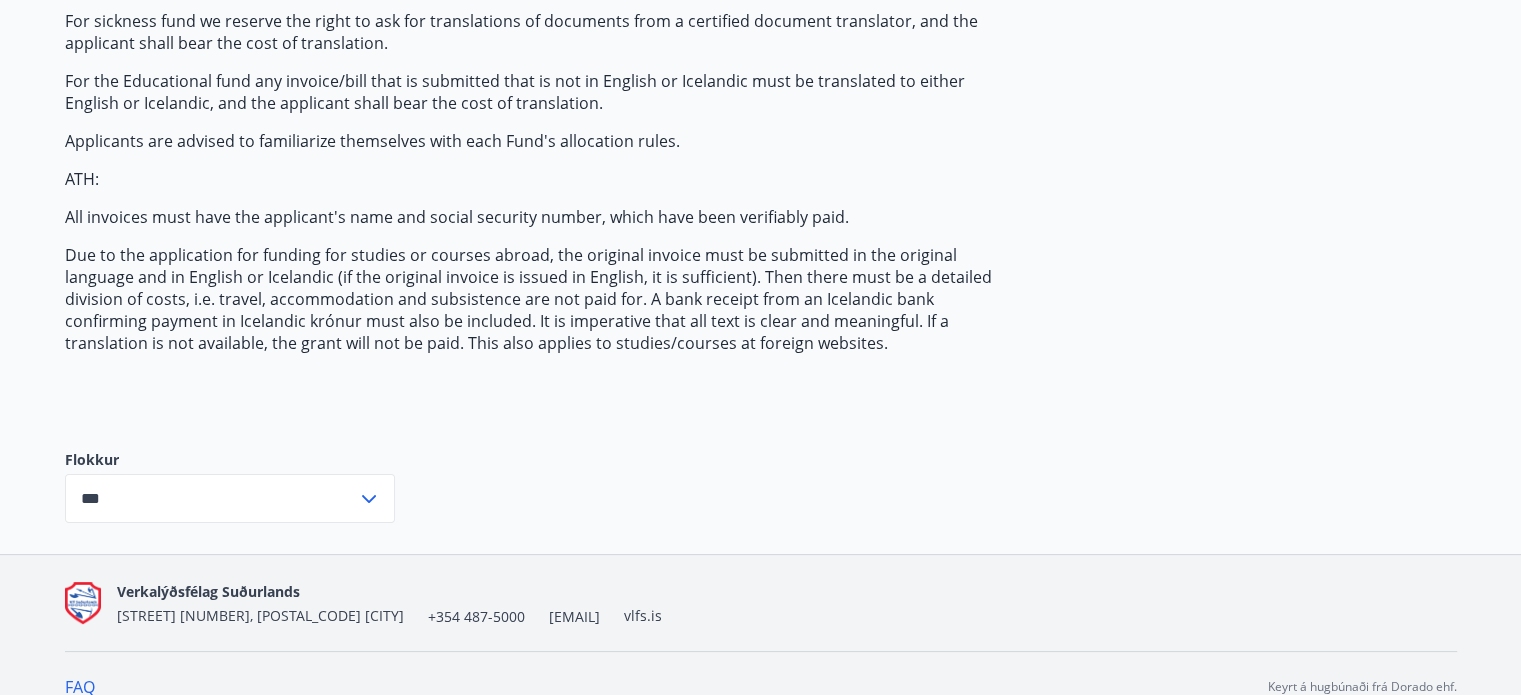 scroll, scrollTop: 366, scrollLeft: 0, axis: vertical 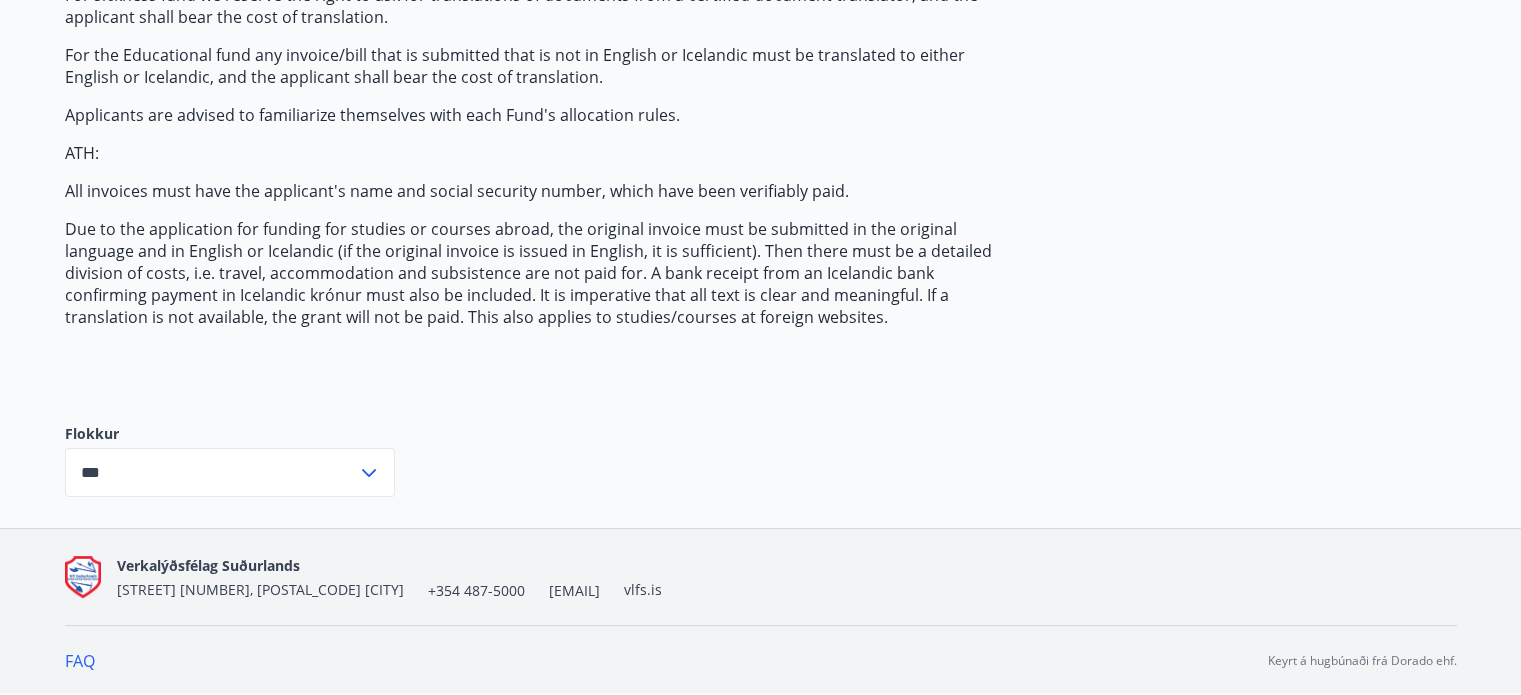 click on "*** ​" at bounding box center [230, 472] 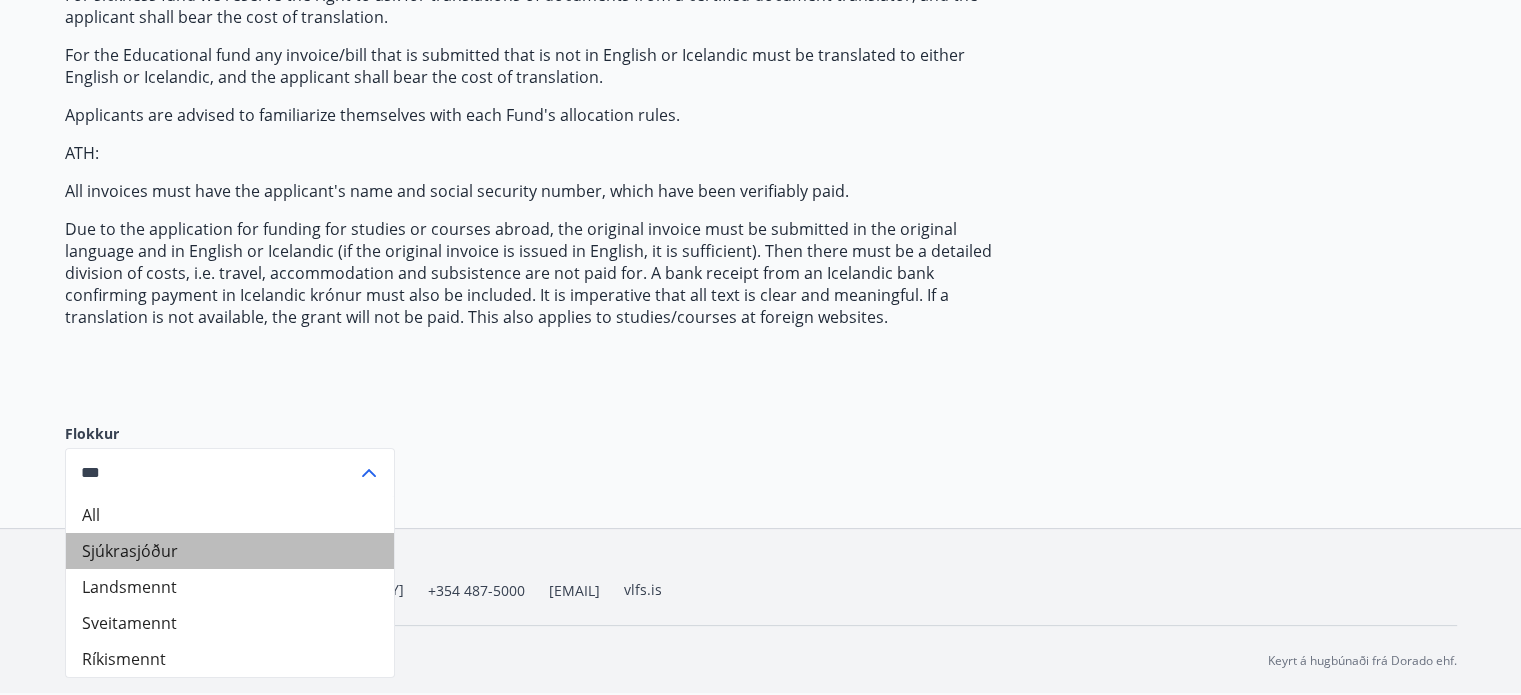 click on "Sjúkrasjóður" at bounding box center [230, 551] 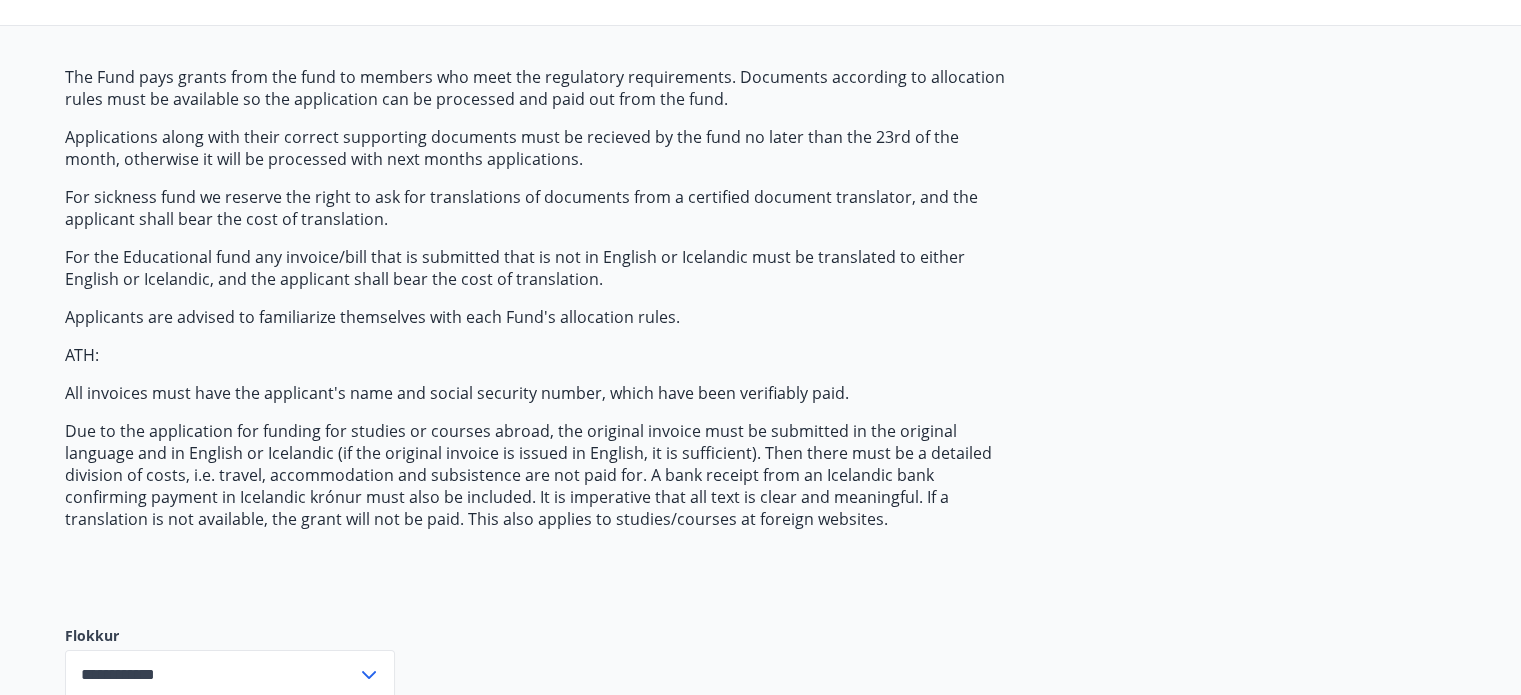 scroll, scrollTop: 0, scrollLeft: 0, axis: both 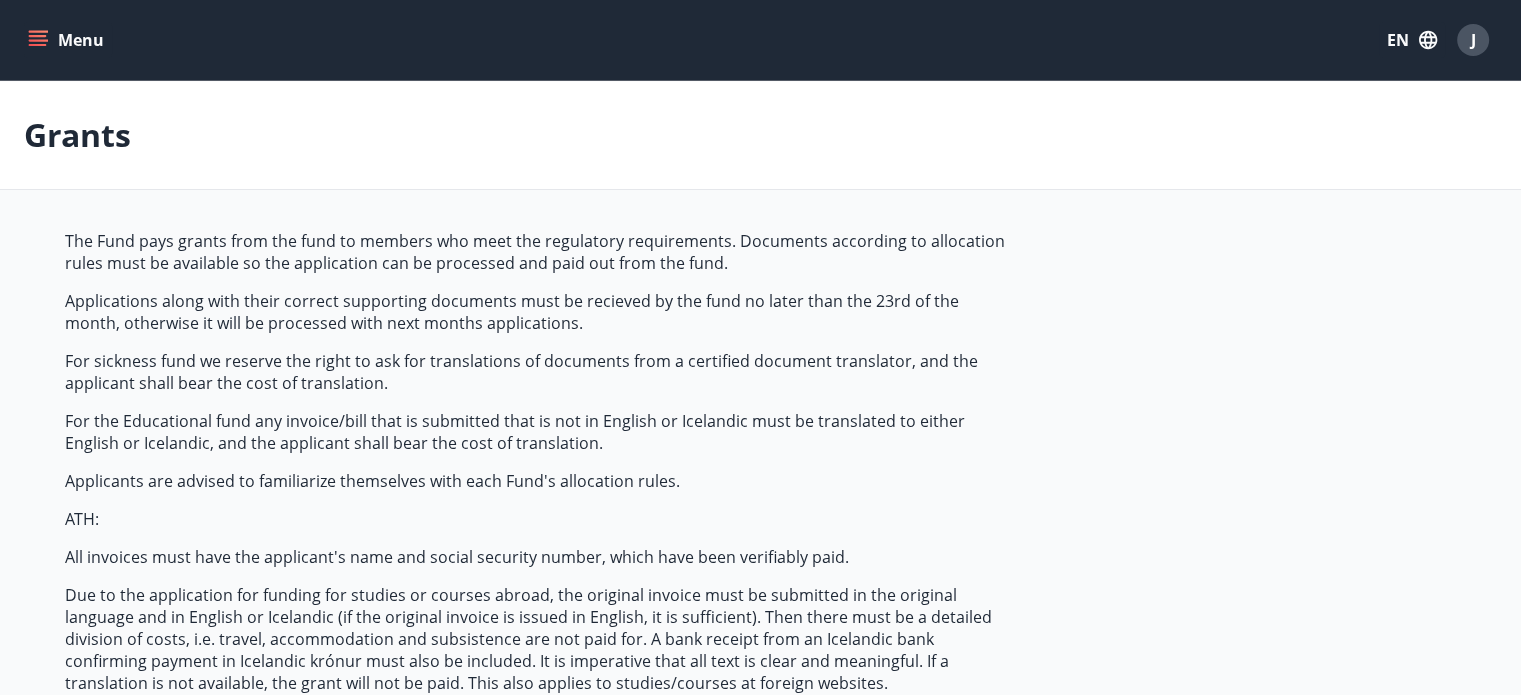 click on "Menu" at bounding box center [68, 40] 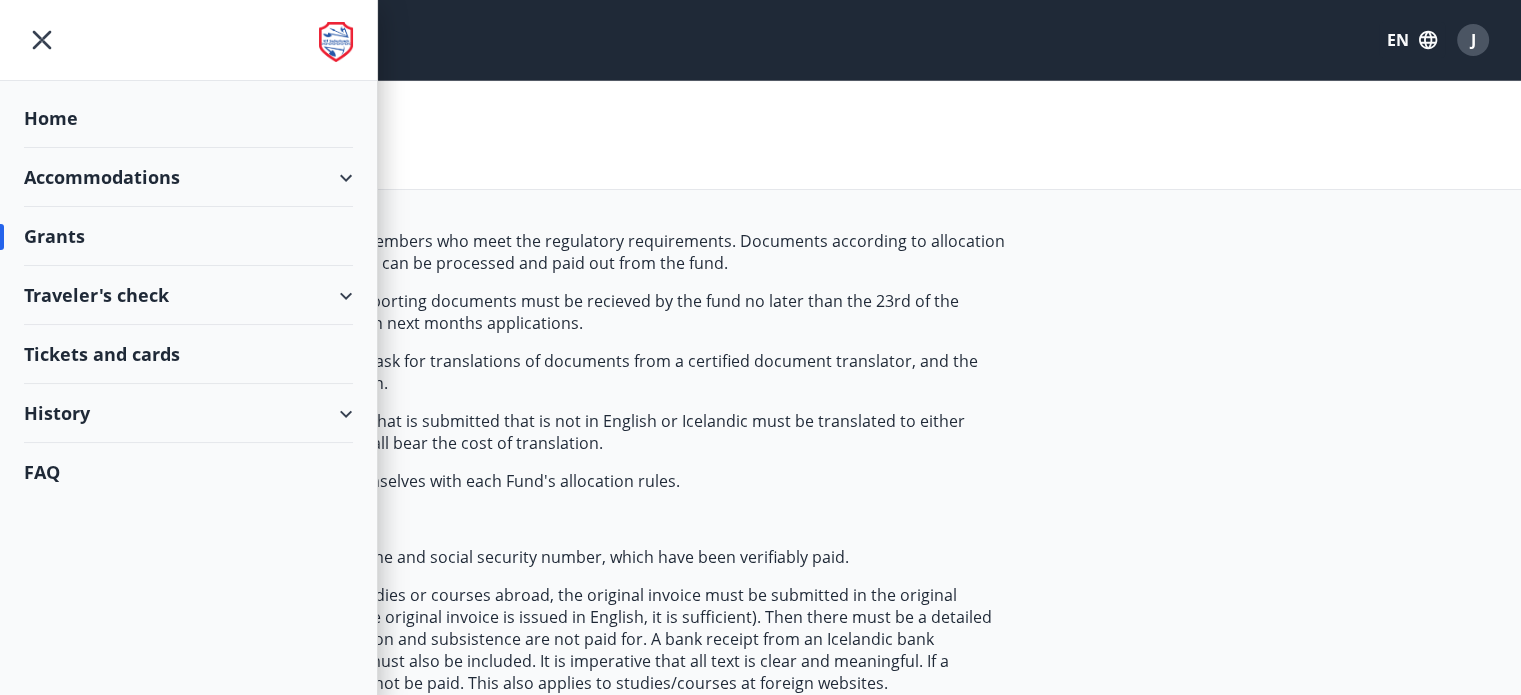click on "History" at bounding box center [188, 413] 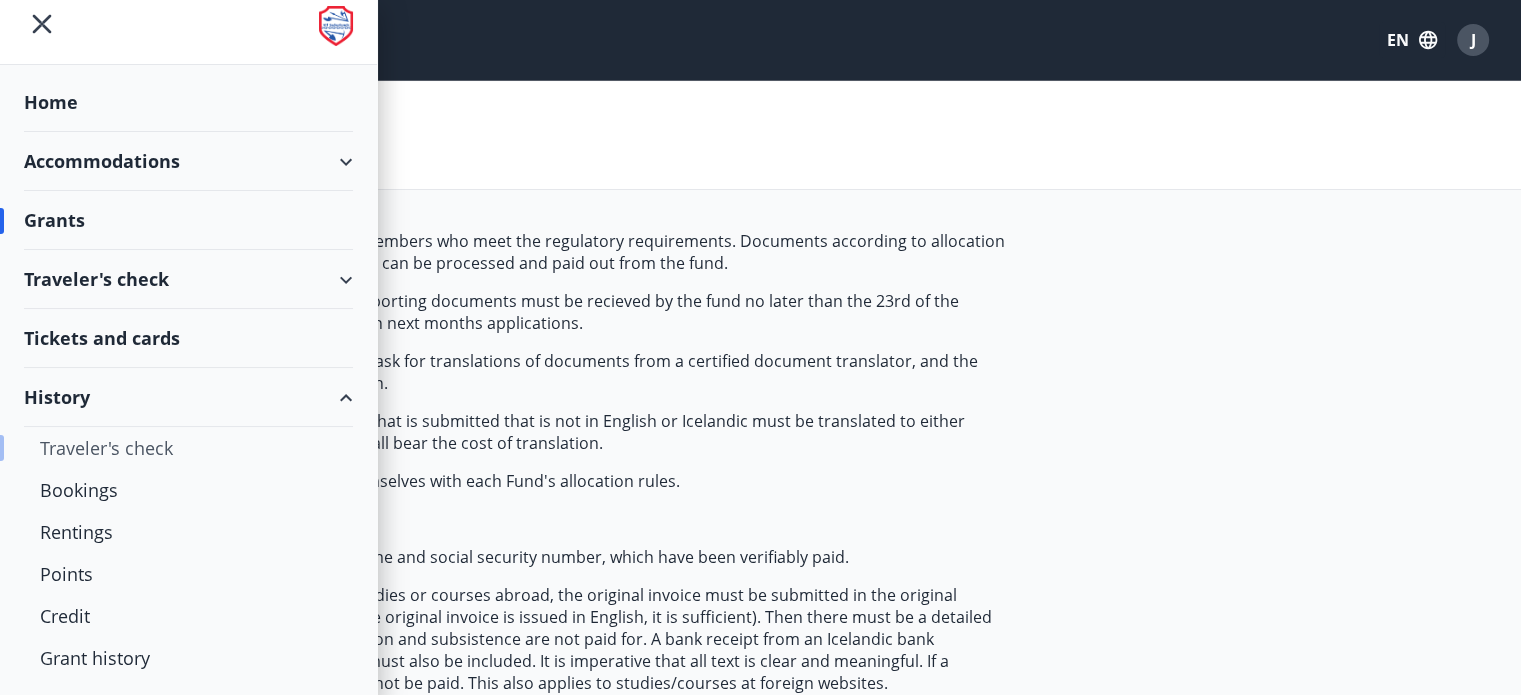 scroll, scrollTop: 56, scrollLeft: 0, axis: vertical 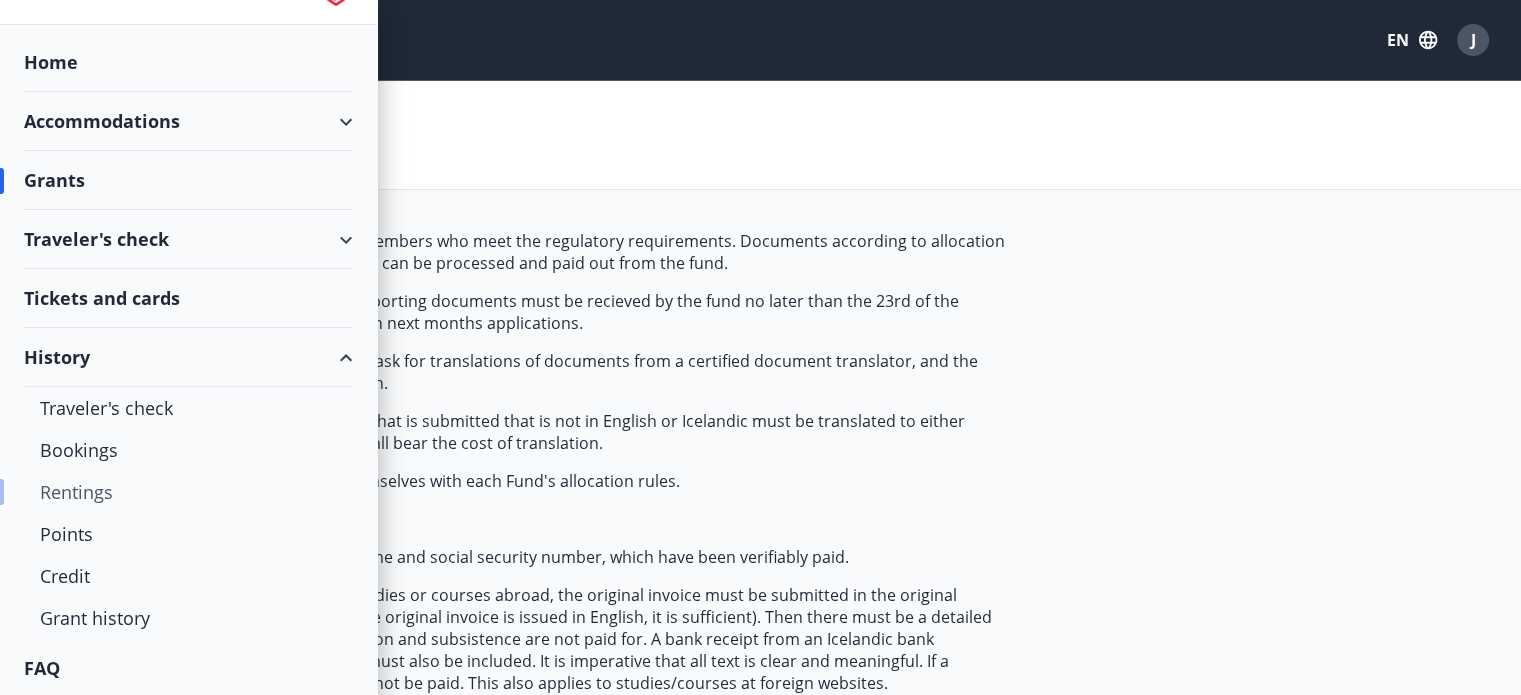 click on "Rentings" at bounding box center (188, 492) 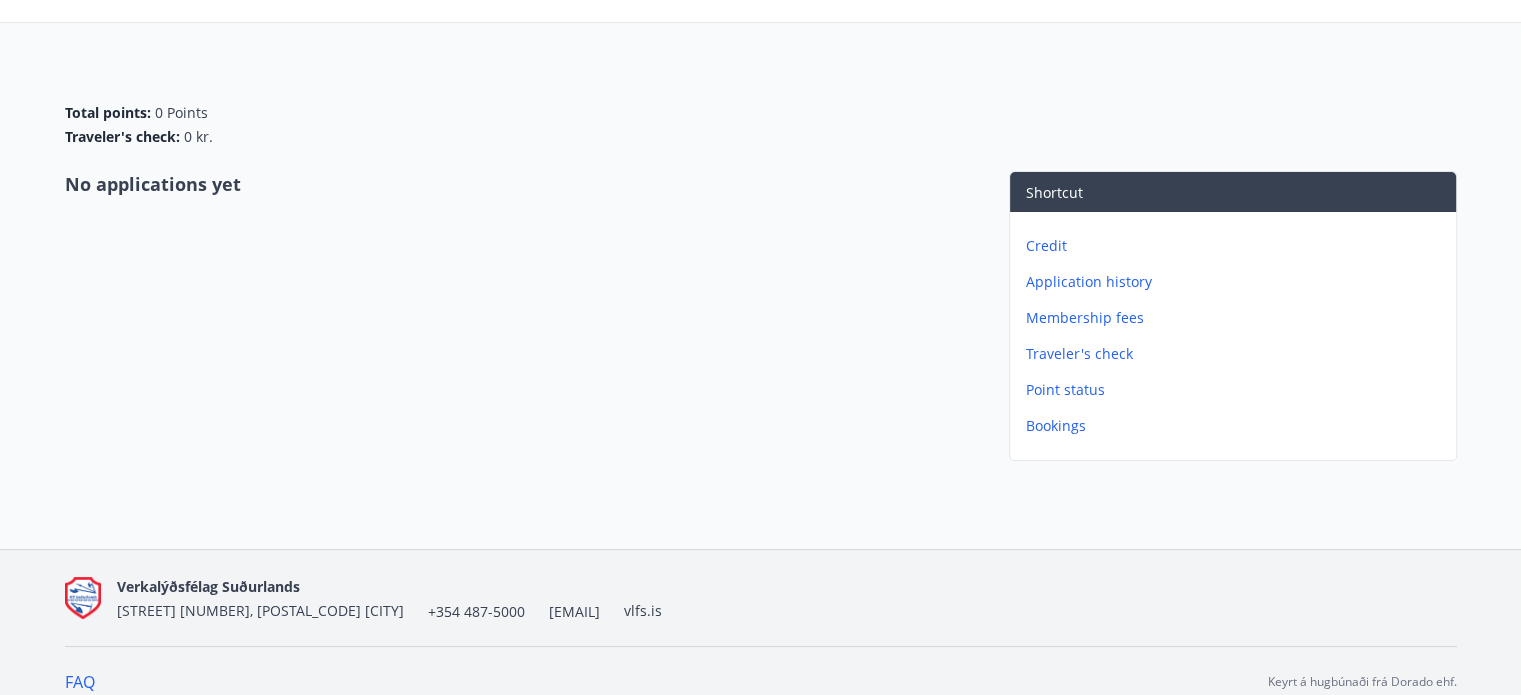 scroll, scrollTop: 188, scrollLeft: 0, axis: vertical 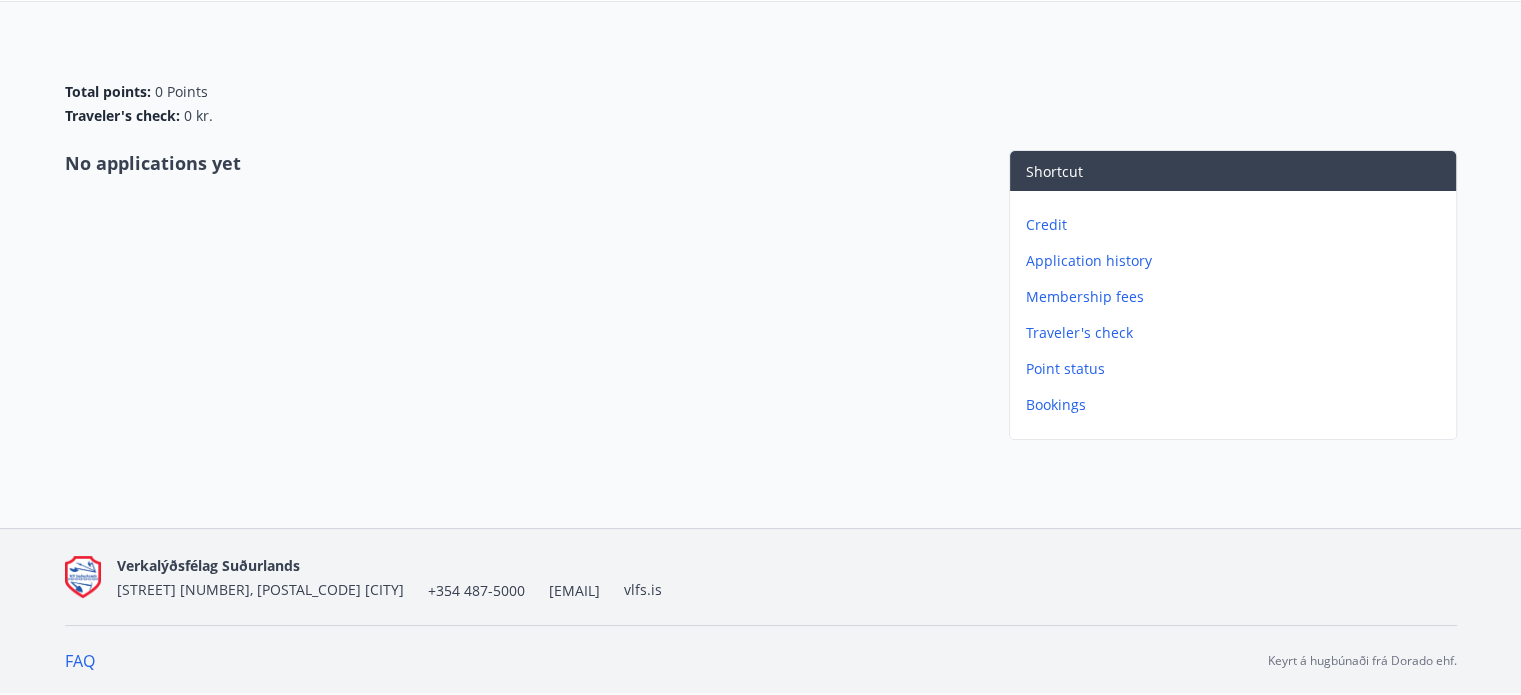 click on "Application history" at bounding box center [1237, 261] 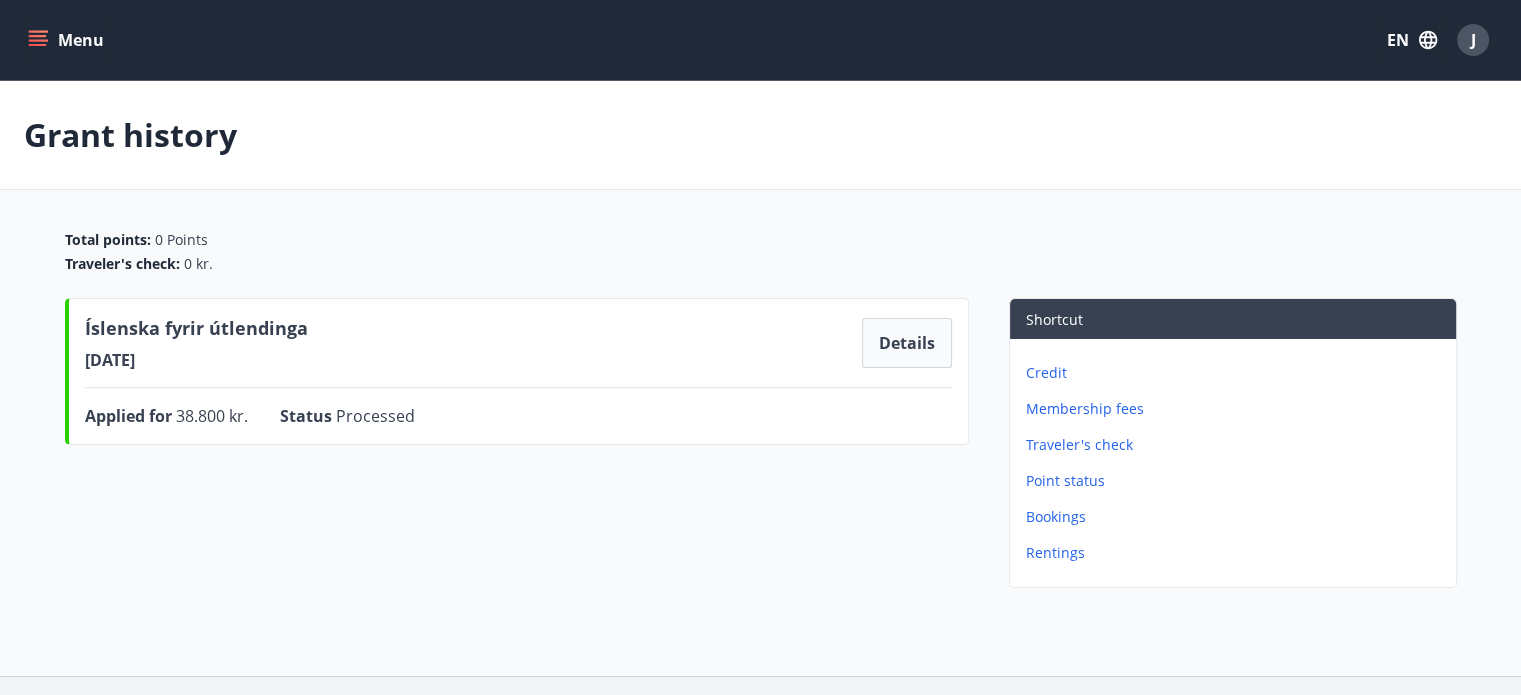 scroll, scrollTop: 100, scrollLeft: 0, axis: vertical 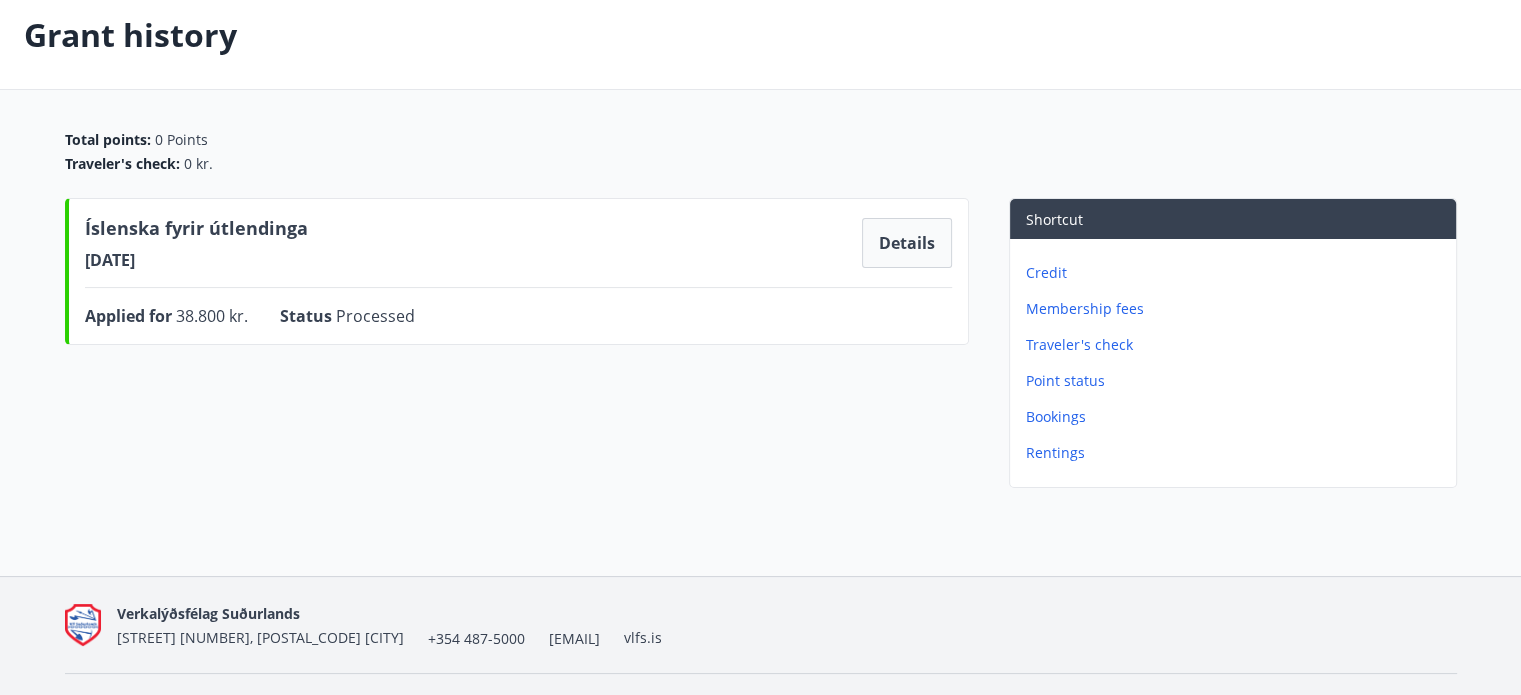 click on "Rentings" at bounding box center [1237, 453] 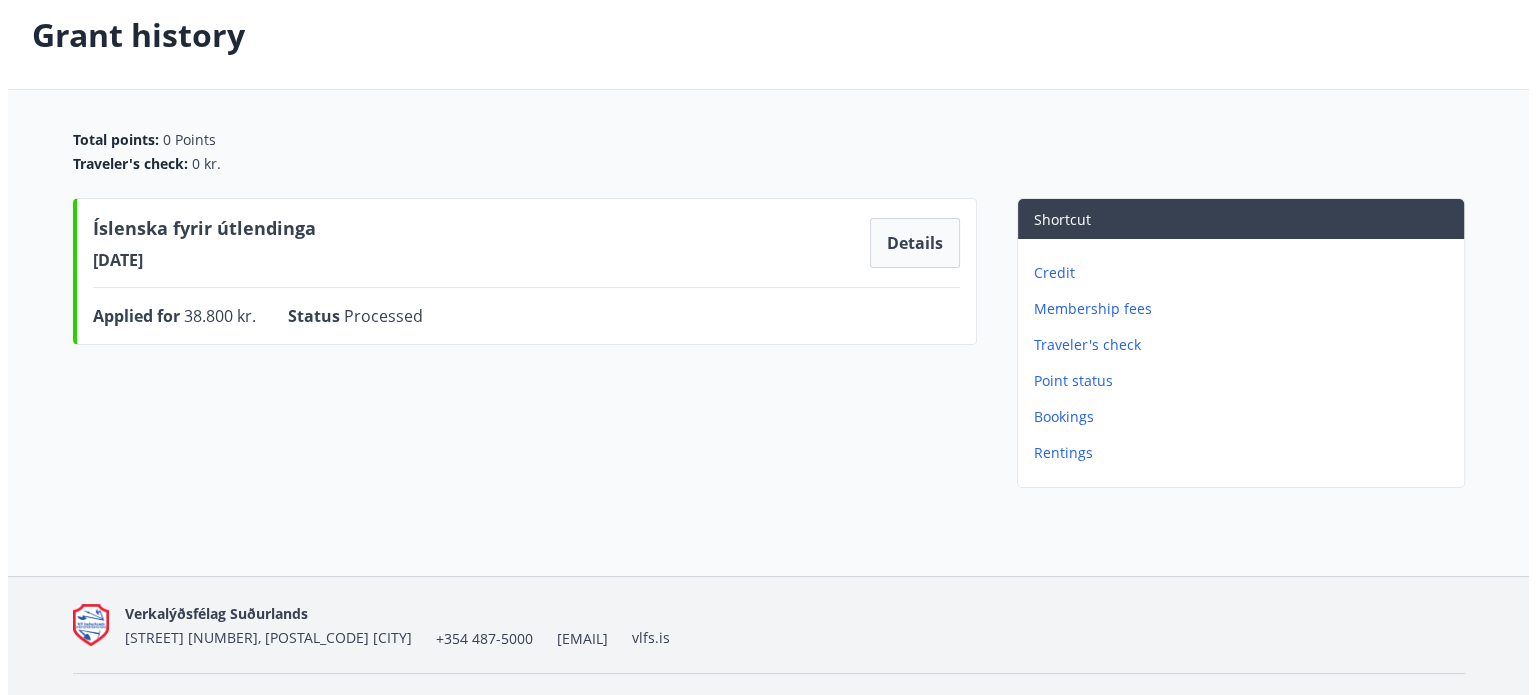 scroll, scrollTop: 0, scrollLeft: 0, axis: both 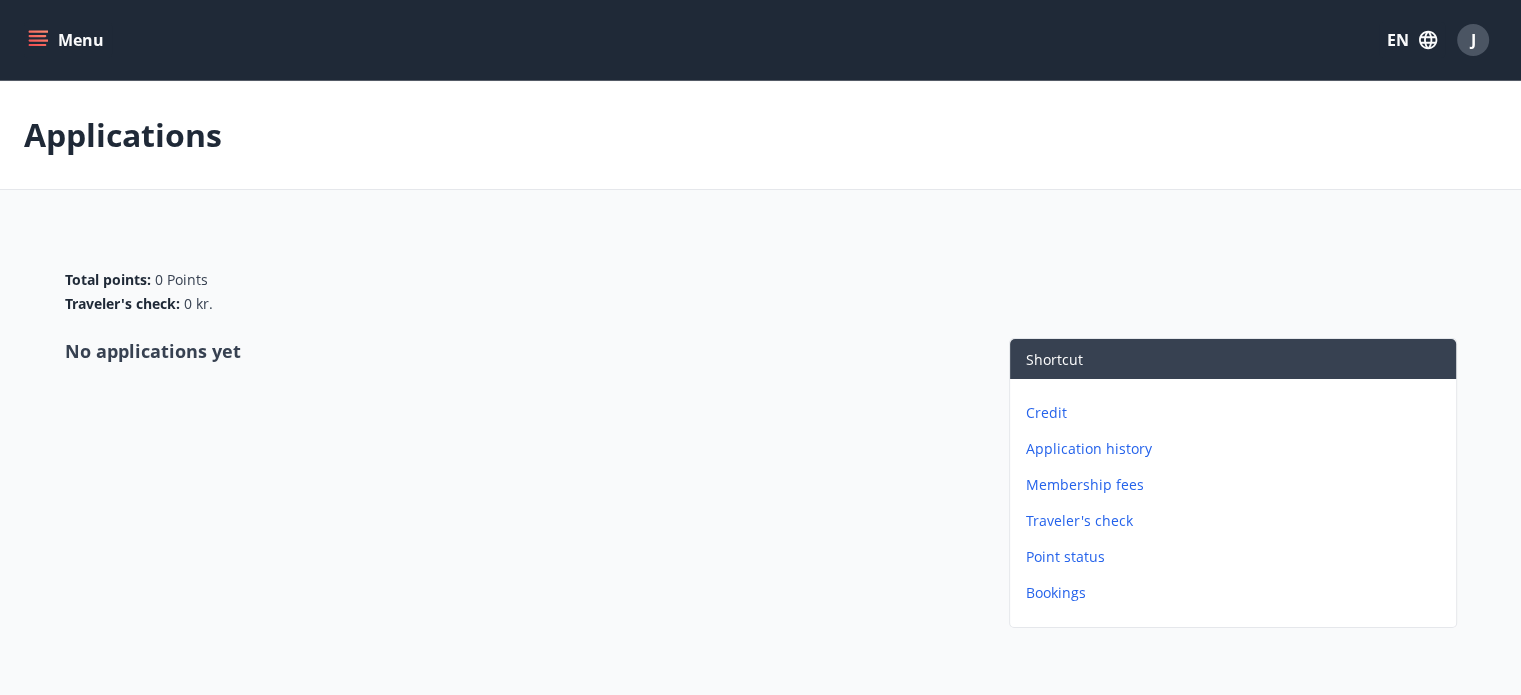 click on "Credit" at bounding box center [1237, 413] 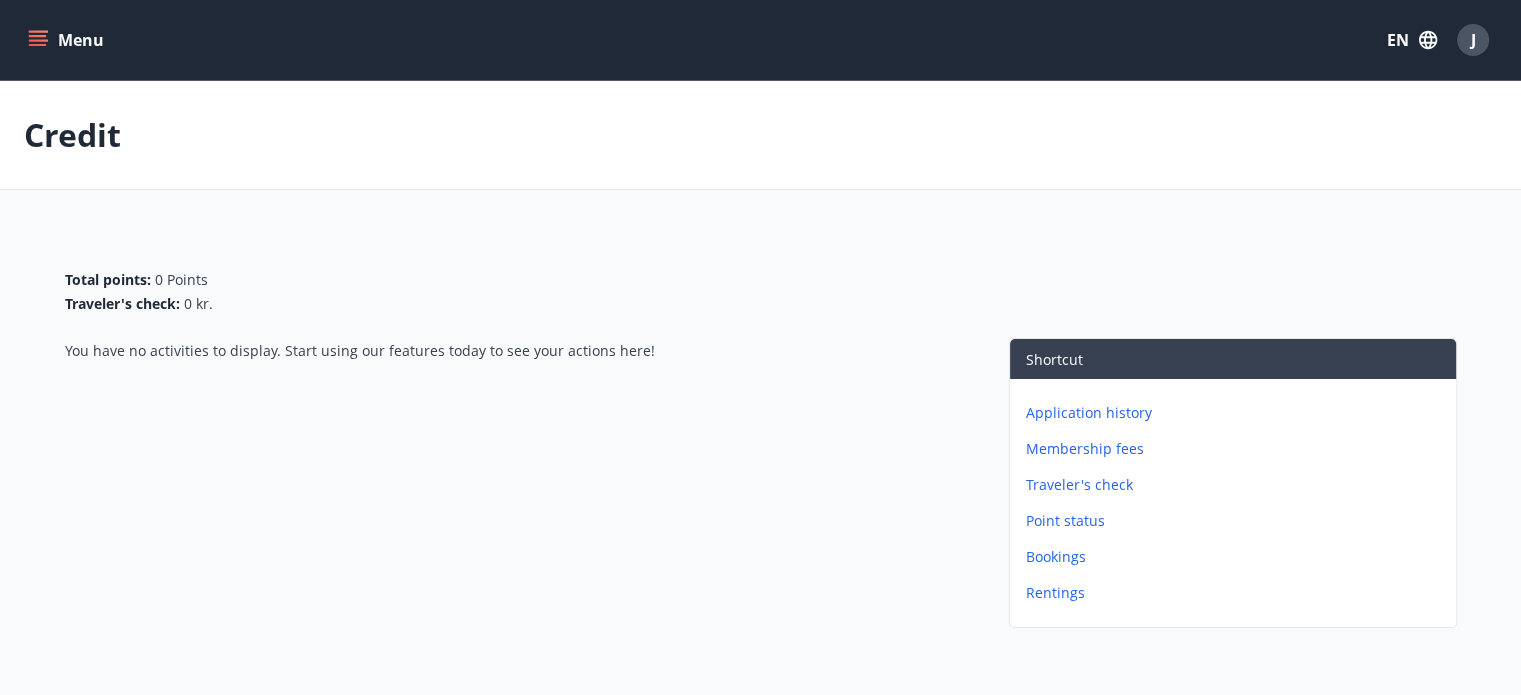 click on "J" at bounding box center [1473, 40] 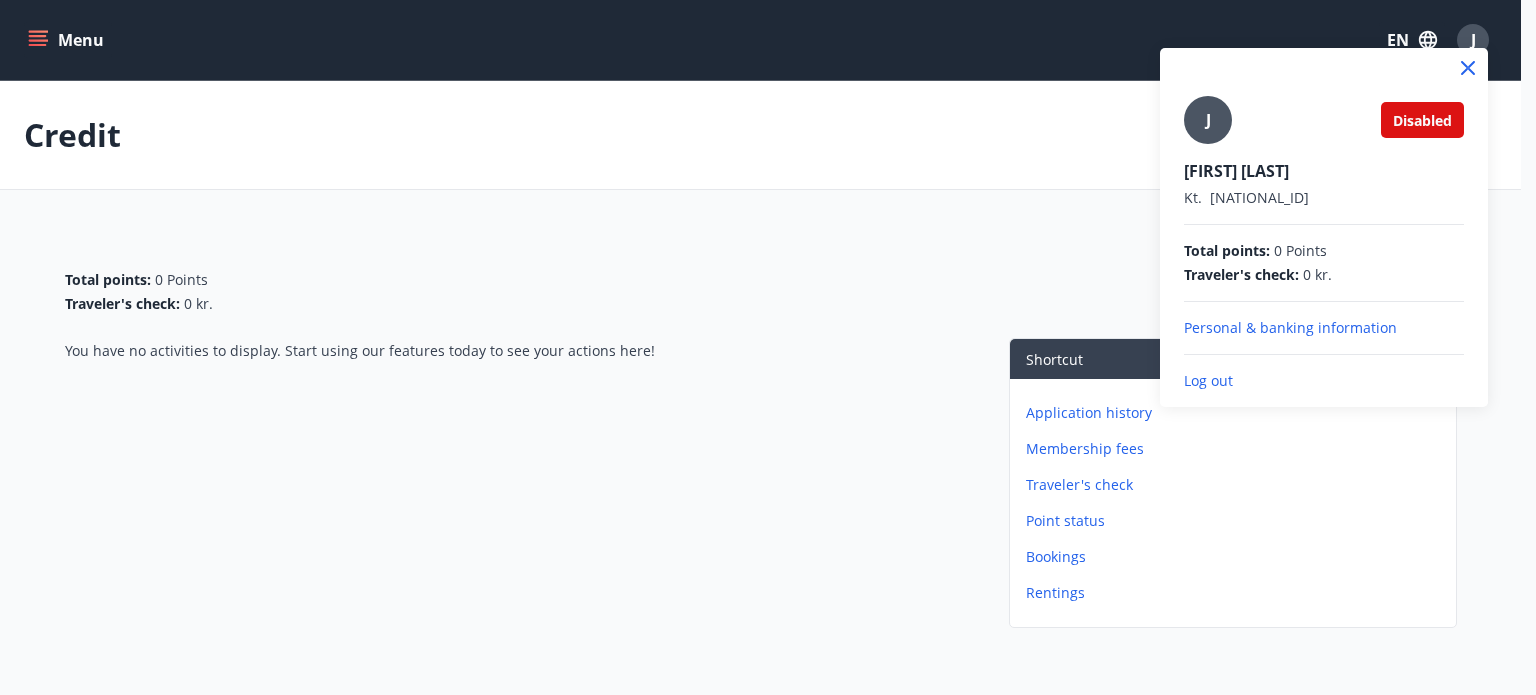 click on "Personal & banking information" at bounding box center [1324, 328] 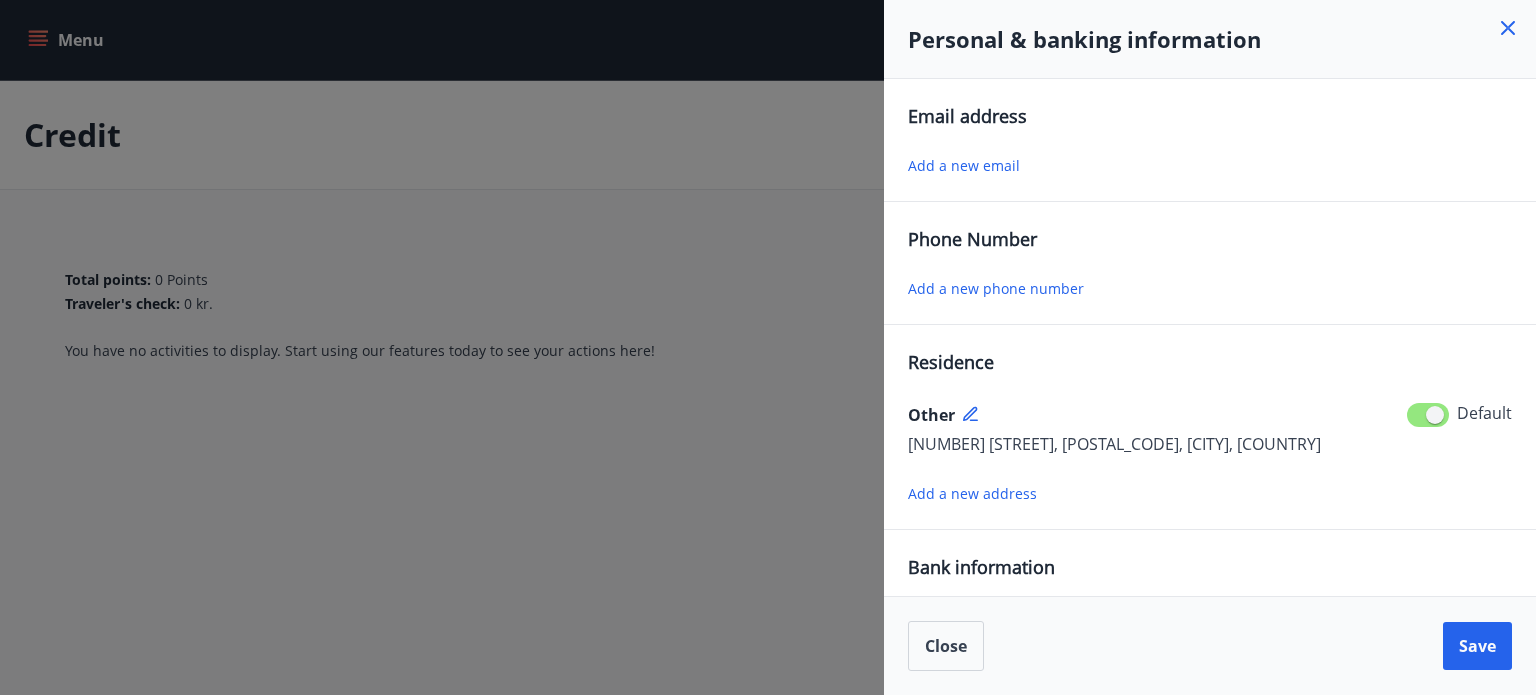 click on "Add a new email" at bounding box center (964, 165) 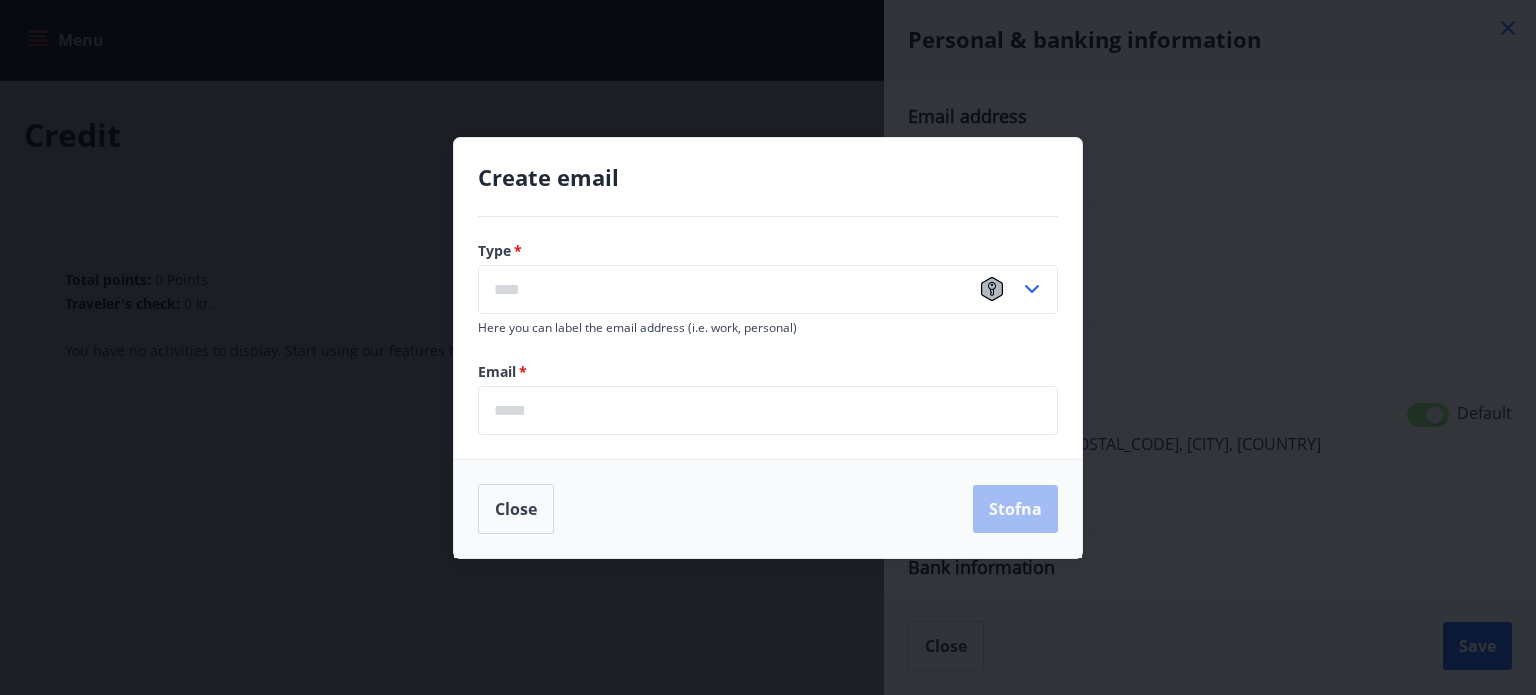 click at bounding box center (749, 289) 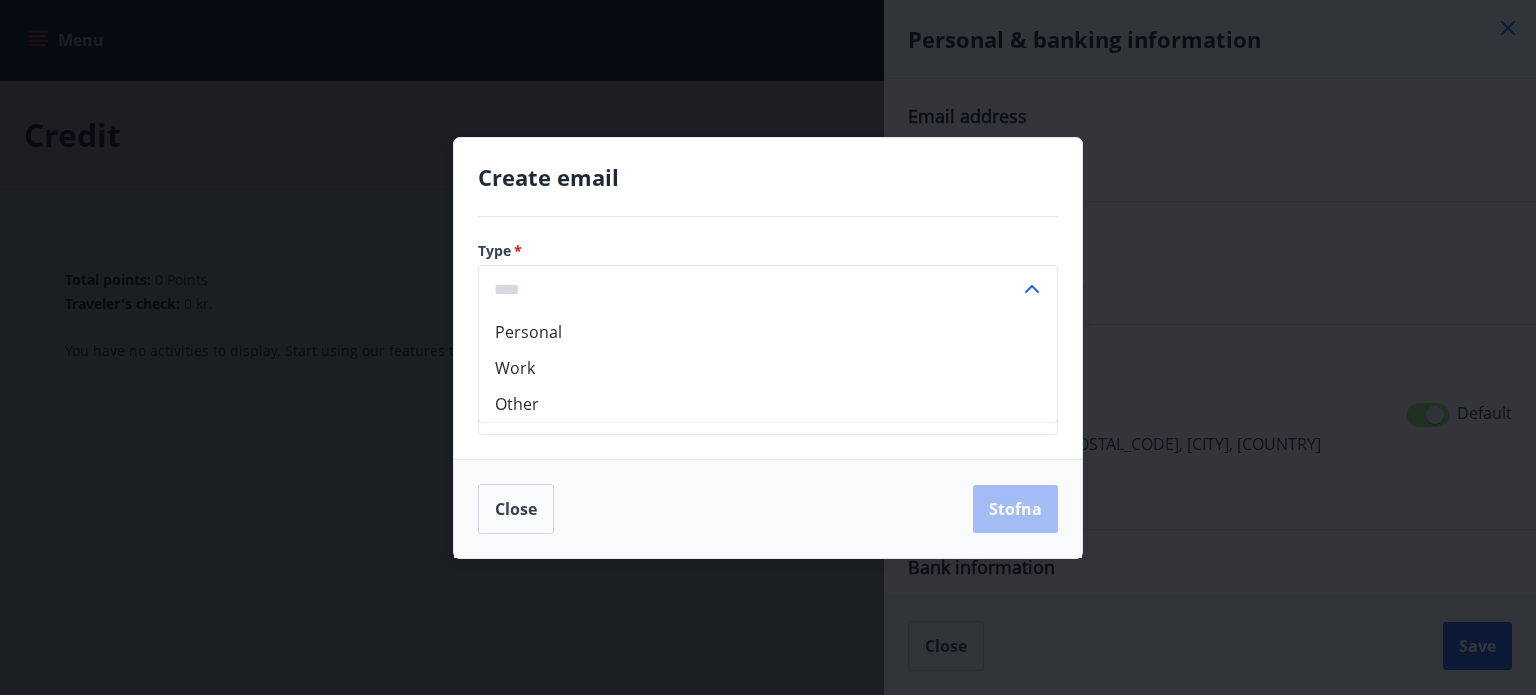 click on "Personal" at bounding box center (768, 331) 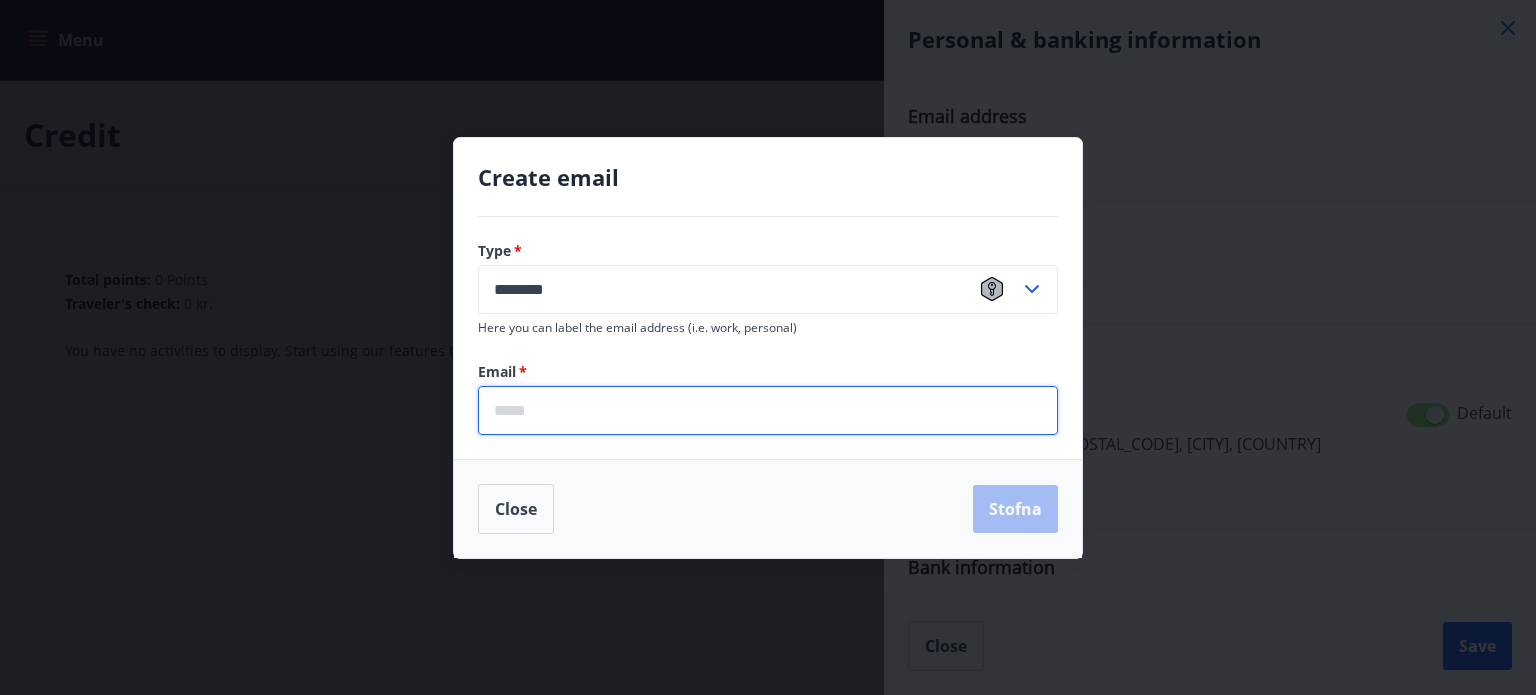 click at bounding box center [768, 410] 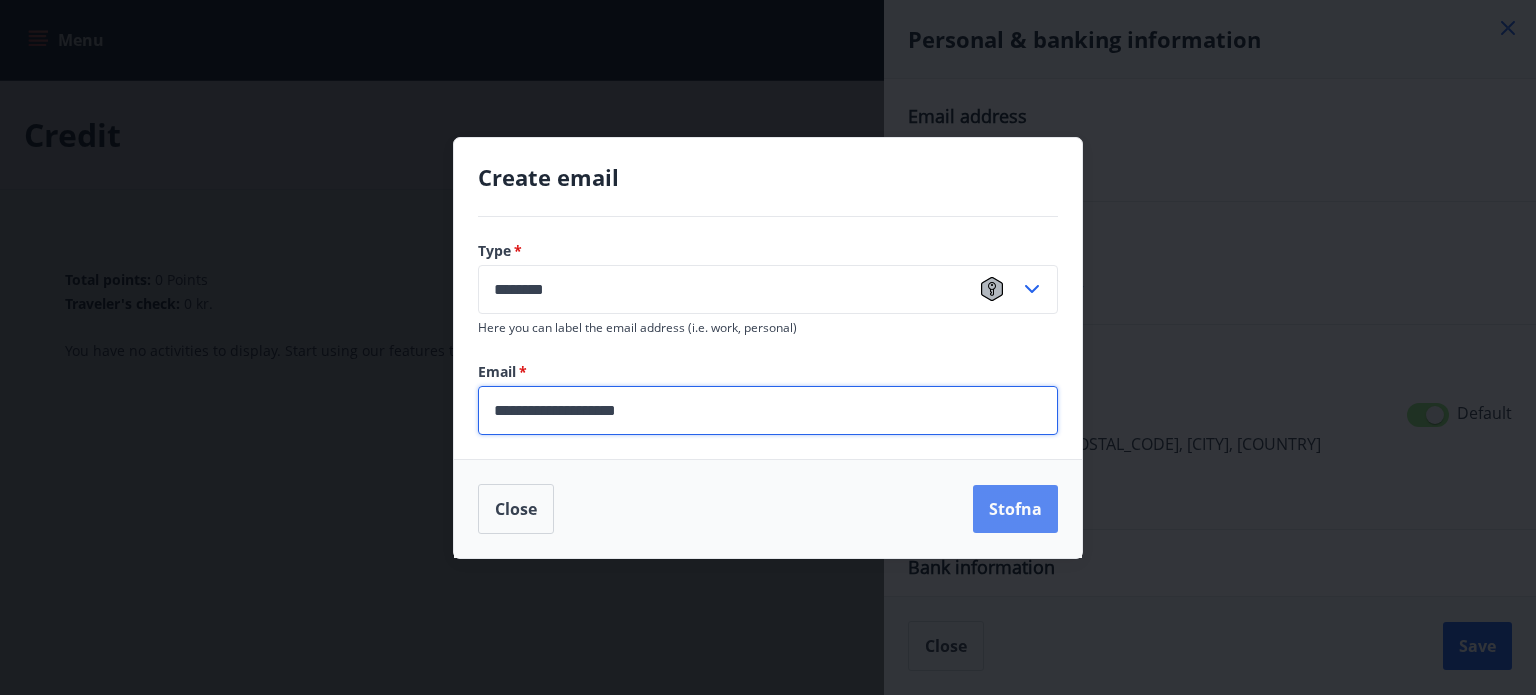 click on "Stofna" at bounding box center [1015, 509] 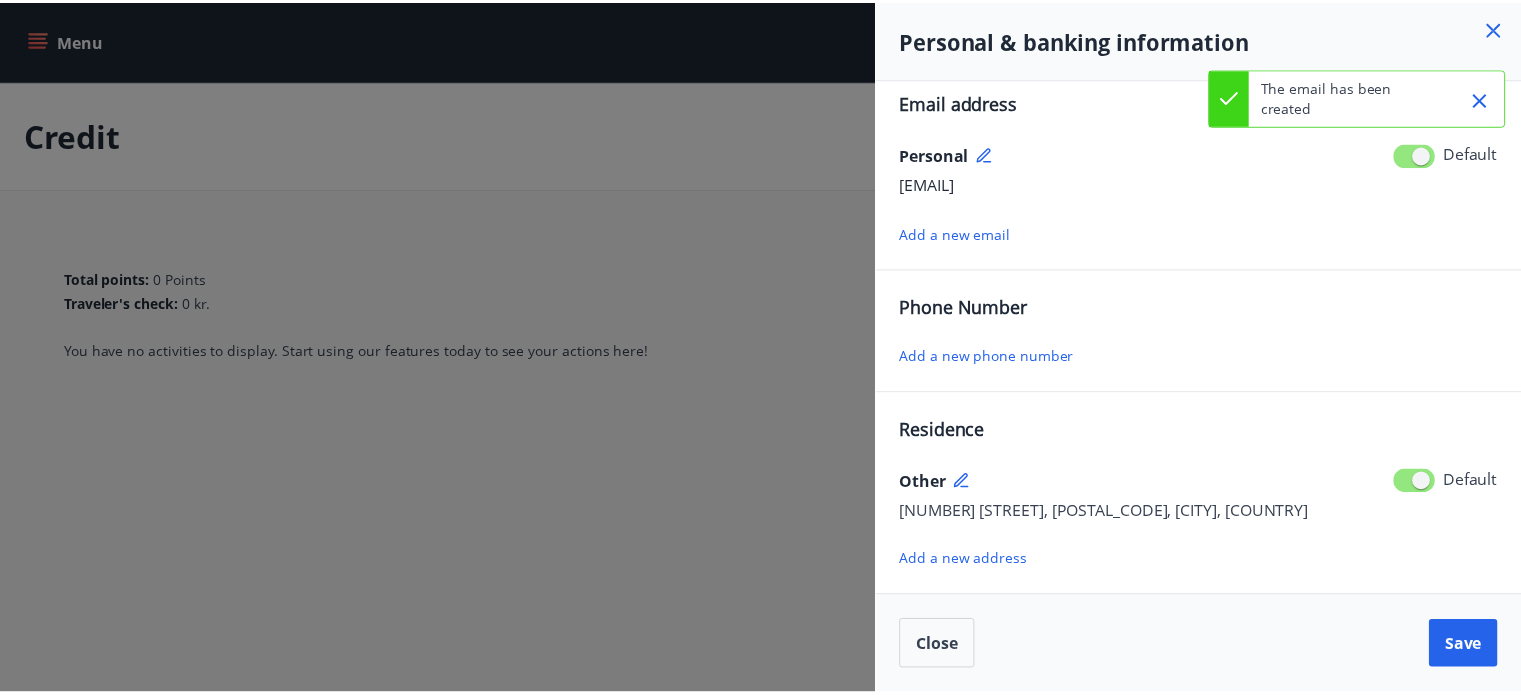 scroll, scrollTop: 0, scrollLeft: 0, axis: both 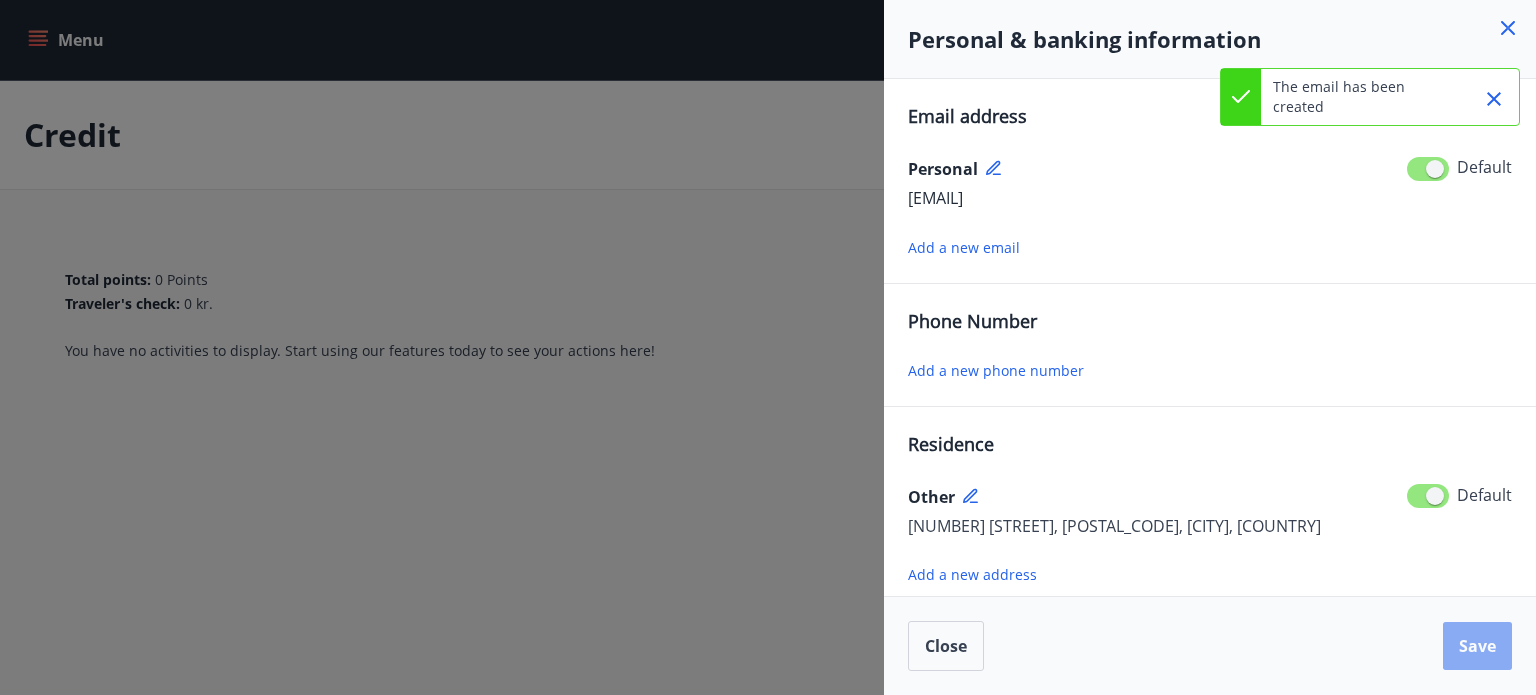 click on "Save" at bounding box center [1477, 646] 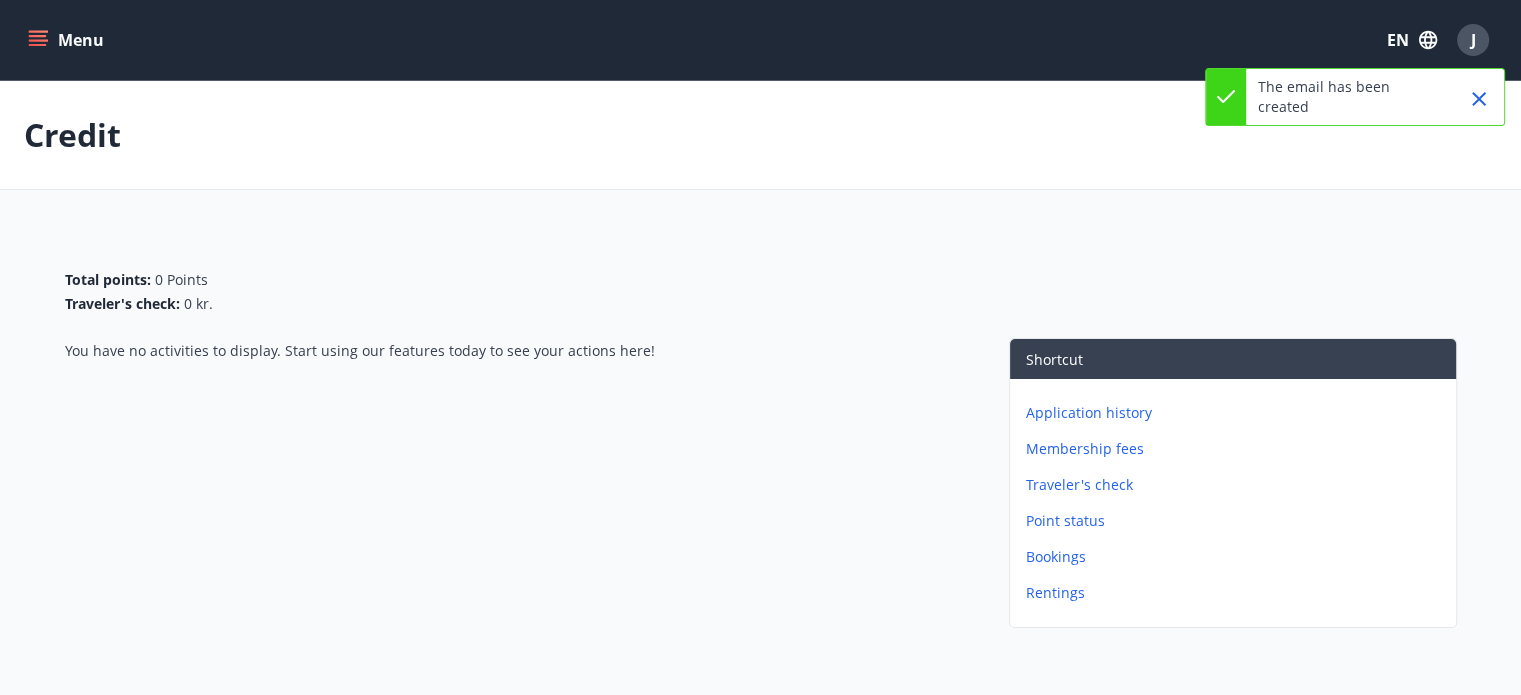 click 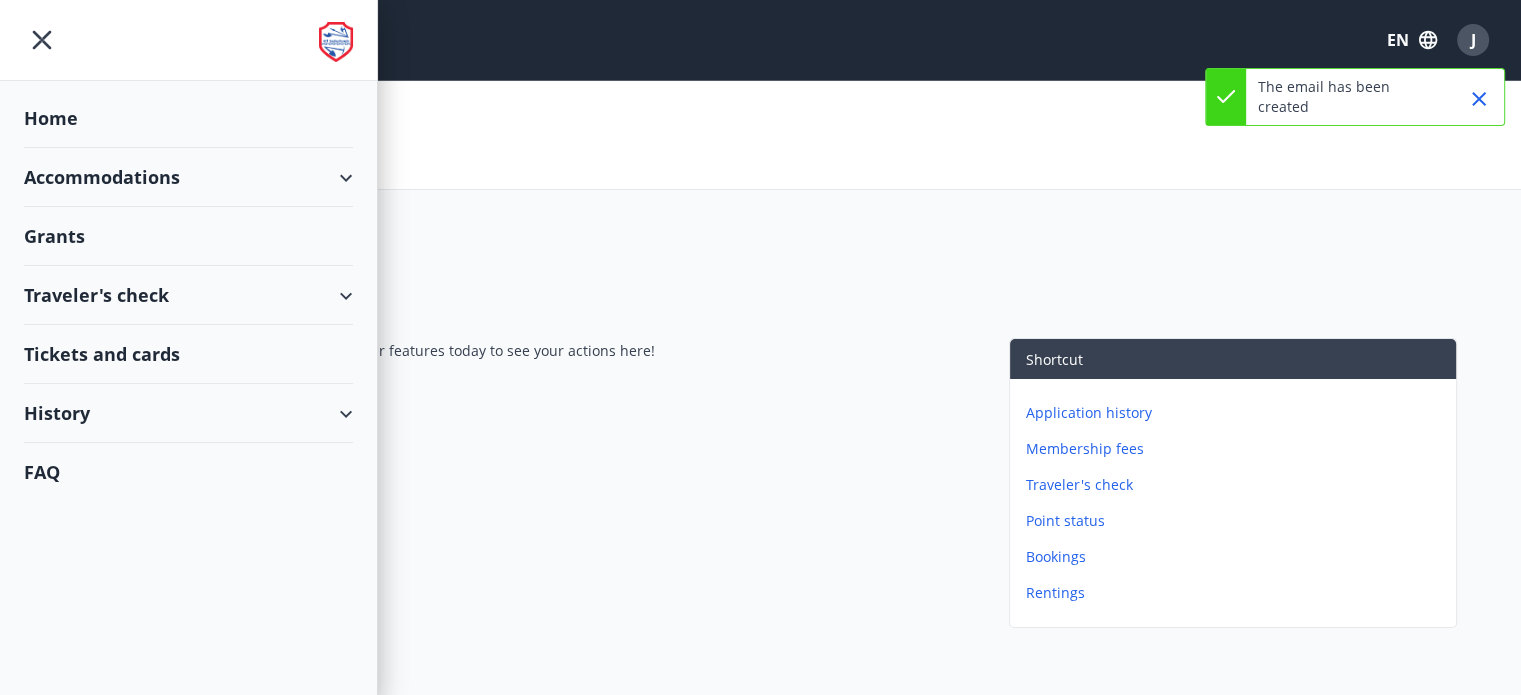 click on "Accommodations" at bounding box center [188, 177] 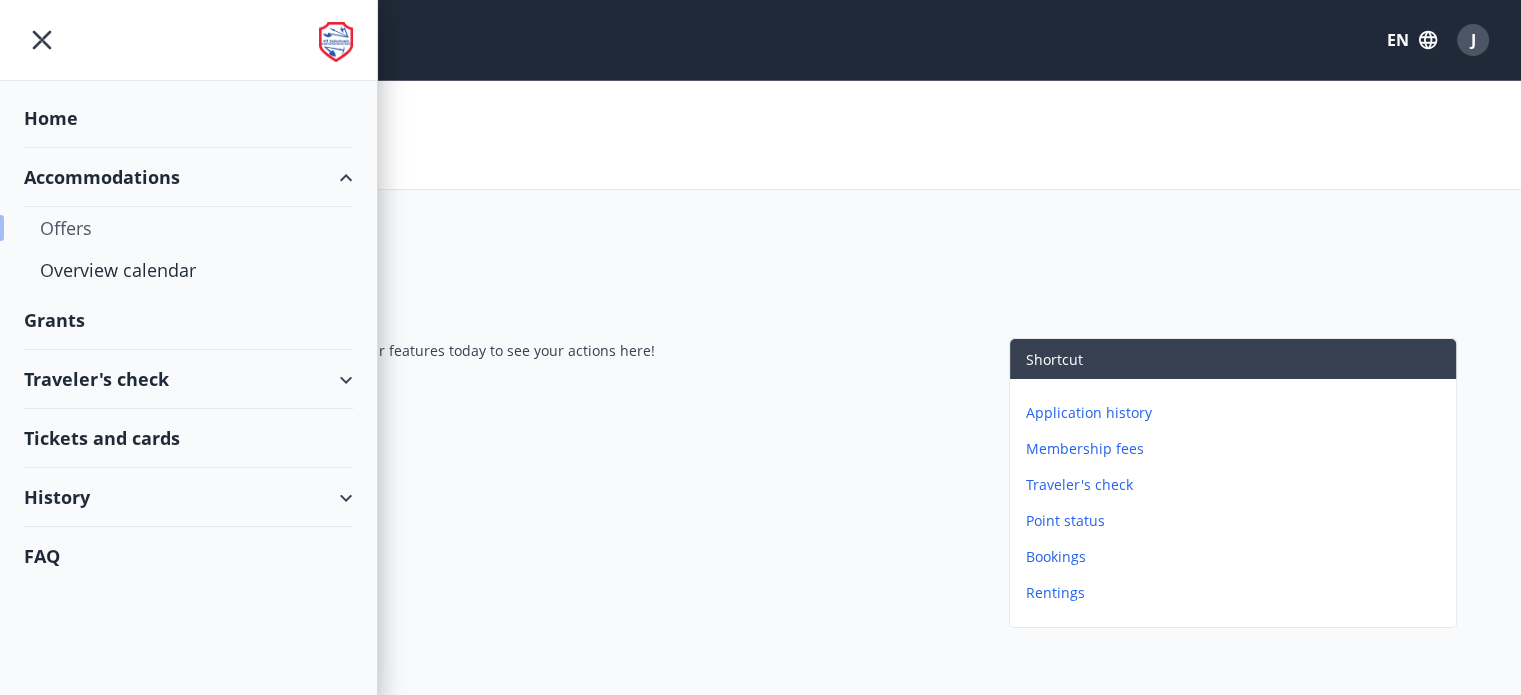 click on "Offers" at bounding box center [188, 228] 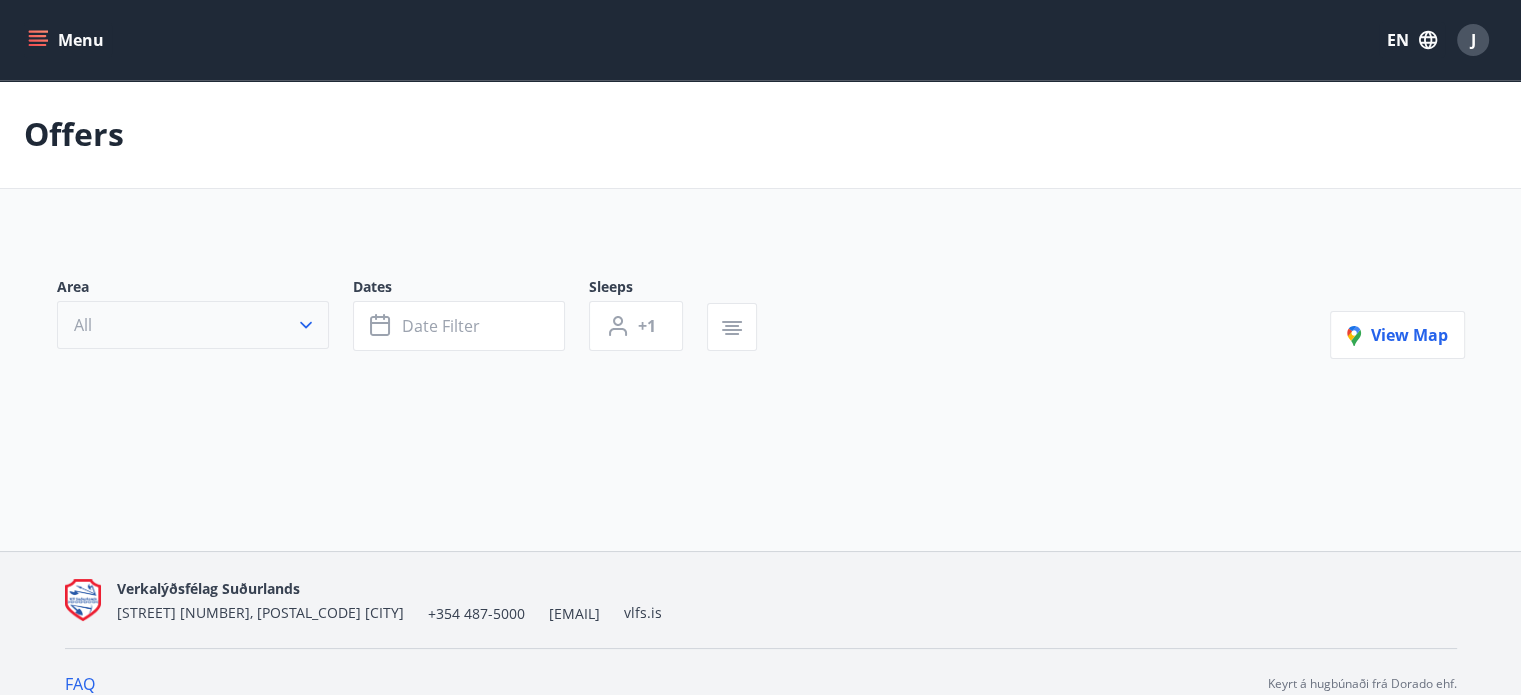 click 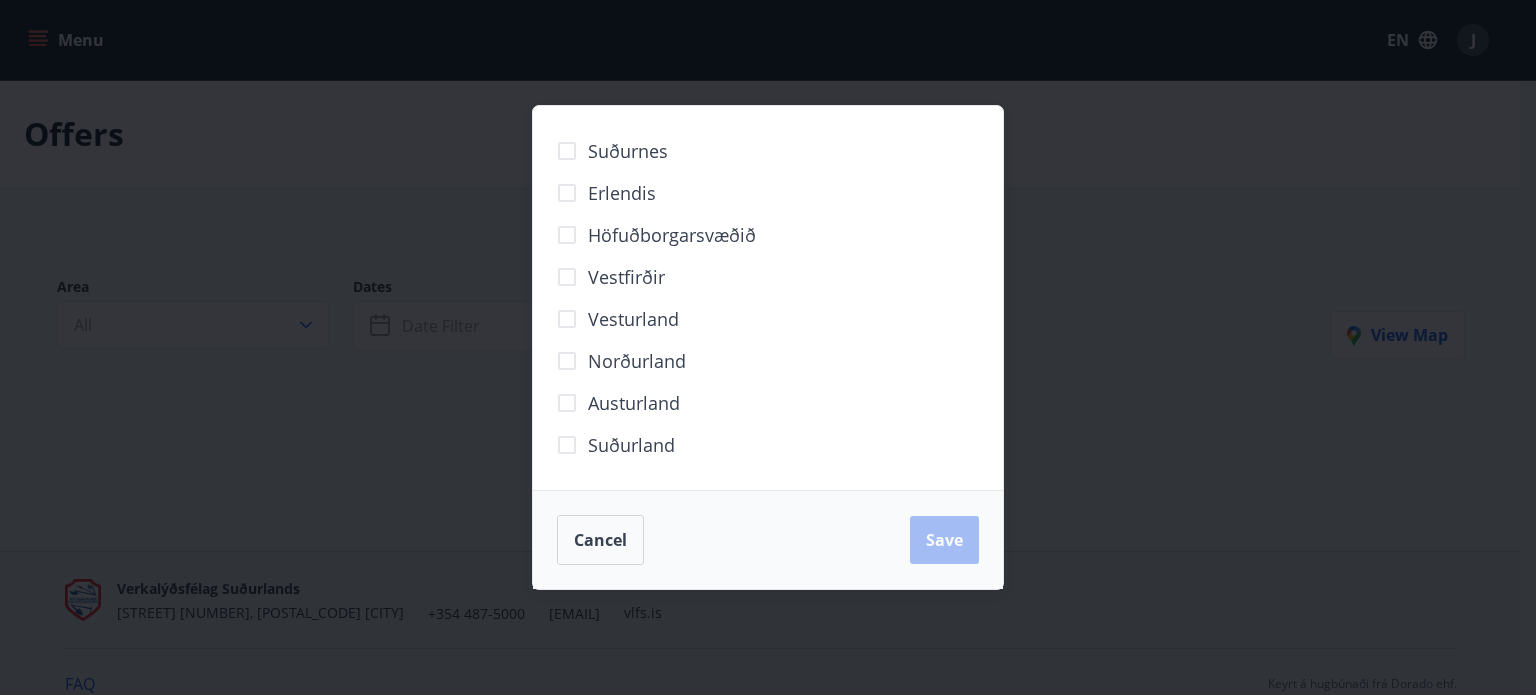 click on "Suðurnes Erlendis Höfuðborgarsvæðið Vestfirðir Vesturland Norðurland Austurland Suðurland Cancel Save" at bounding box center (768, 347) 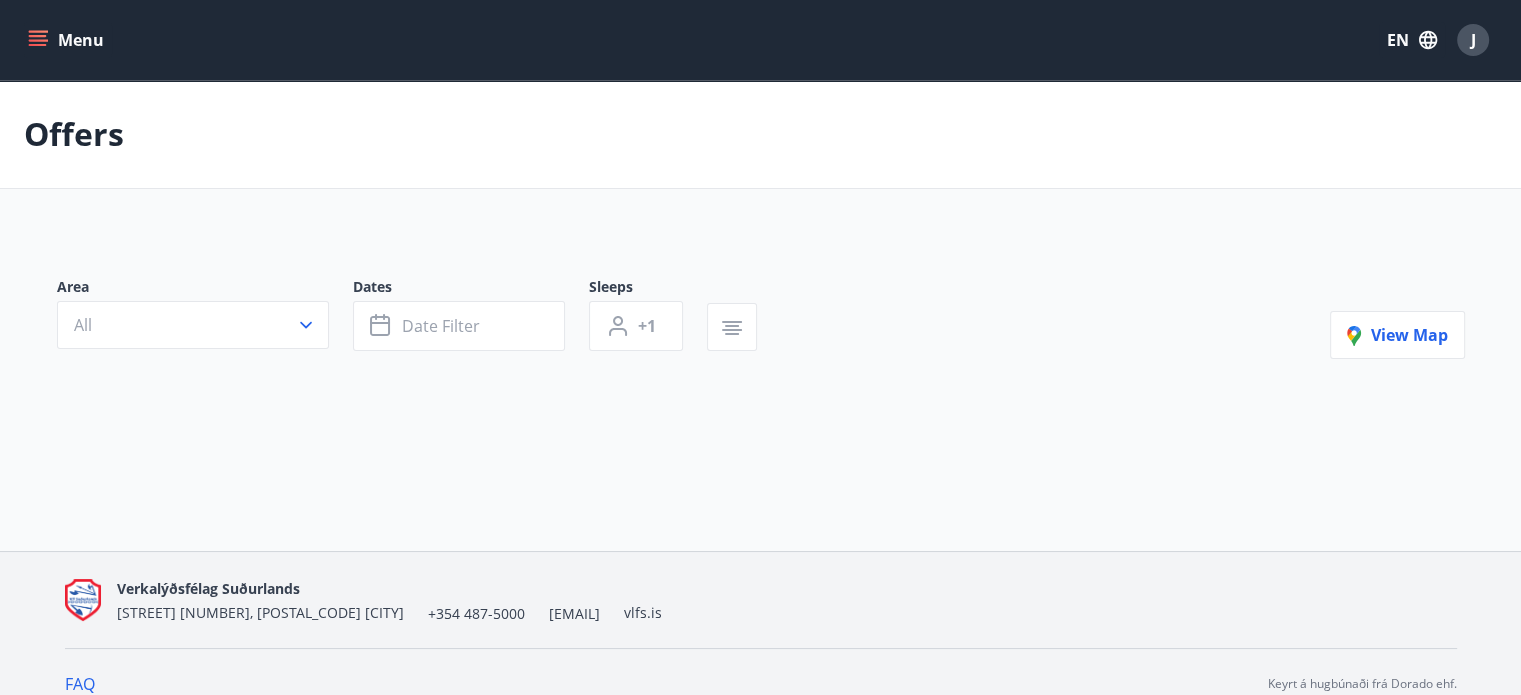 click on "Menu" at bounding box center (68, 40) 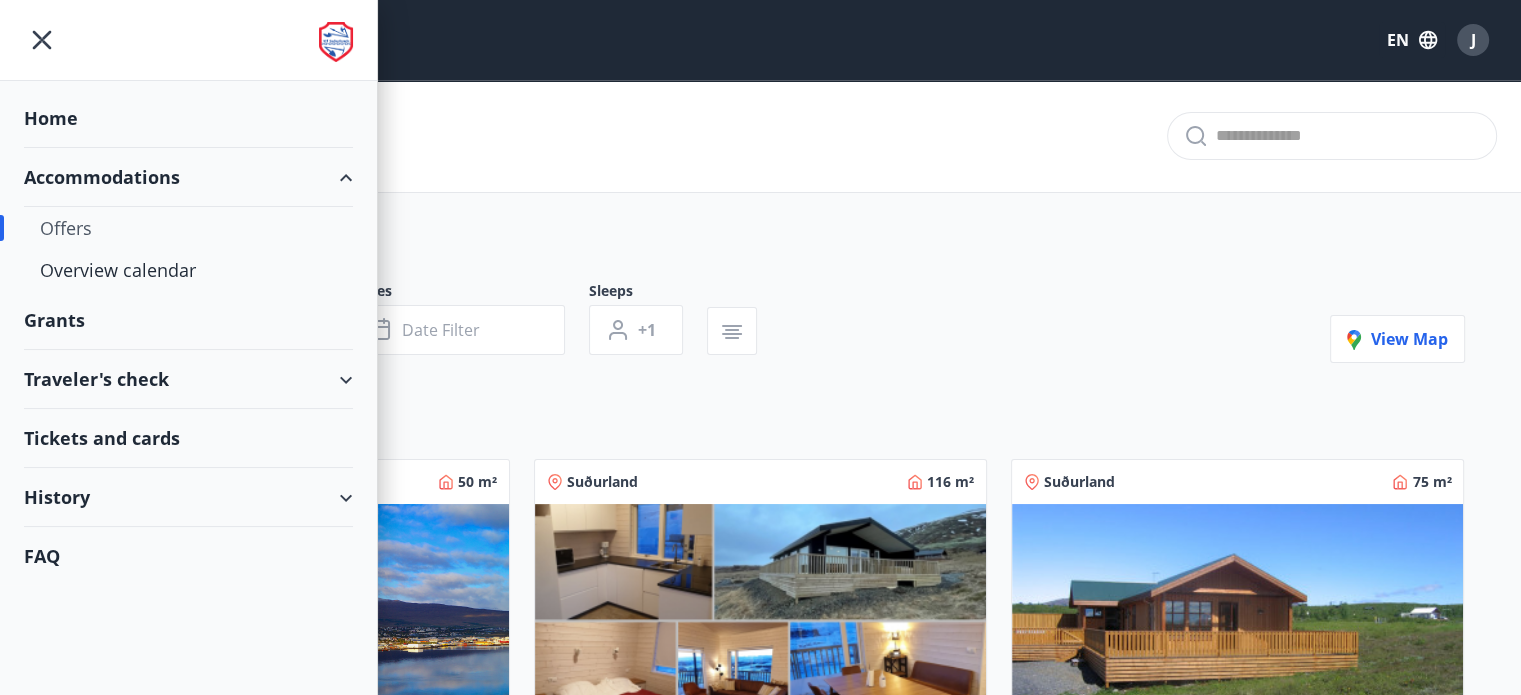 click on "Home" at bounding box center (188, 118) 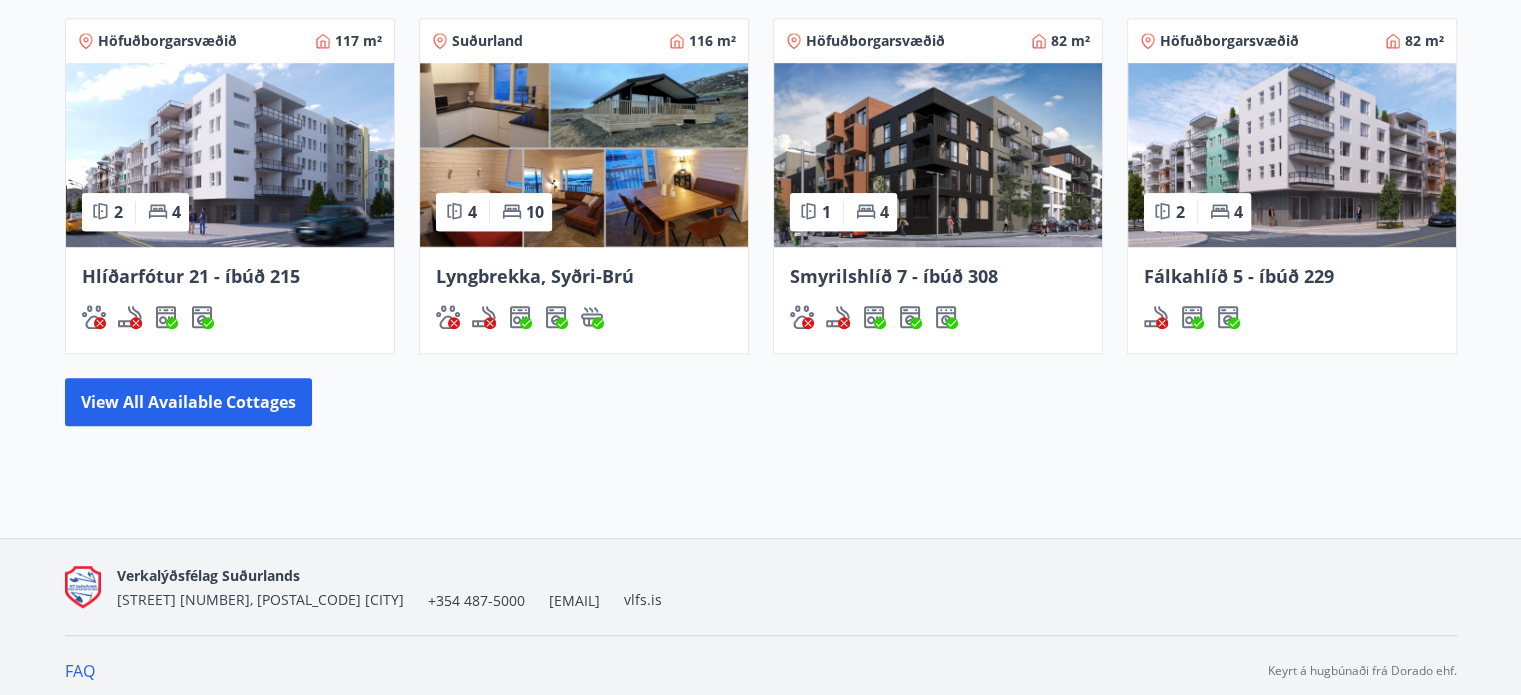 scroll, scrollTop: 1281, scrollLeft: 0, axis: vertical 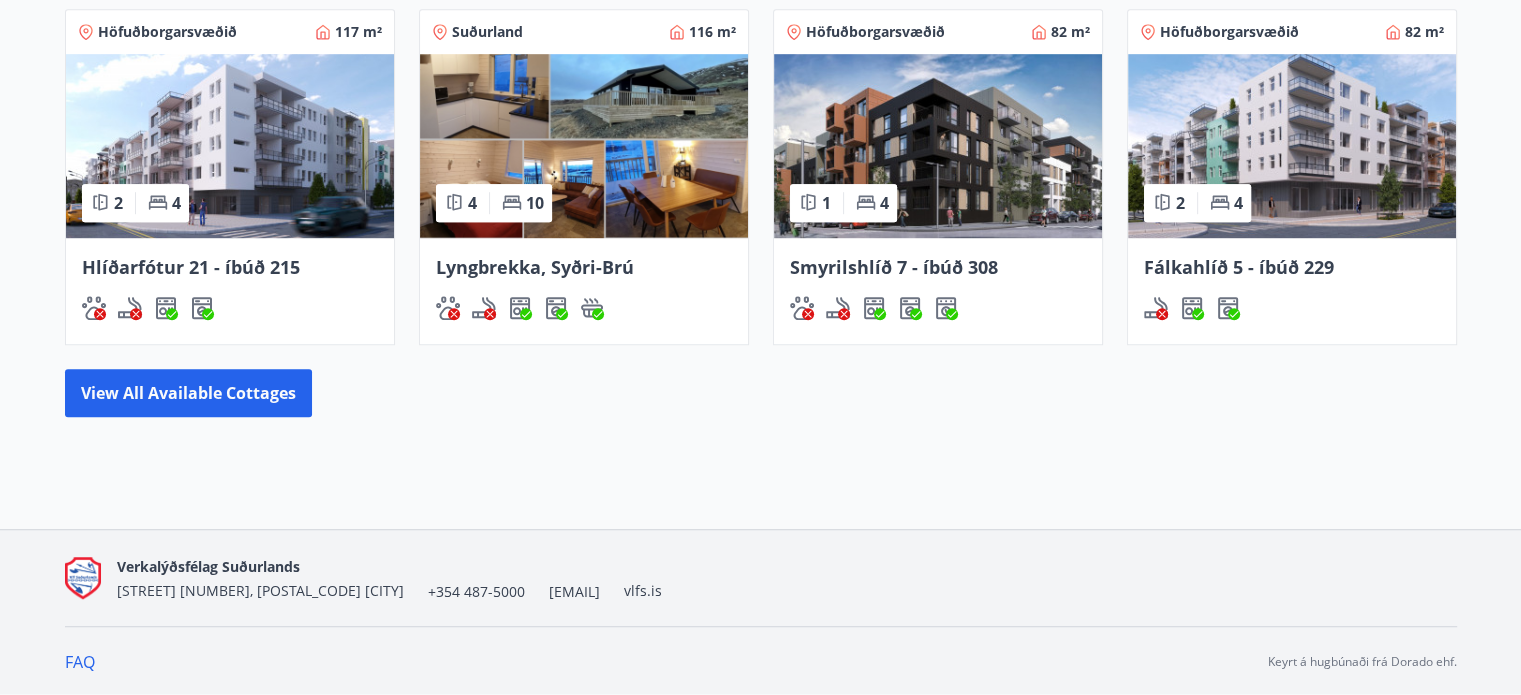 click on "FAQ" at bounding box center (80, 662) 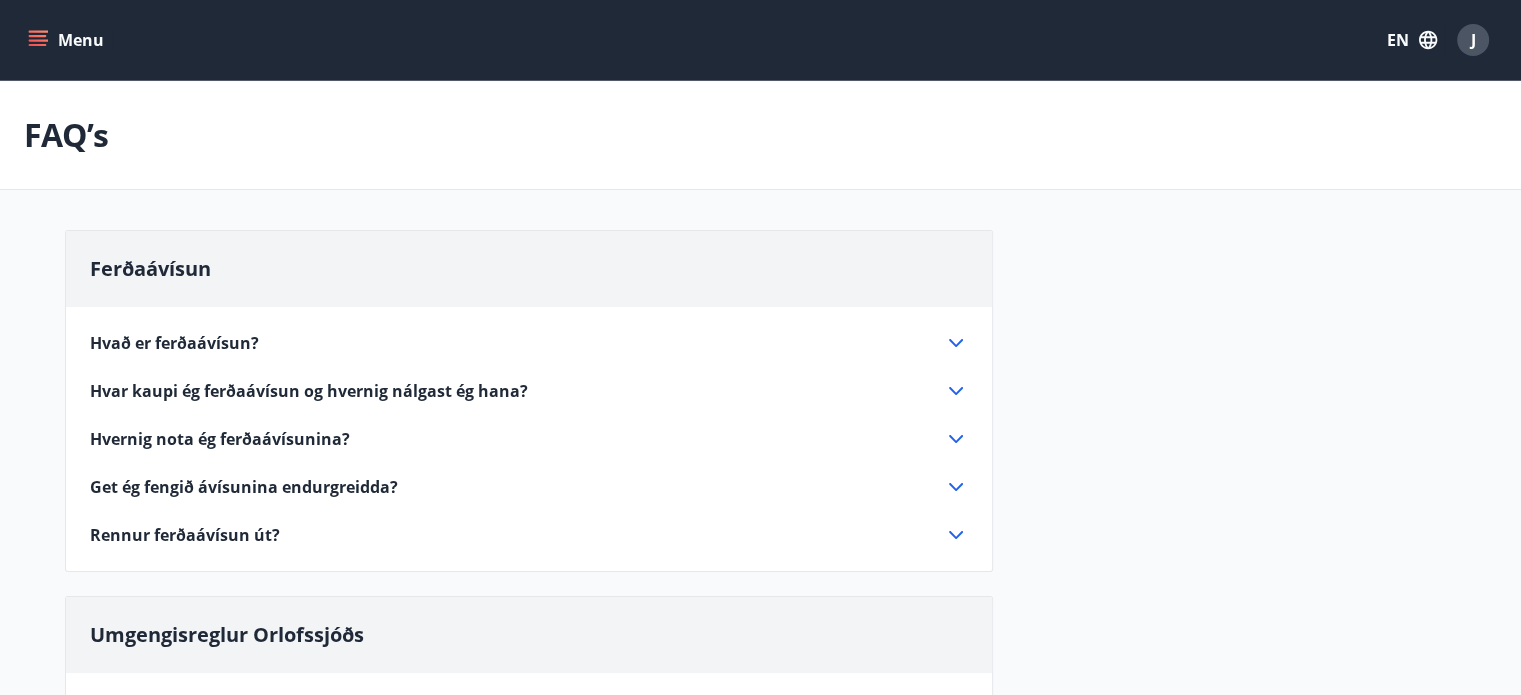 scroll, scrollTop: 0, scrollLeft: 0, axis: both 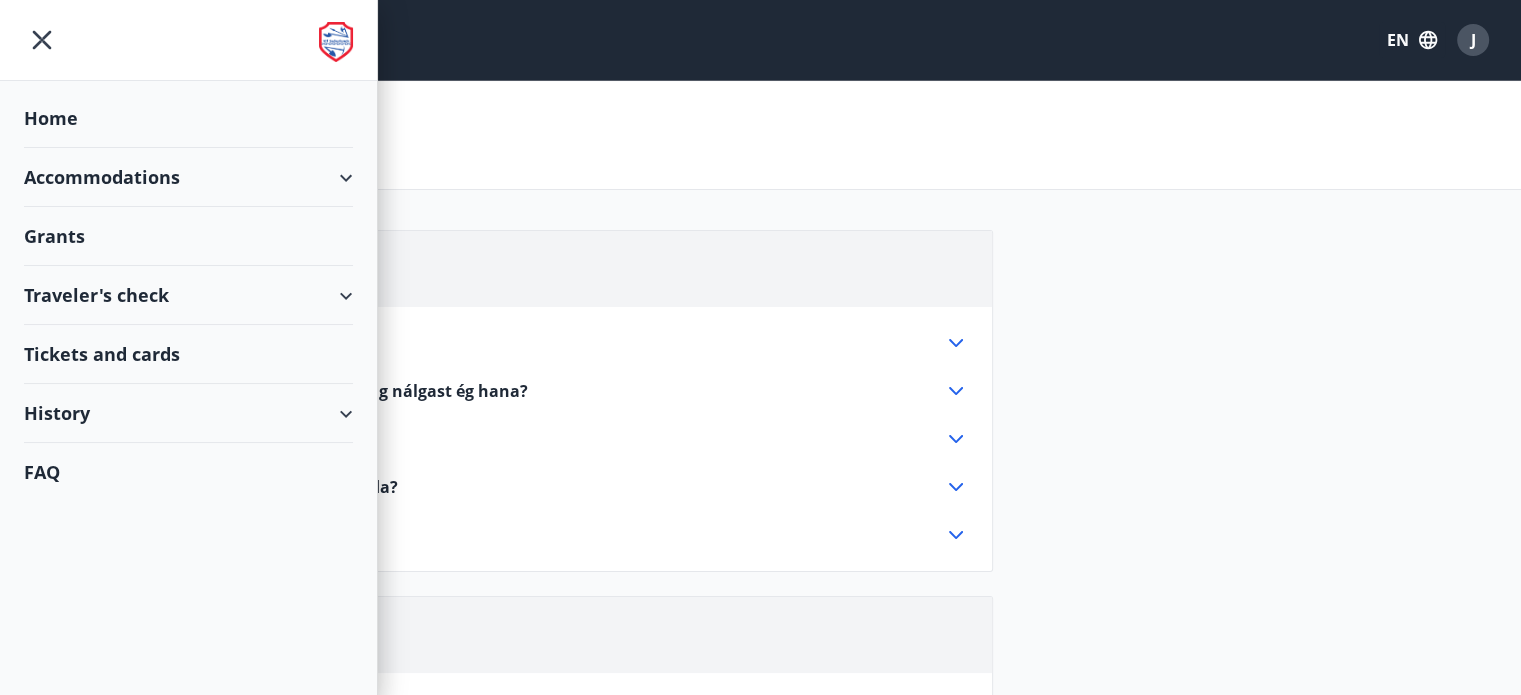 click on "Traveler's check" at bounding box center (188, 295) 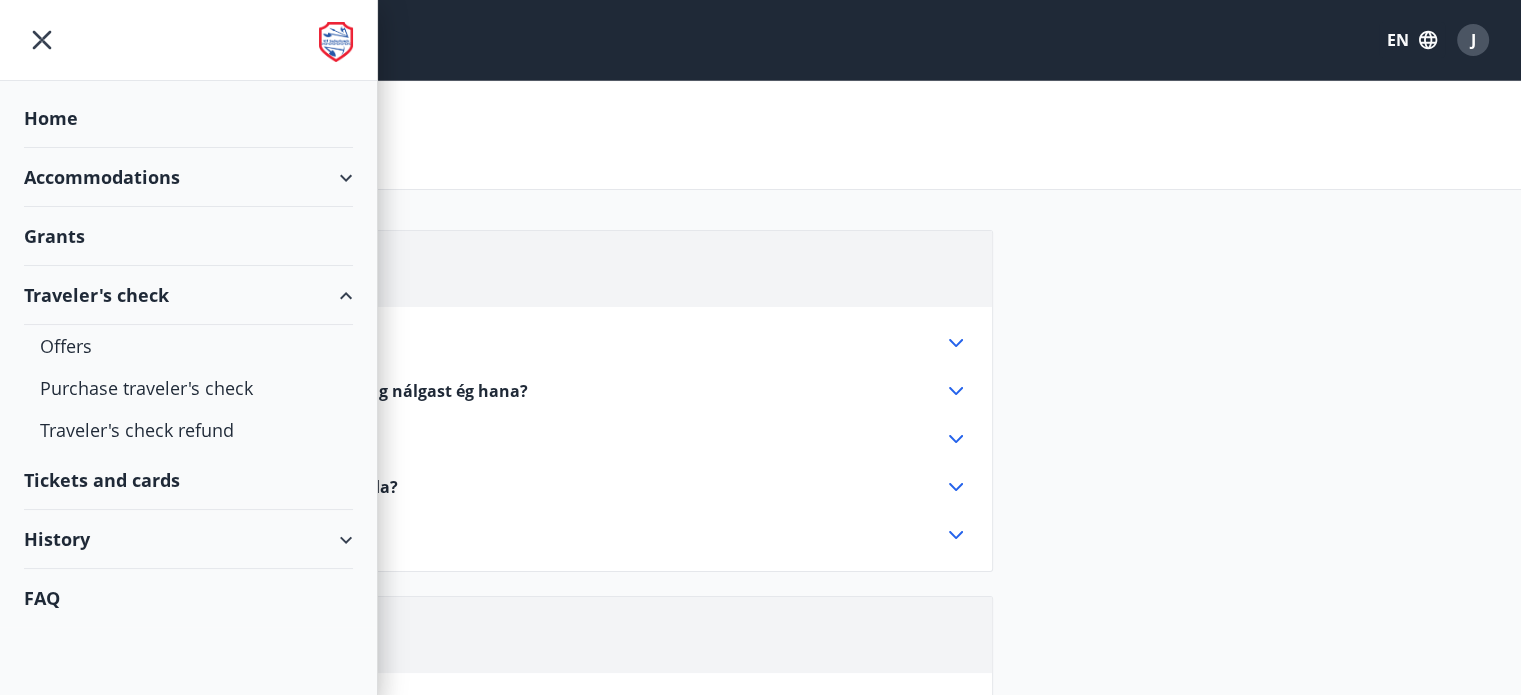 click on "Grants" at bounding box center [188, 118] 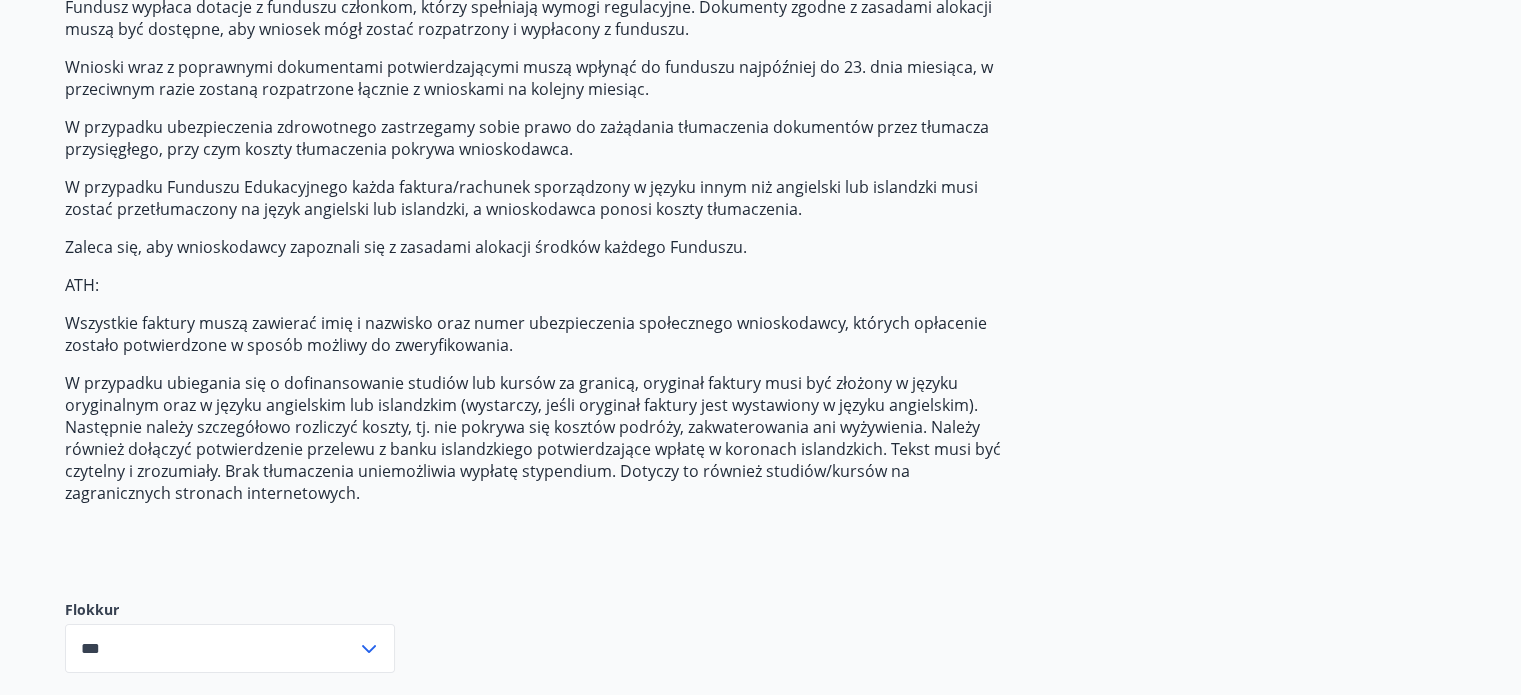 scroll, scrollTop: 400, scrollLeft: 0, axis: vertical 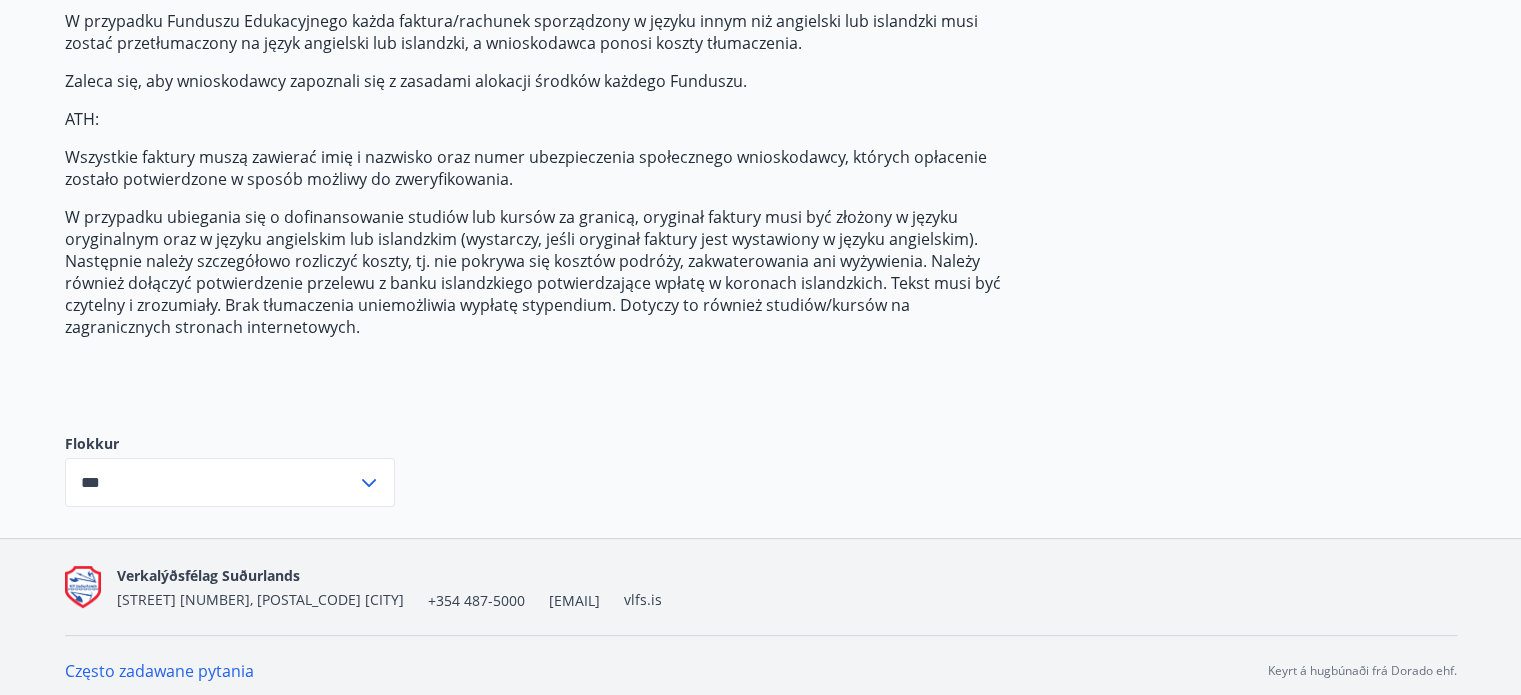 click 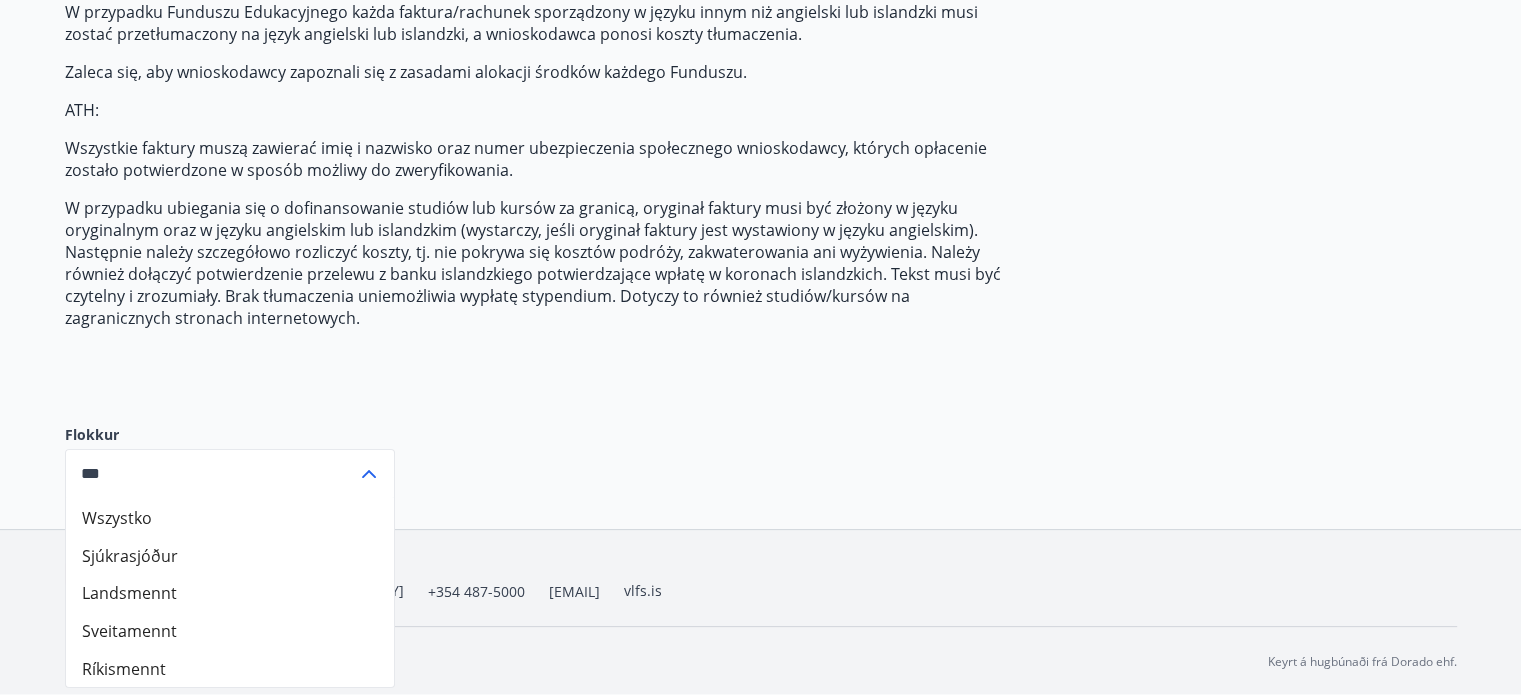 scroll, scrollTop: 410, scrollLeft: 0, axis: vertical 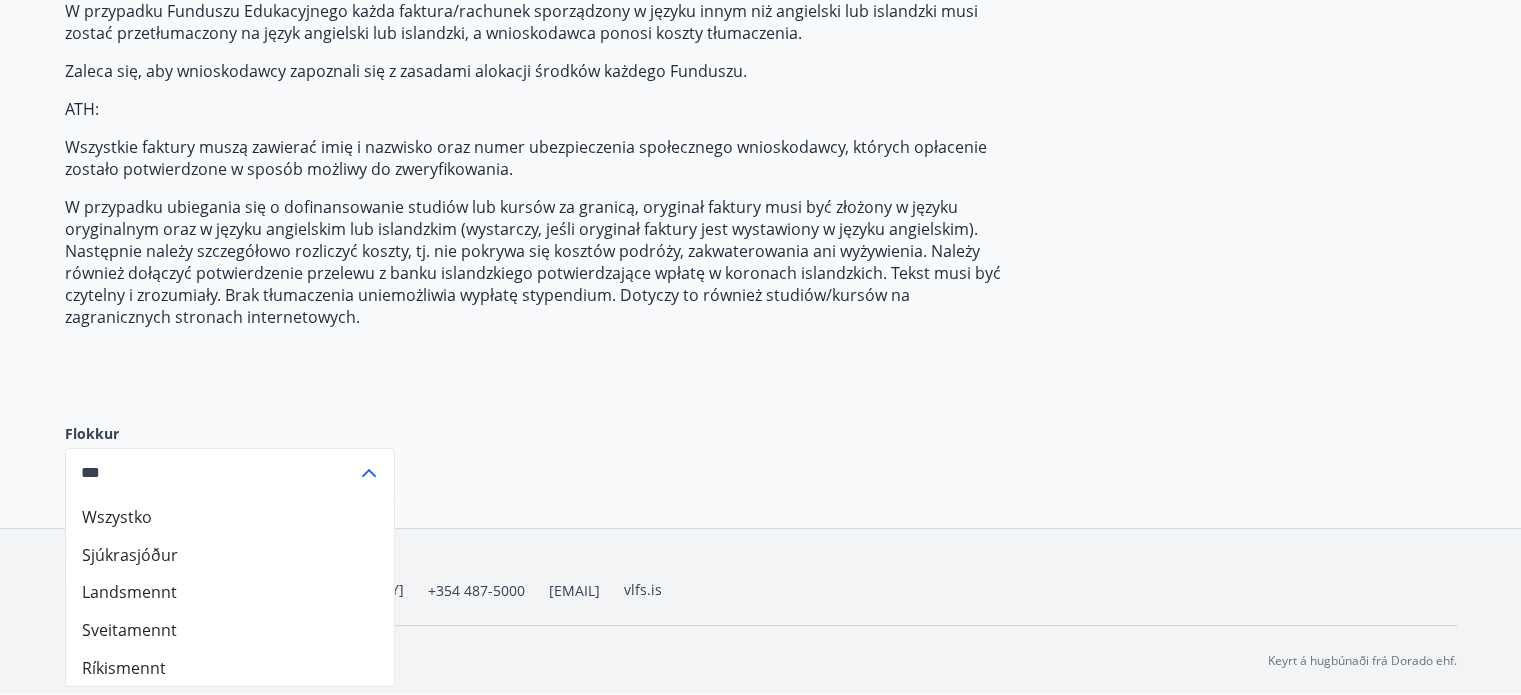 click on "Sjúkrasjóður" at bounding box center (230, 554) 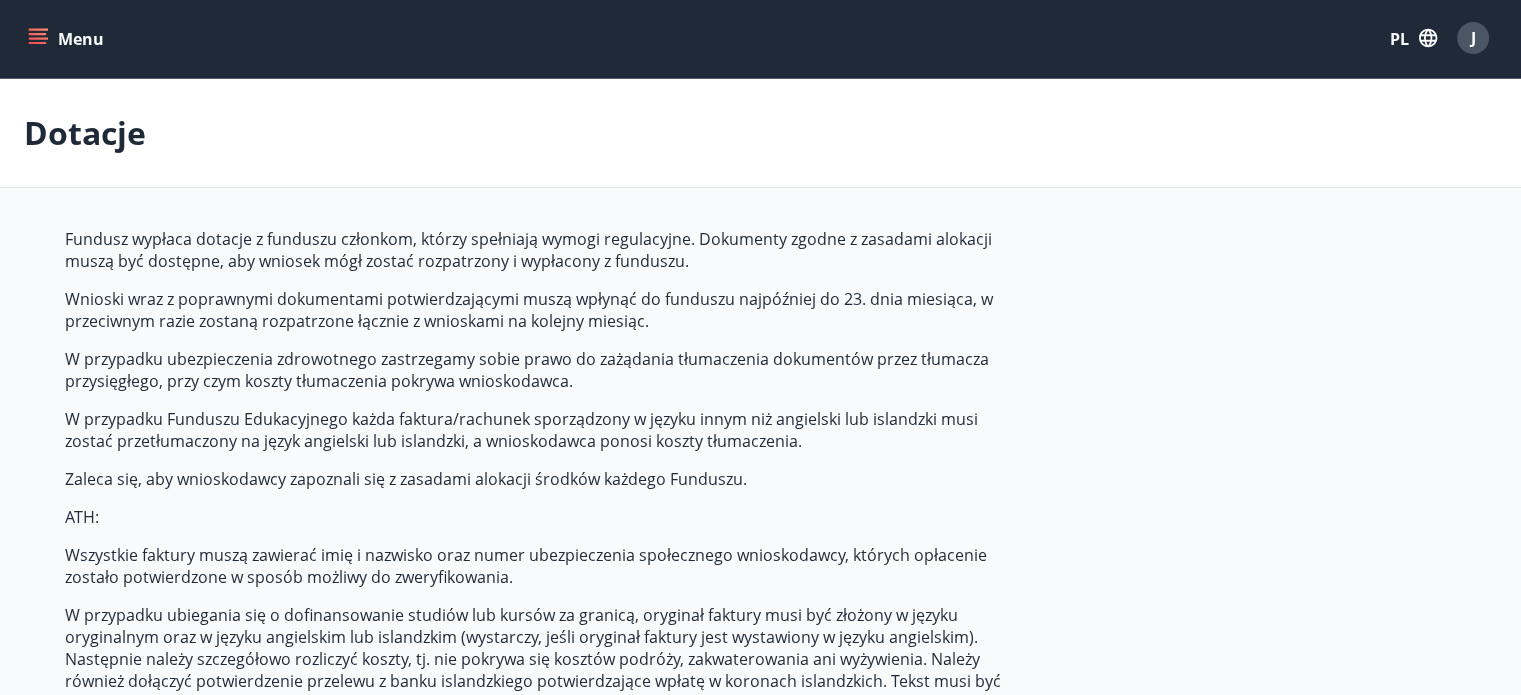scroll, scrollTop: 0, scrollLeft: 0, axis: both 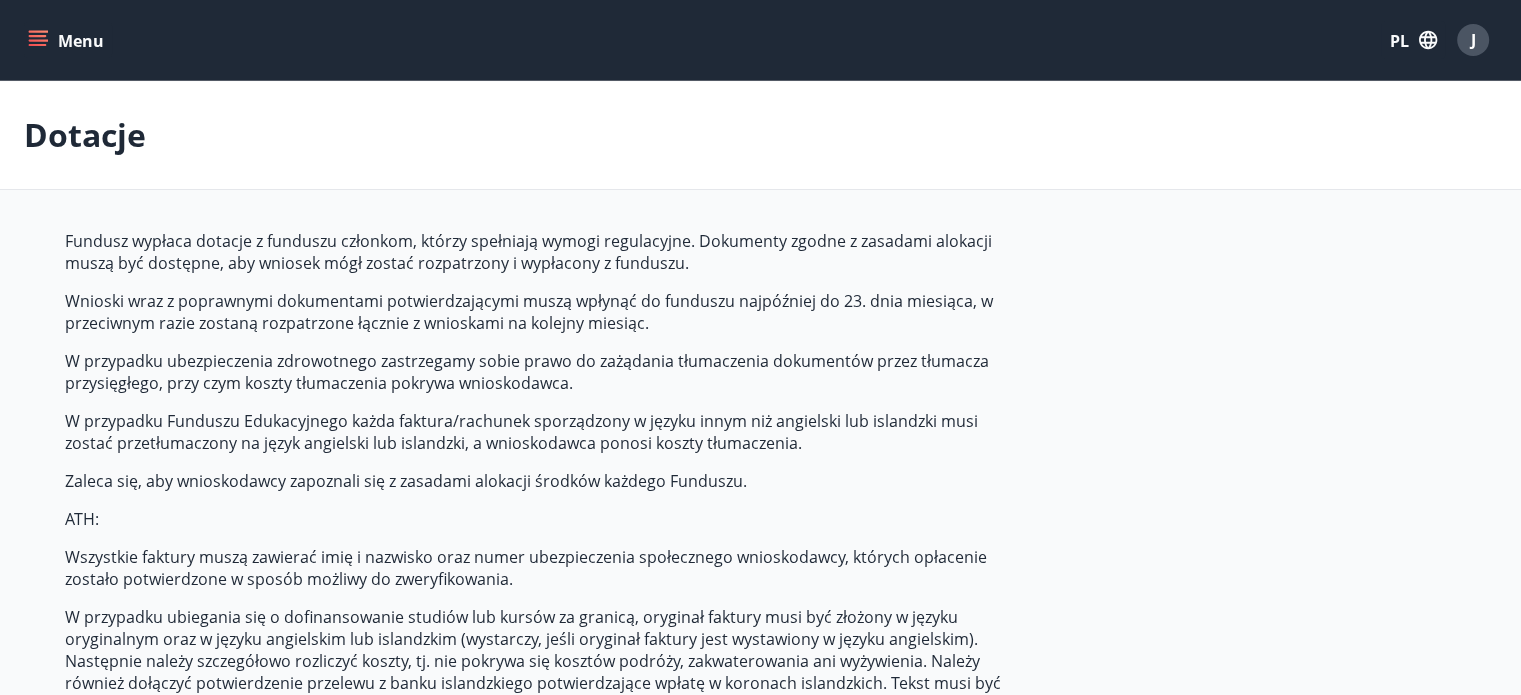 click on "Menu" at bounding box center [68, 40] 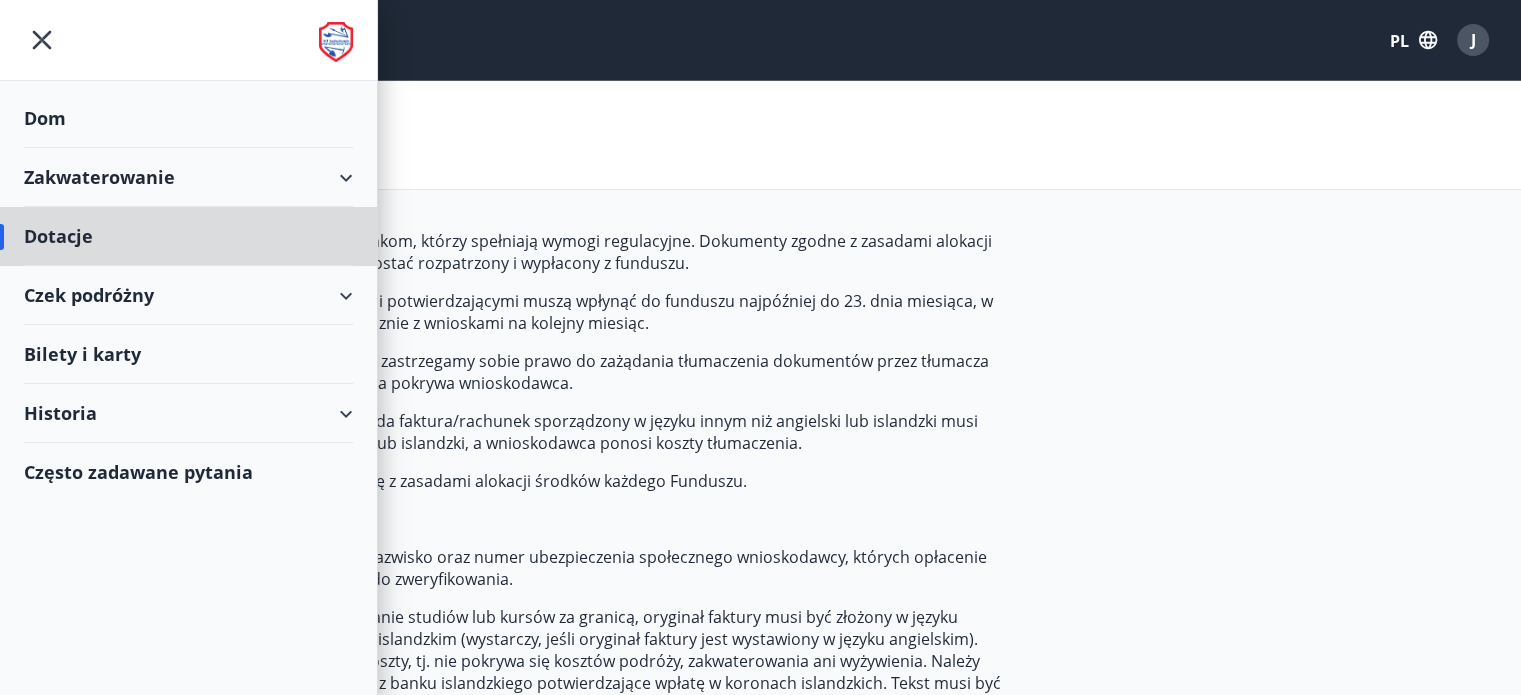 click on "Dom" at bounding box center (45, 118) 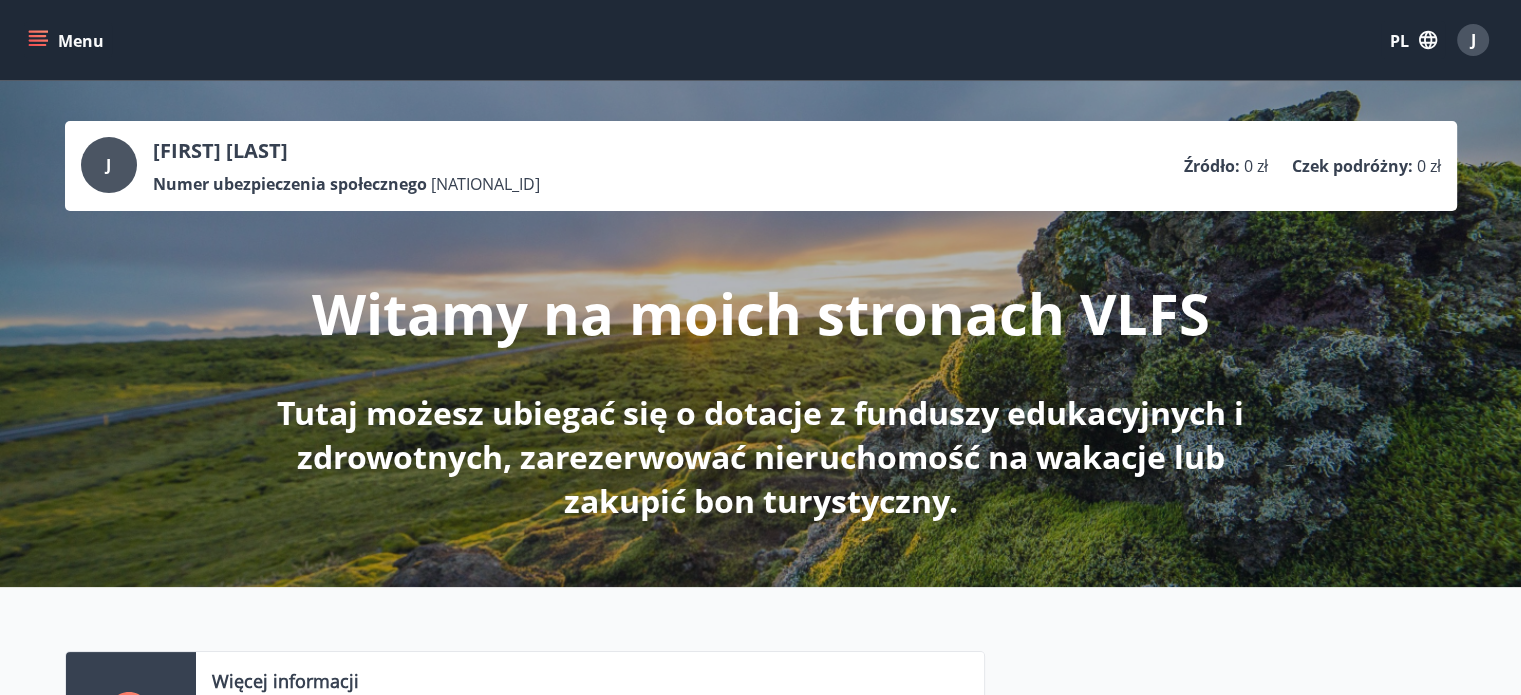 click on "J" at bounding box center [108, 165] 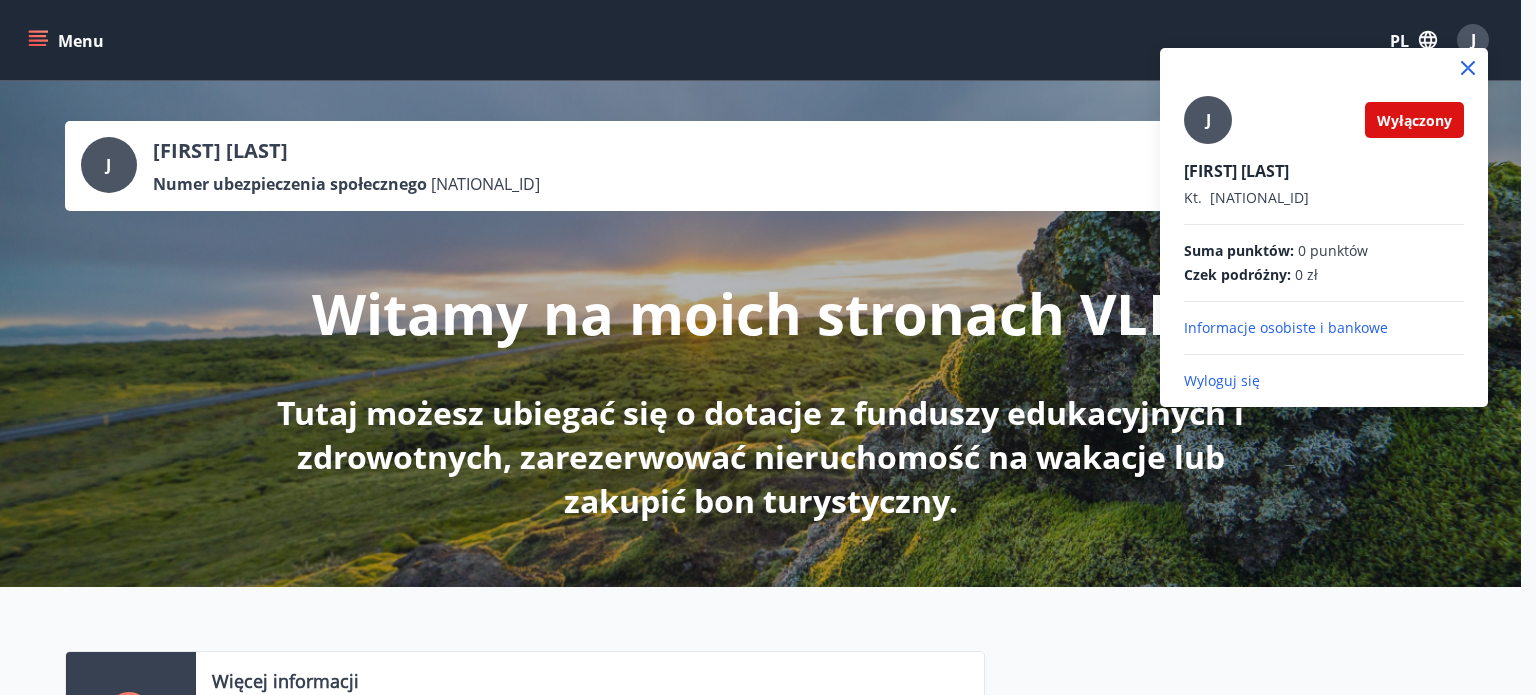 click at bounding box center (768, 347) 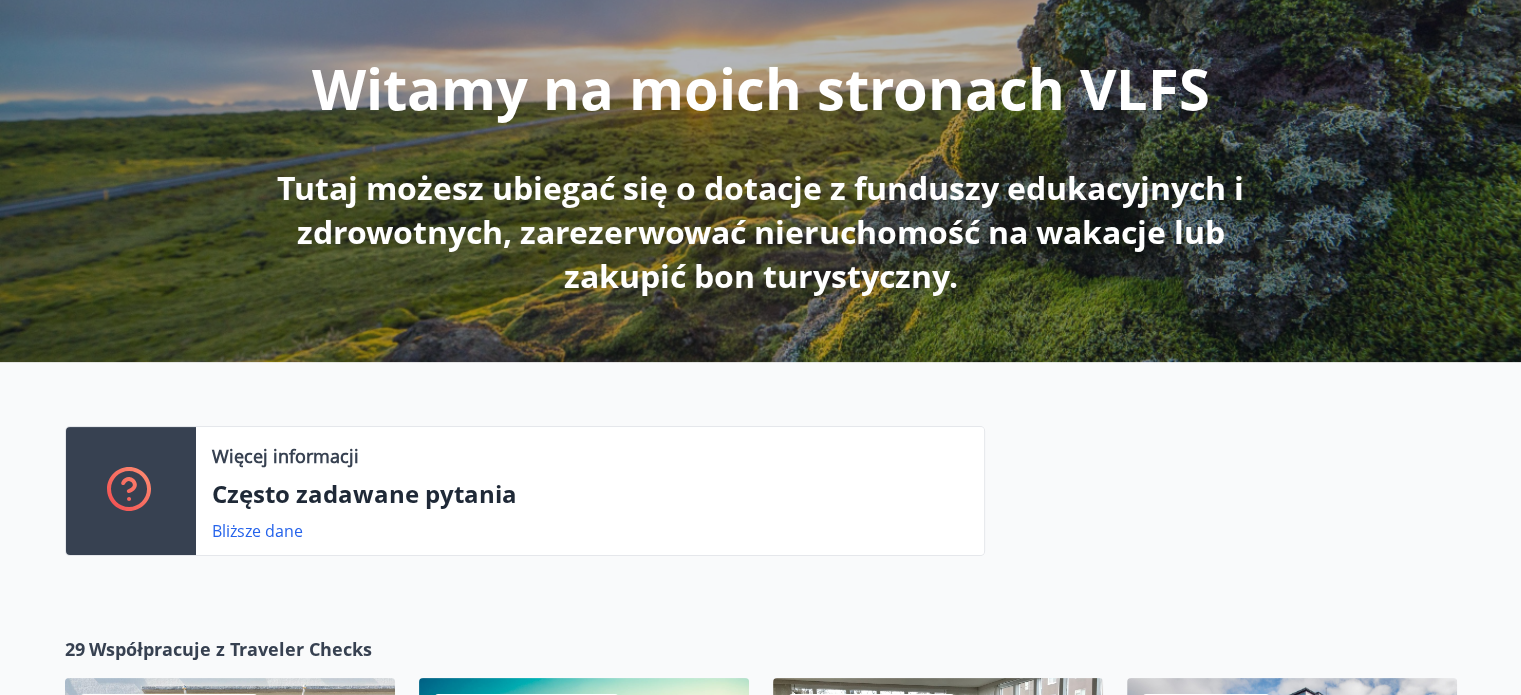 scroll, scrollTop: 183, scrollLeft: 0, axis: vertical 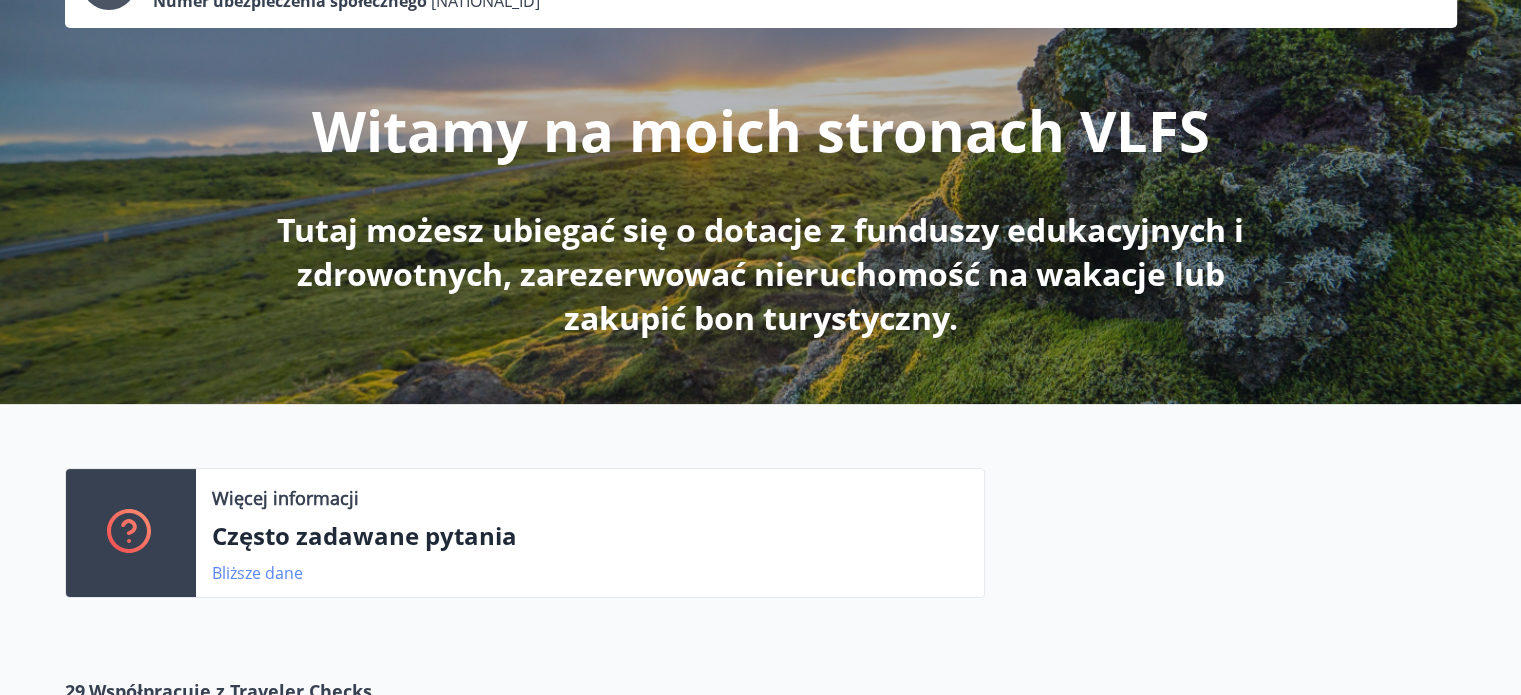 click on "Bliższe dane" at bounding box center [257, 573] 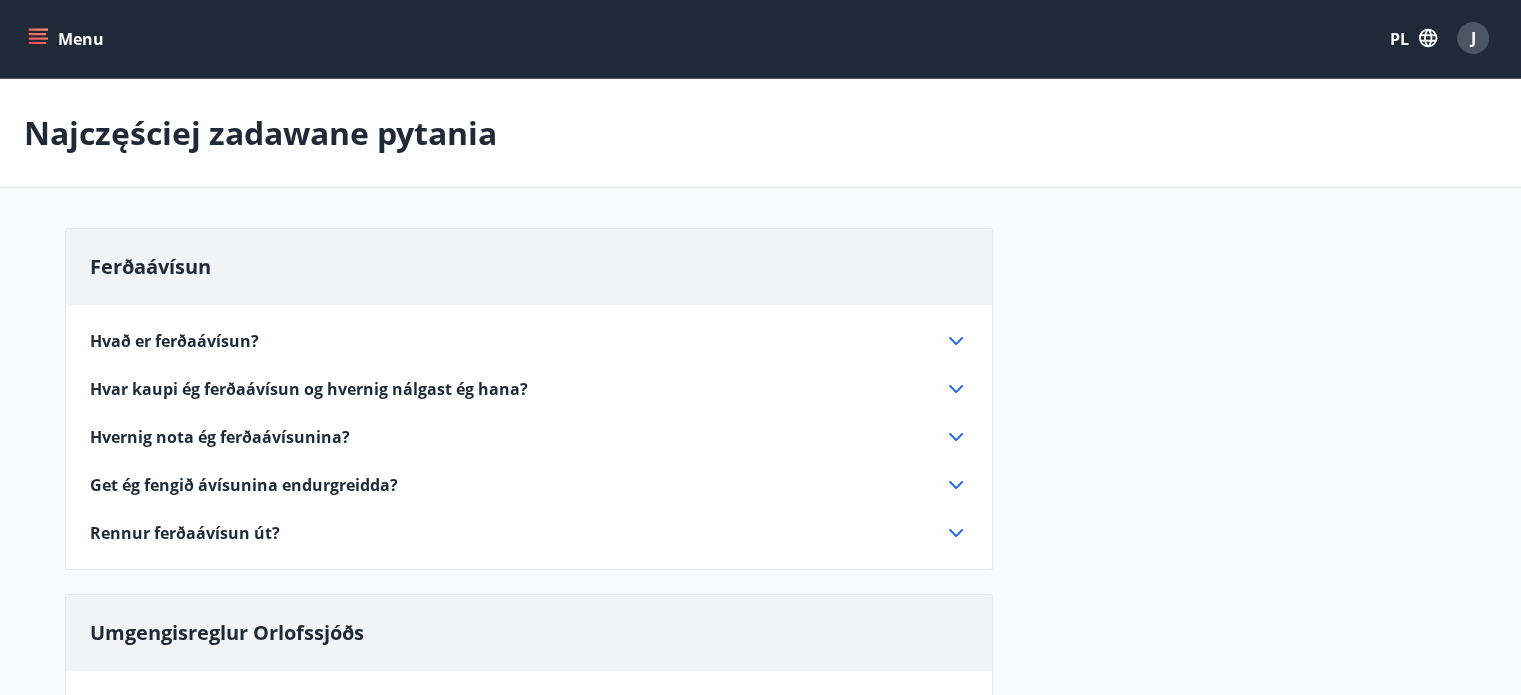 scroll, scrollTop: 183, scrollLeft: 0, axis: vertical 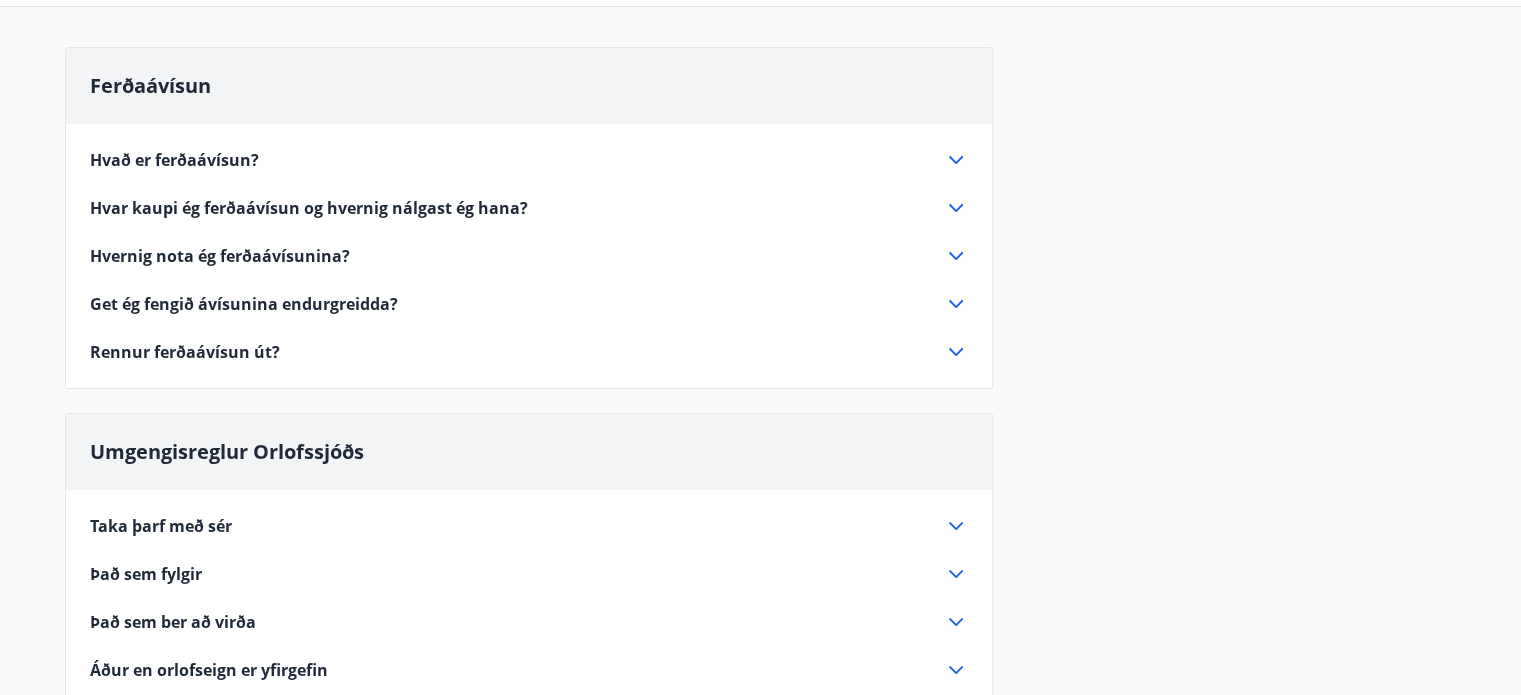 click on "Ferðaávísun Hvað er ferðaávísun? Ferðaávísun er inneign, sem þú getur notað til að greiða fyrir gistingu hjá einhverjum af fjölmörgum samstarfsaðilum okkar. Þú ert ekki skuldbundinn til að nota ávísunina hjá tilteknum samstarfsaðila, eftir að hún hefur verið keypt. Upphæðina getur þú notað hjá hvaða samstarfsaðila okkar sem er.
Hvar kaupi ég ferðaávísun og hvernig nálgast ég hana? Þú ferð inn á orlofsvef þíns stéttarfélags og smellir á „Ferðaávísun“. Þú velur upphæð ávísunarinnar og greiðir fyrir með greiðslukorti. Ávísunin verður á þínu svæði á orlofsvefnum. Þú þarft aðeins að gefa upp kennitöluna þína þegar þú mætir á staðinn. Þú þarft ekkert að hafa með þér.
Hvernig nota ég ferðaávísunina? Þegar þú mætir á áfangastað gefur þú upp kennitölu þína. Þú þarft engu að framvísa öðru en persónuskilríkjum.
Get ég fengið ávísunina endurgreidda?
Rennur ferðaávísun út?" at bounding box center [761, 899] 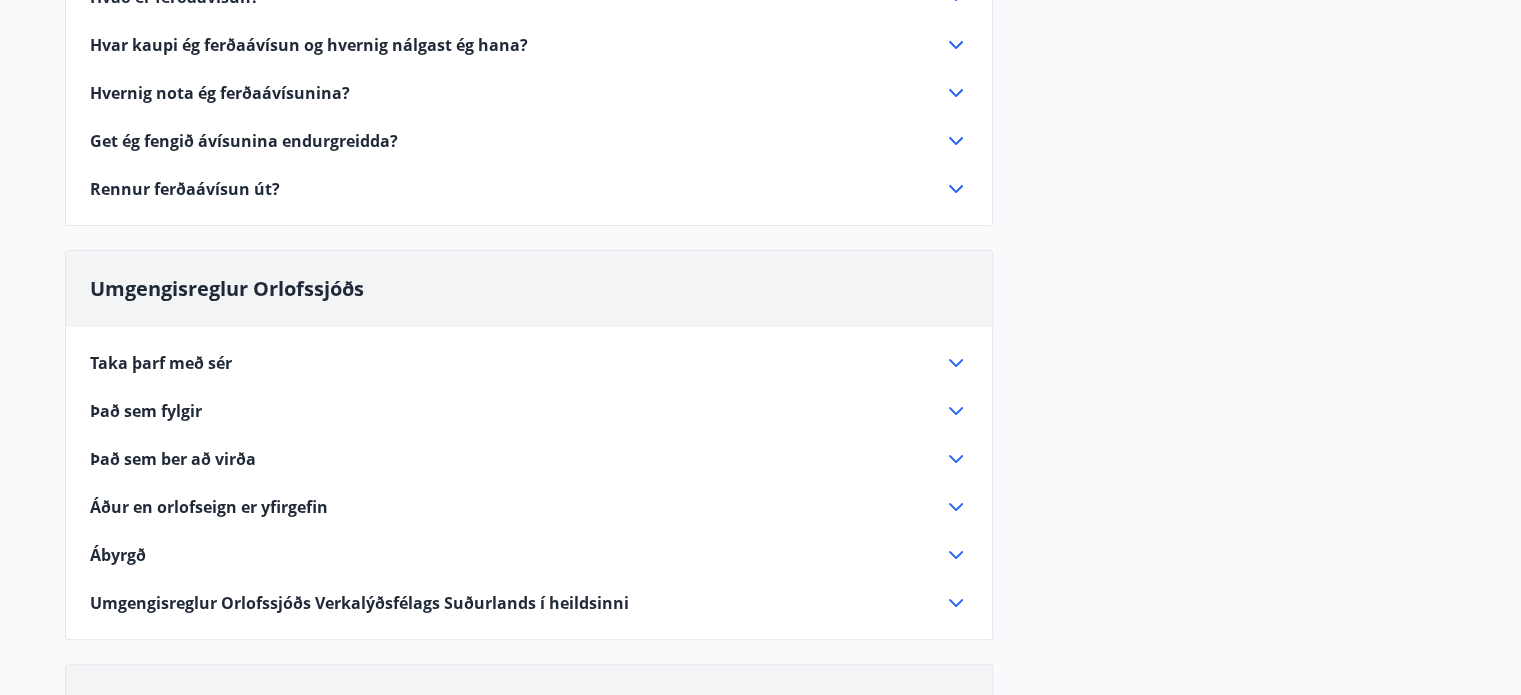 scroll, scrollTop: 200, scrollLeft: 0, axis: vertical 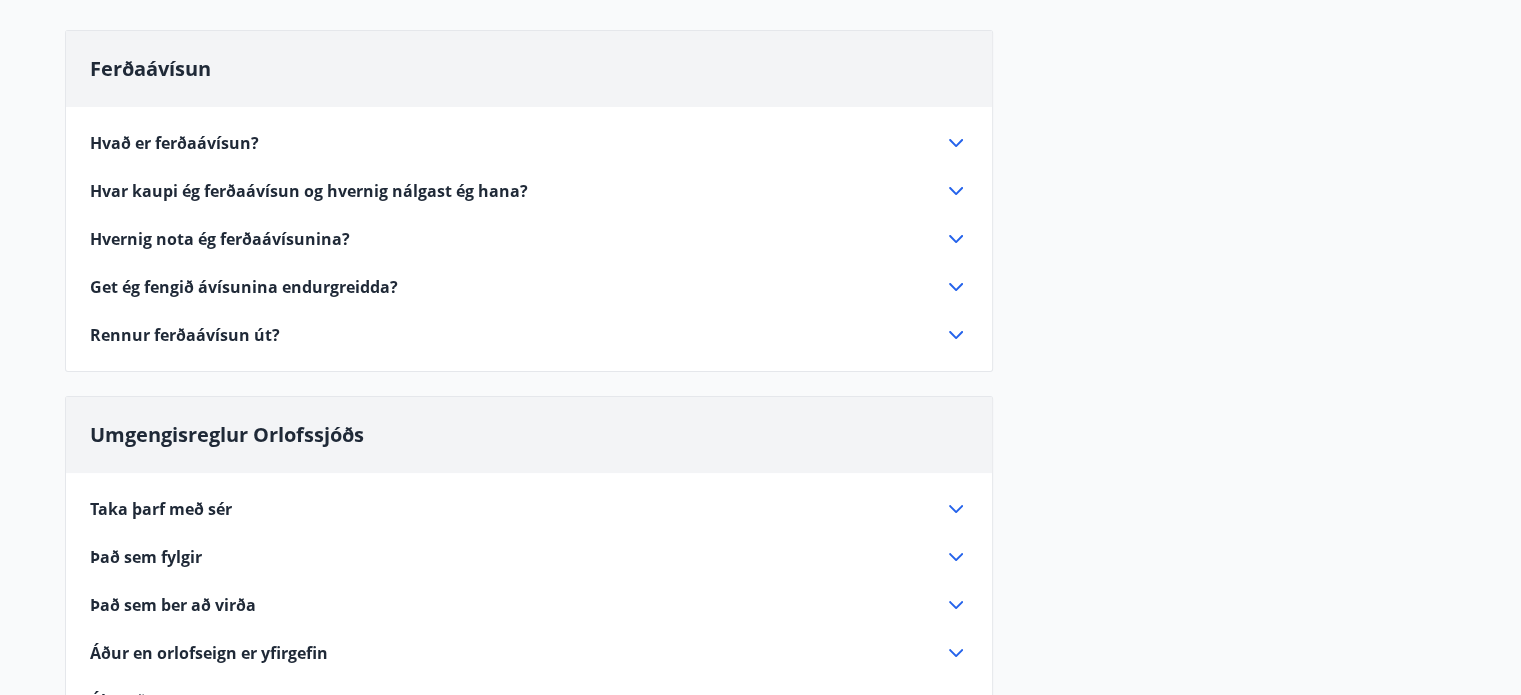 click 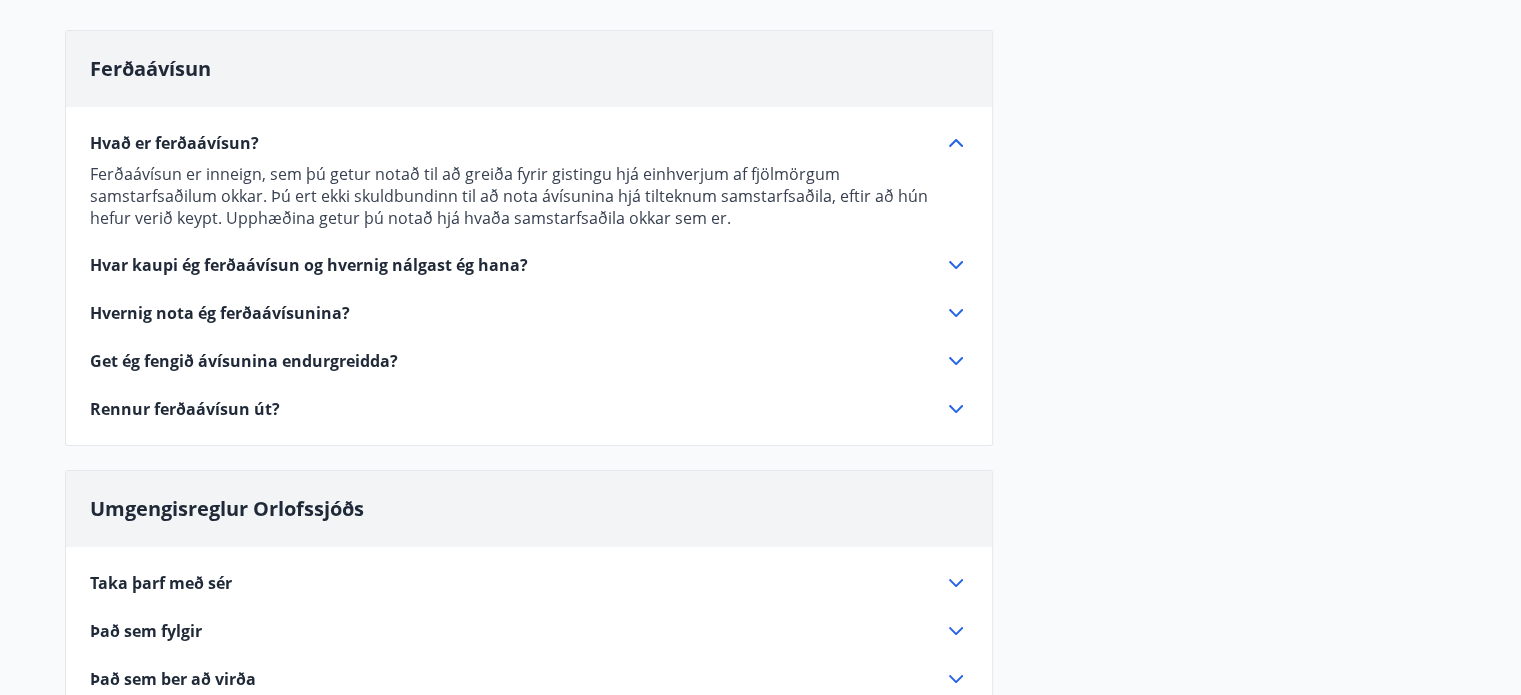 click on "Hvar kaupi ég ferðaávísun og hvernig nálgast ég hana?" at bounding box center (529, 265) 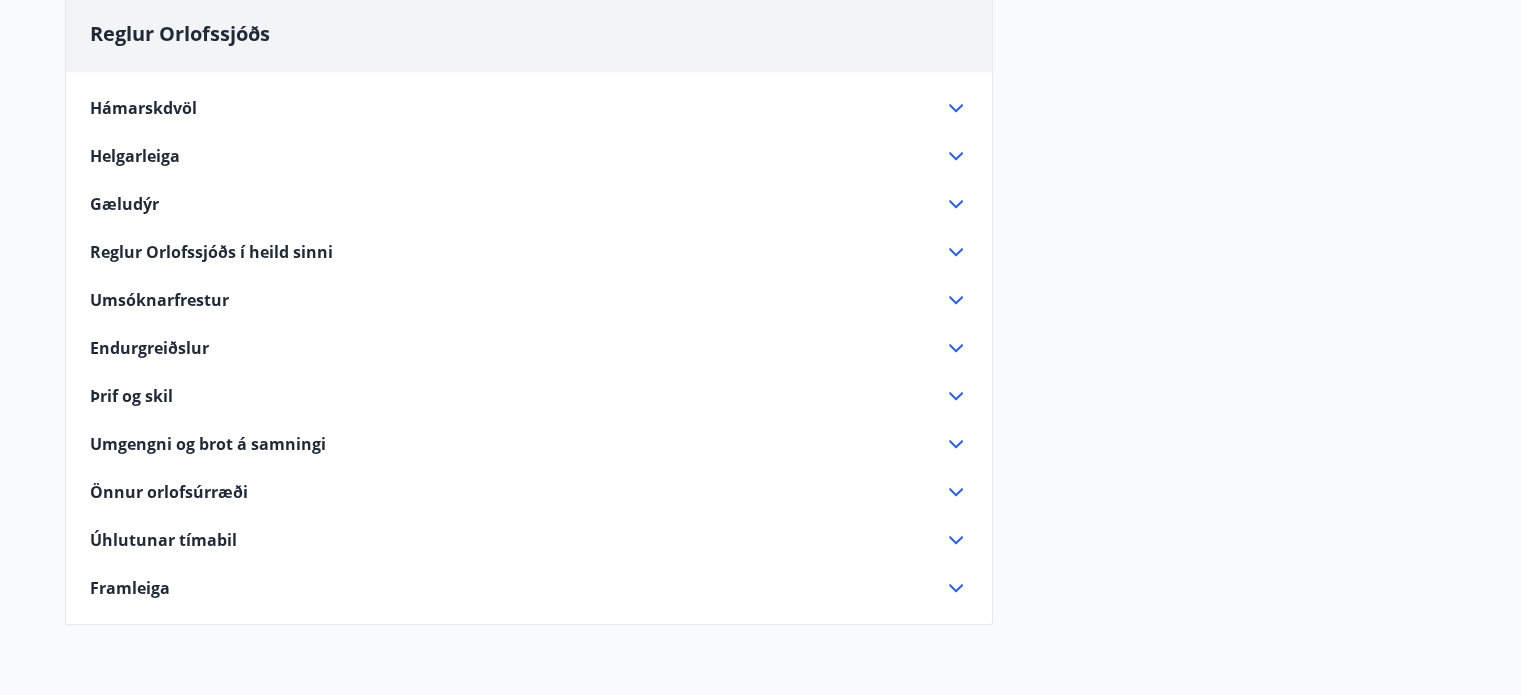 scroll, scrollTop: 1558, scrollLeft: 0, axis: vertical 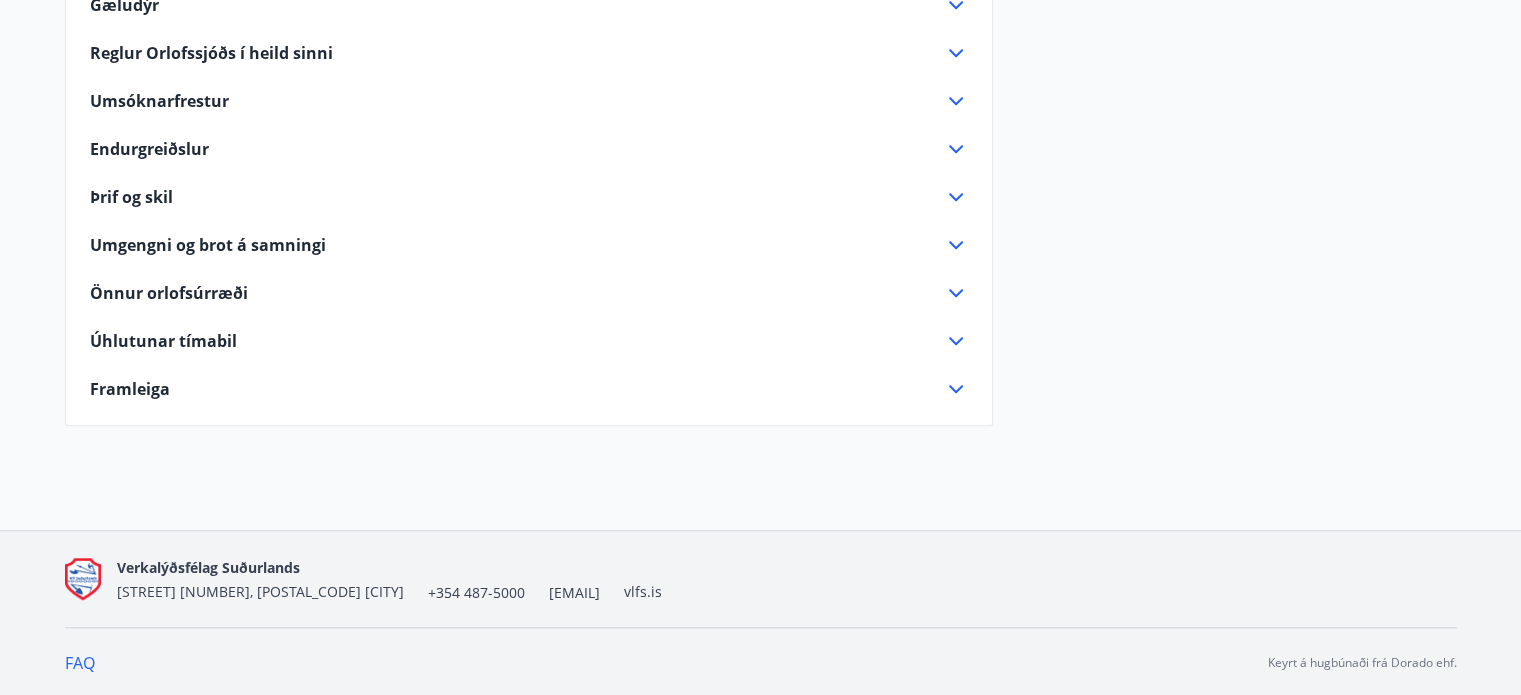 click 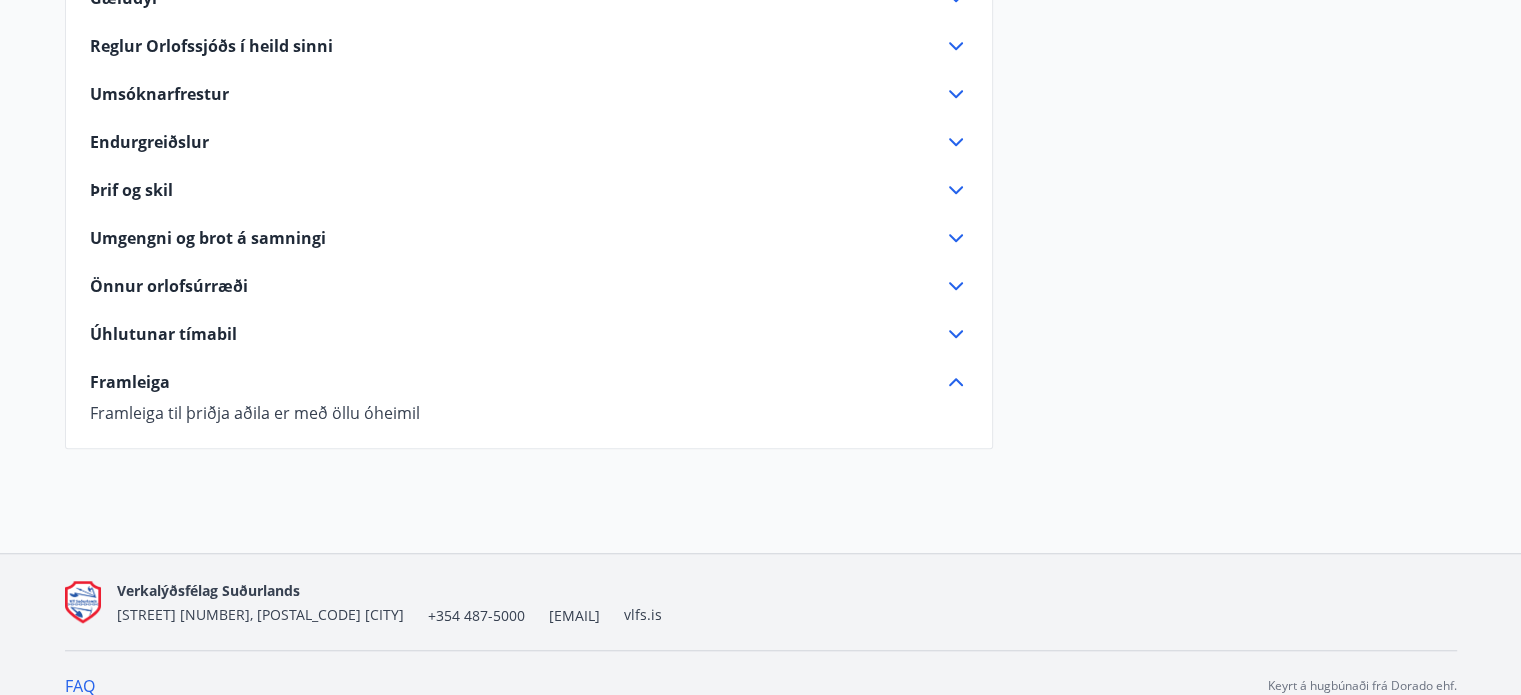 scroll, scrollTop: 1484, scrollLeft: 0, axis: vertical 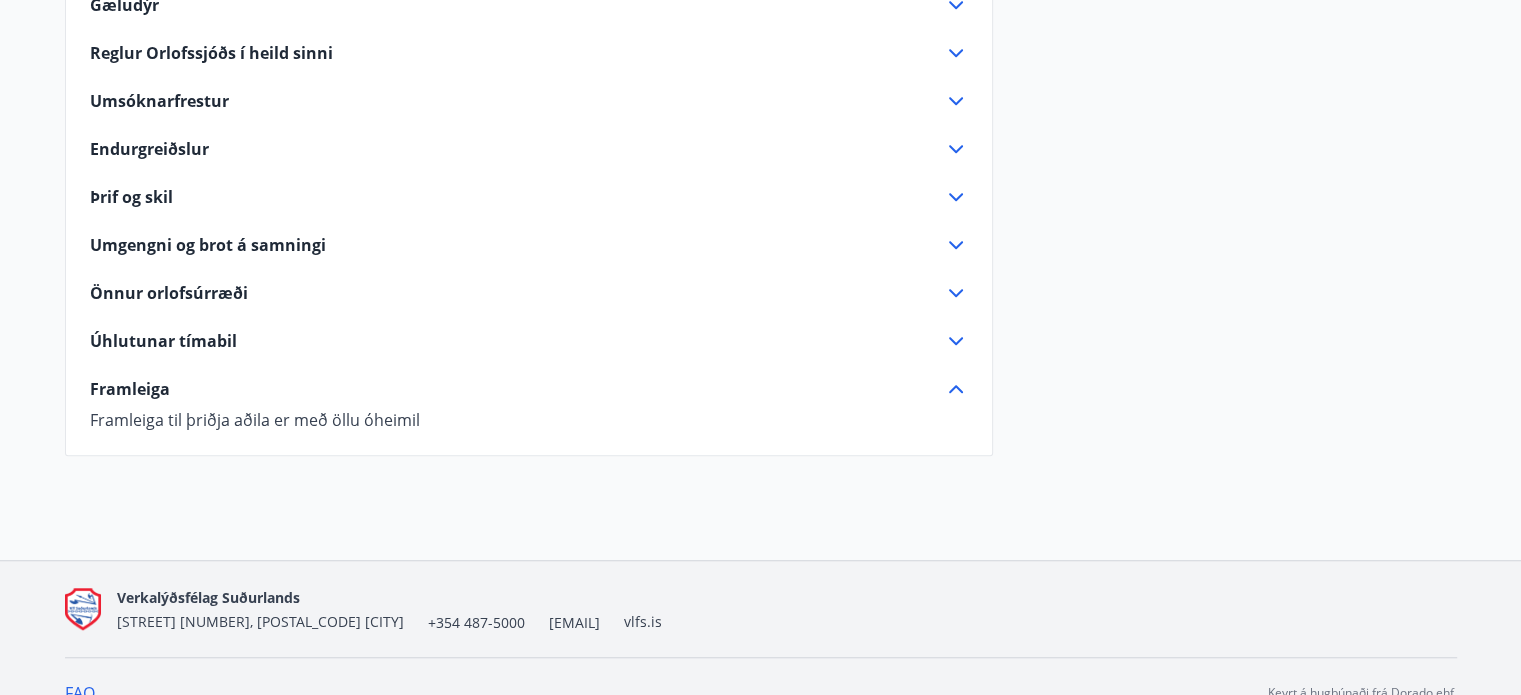 click 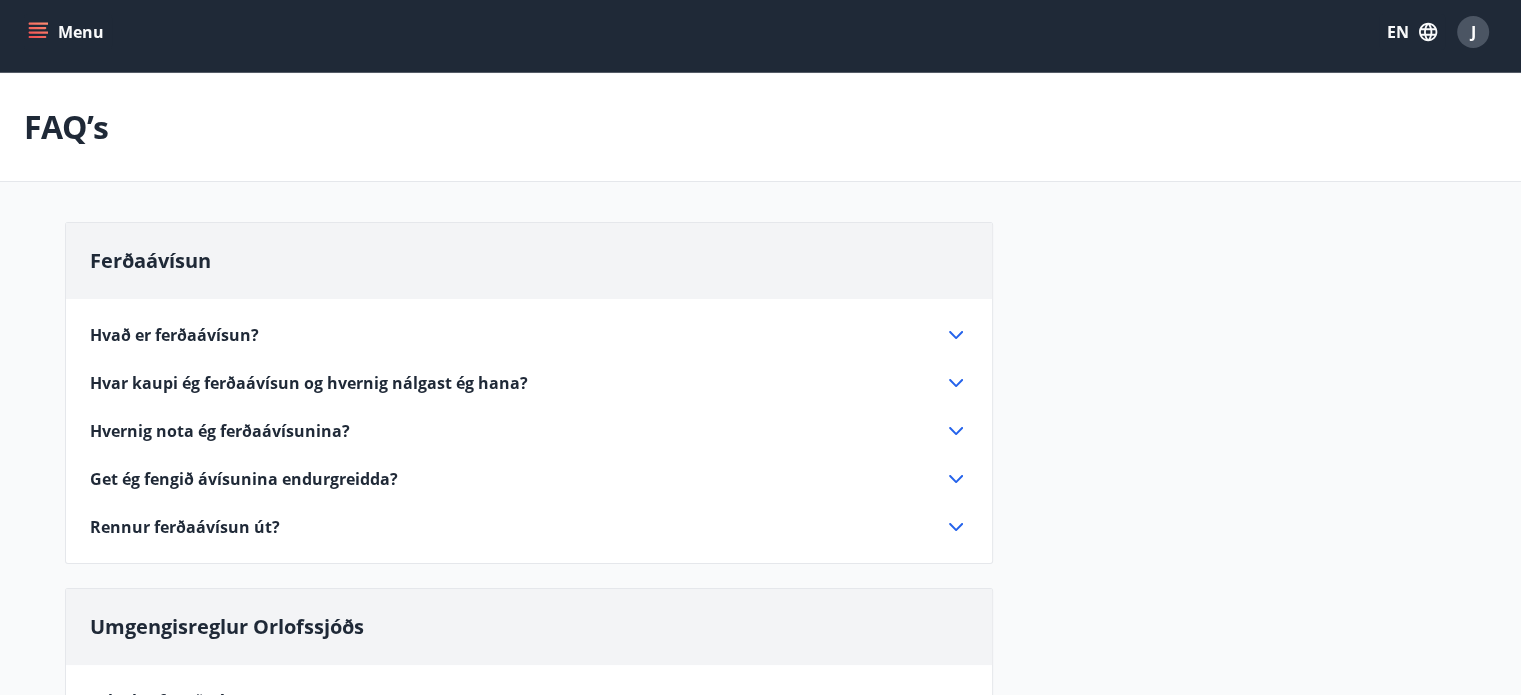 scroll, scrollTop: 0, scrollLeft: 0, axis: both 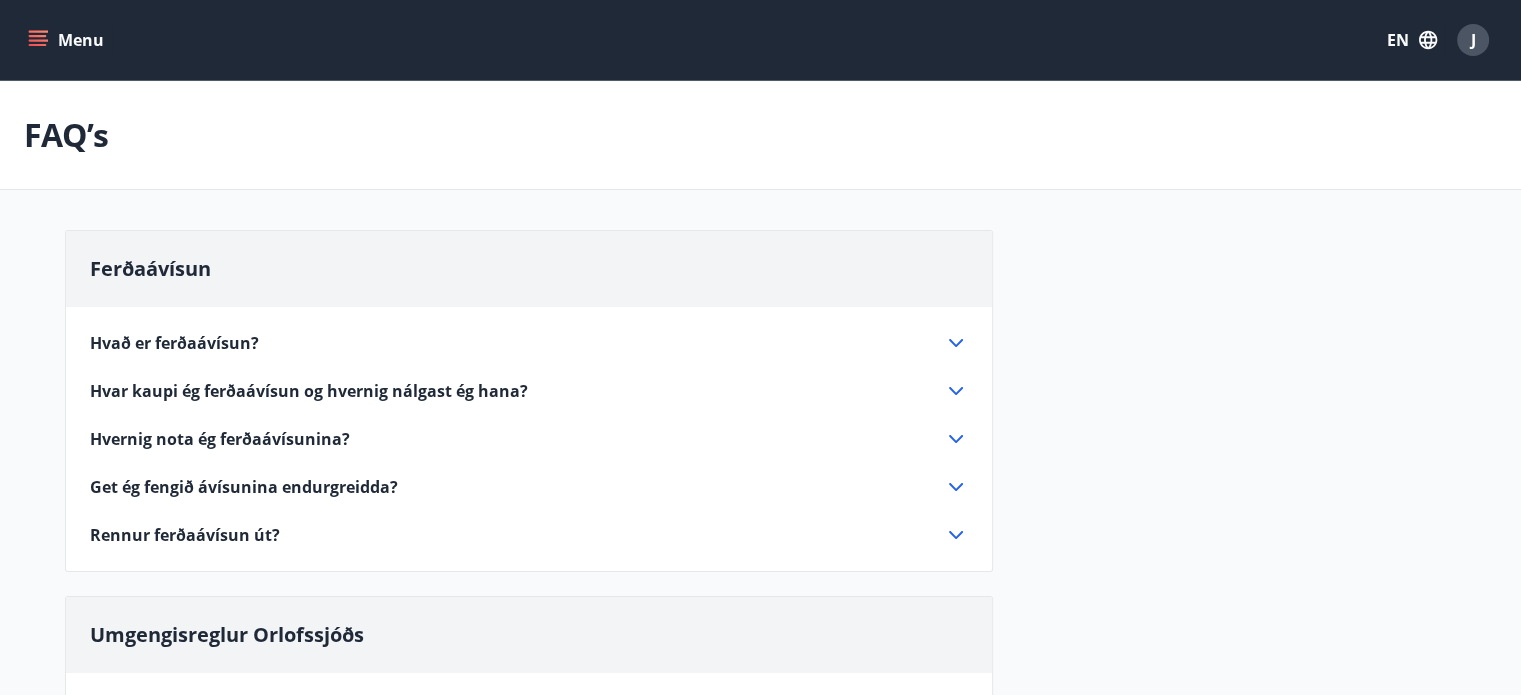 click 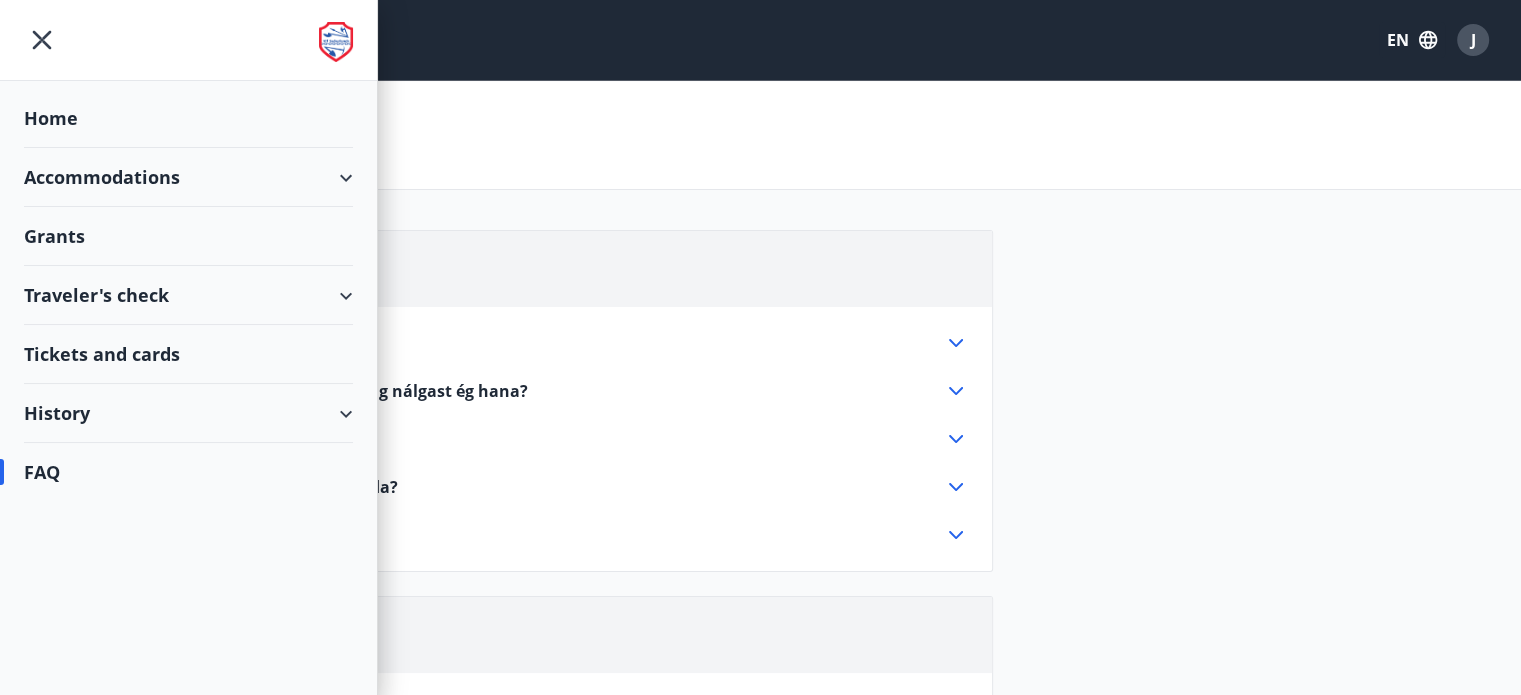 click 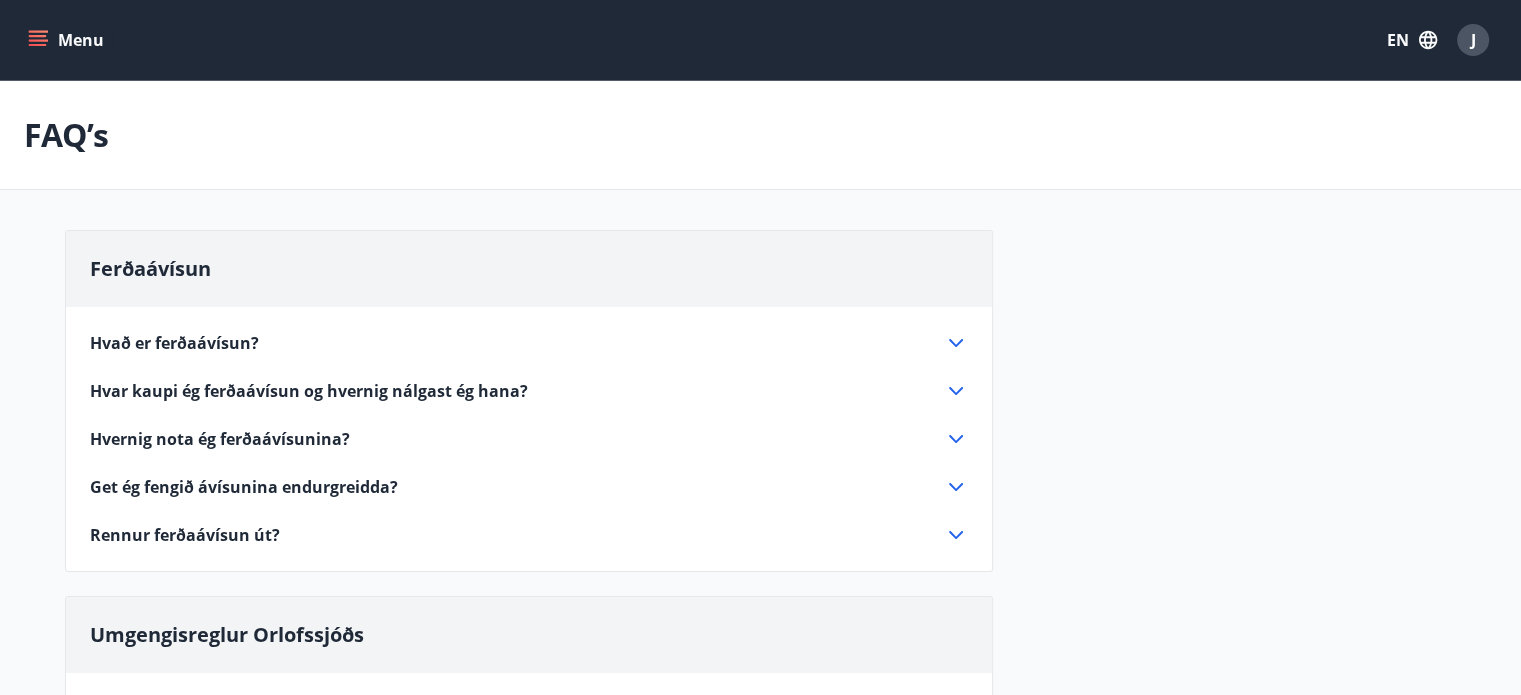 click on "Menu" at bounding box center (68, 40) 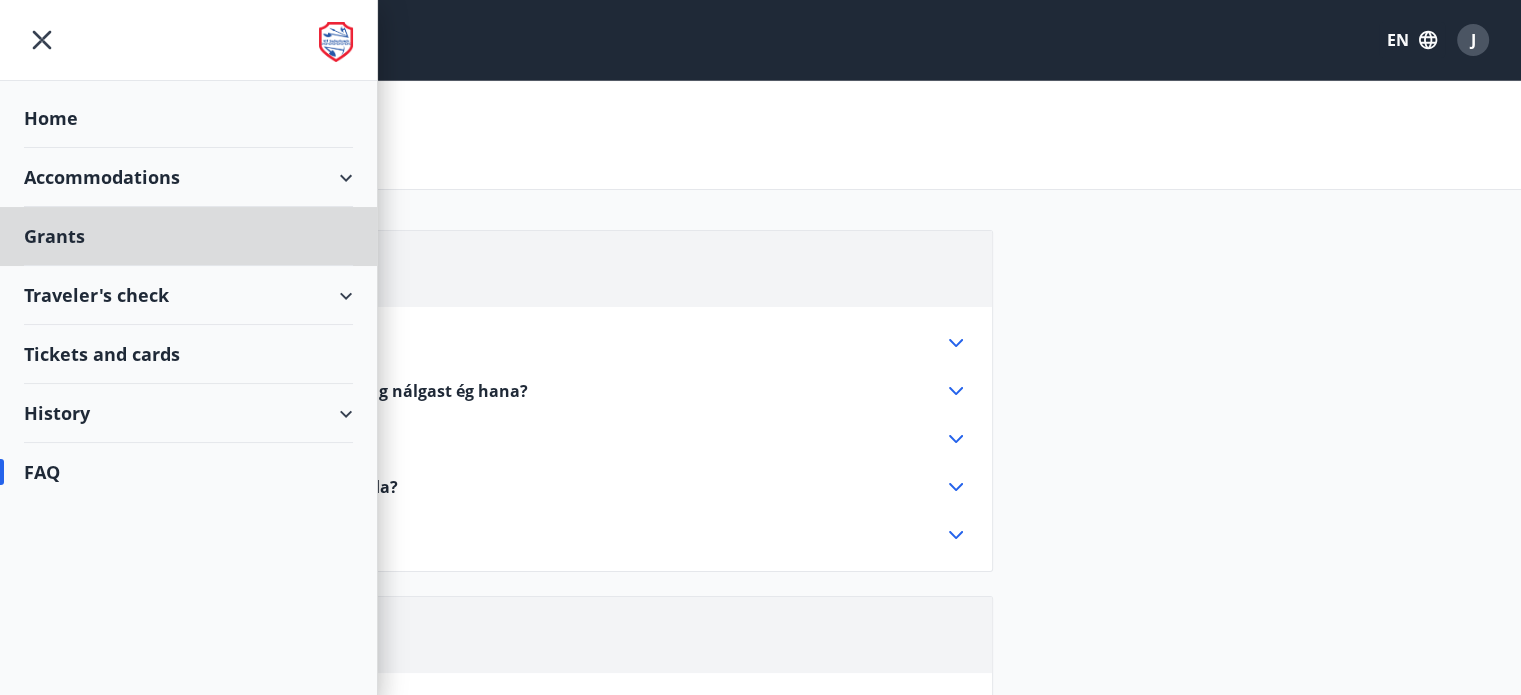 click on "Home" at bounding box center (188, 118) 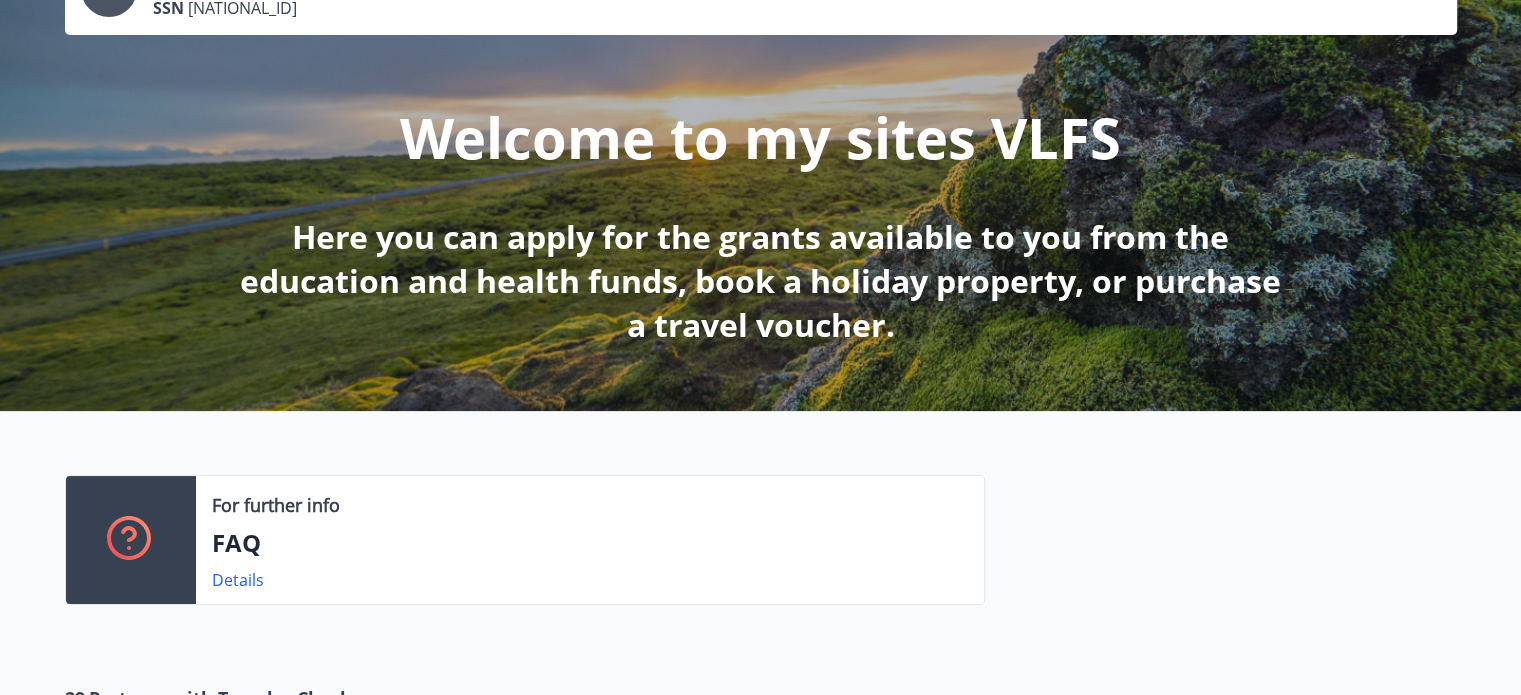 scroll, scrollTop: 0, scrollLeft: 0, axis: both 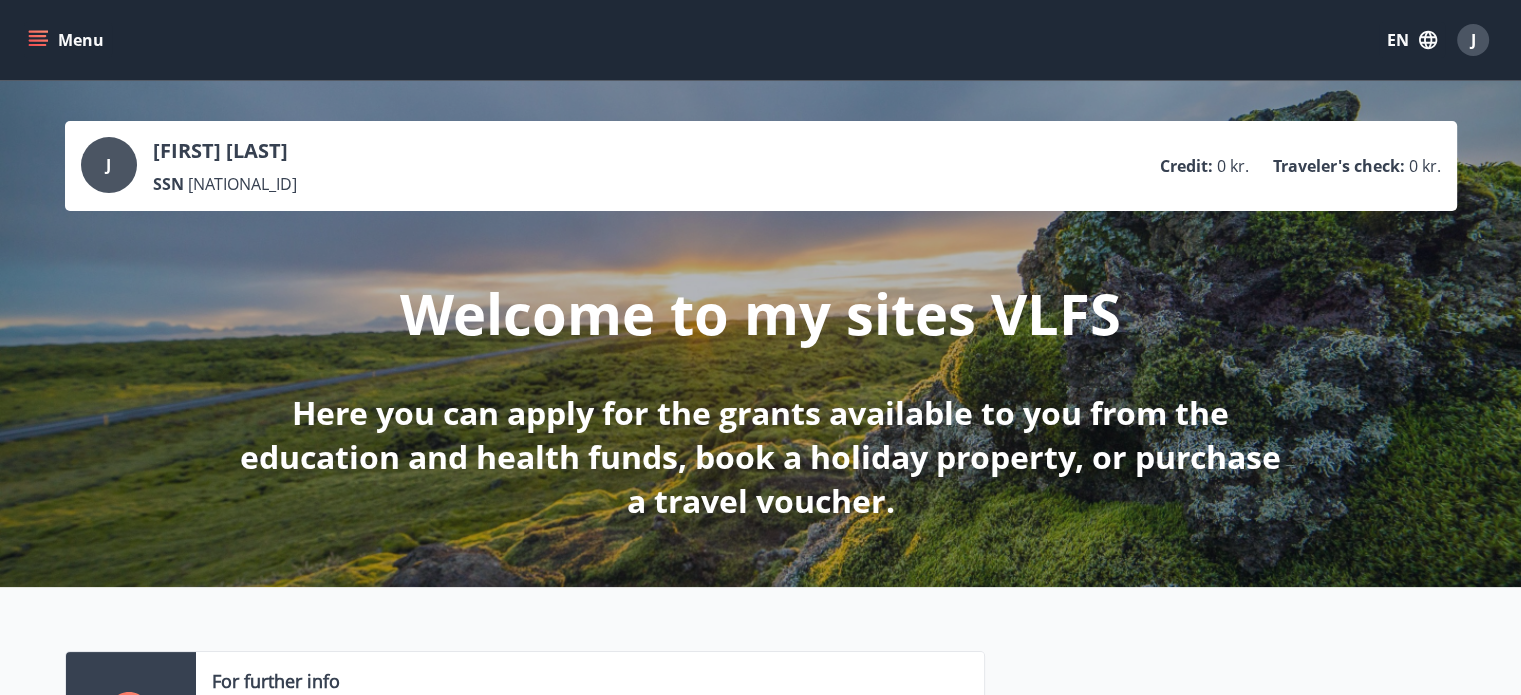 click on "Menu" at bounding box center (68, 40) 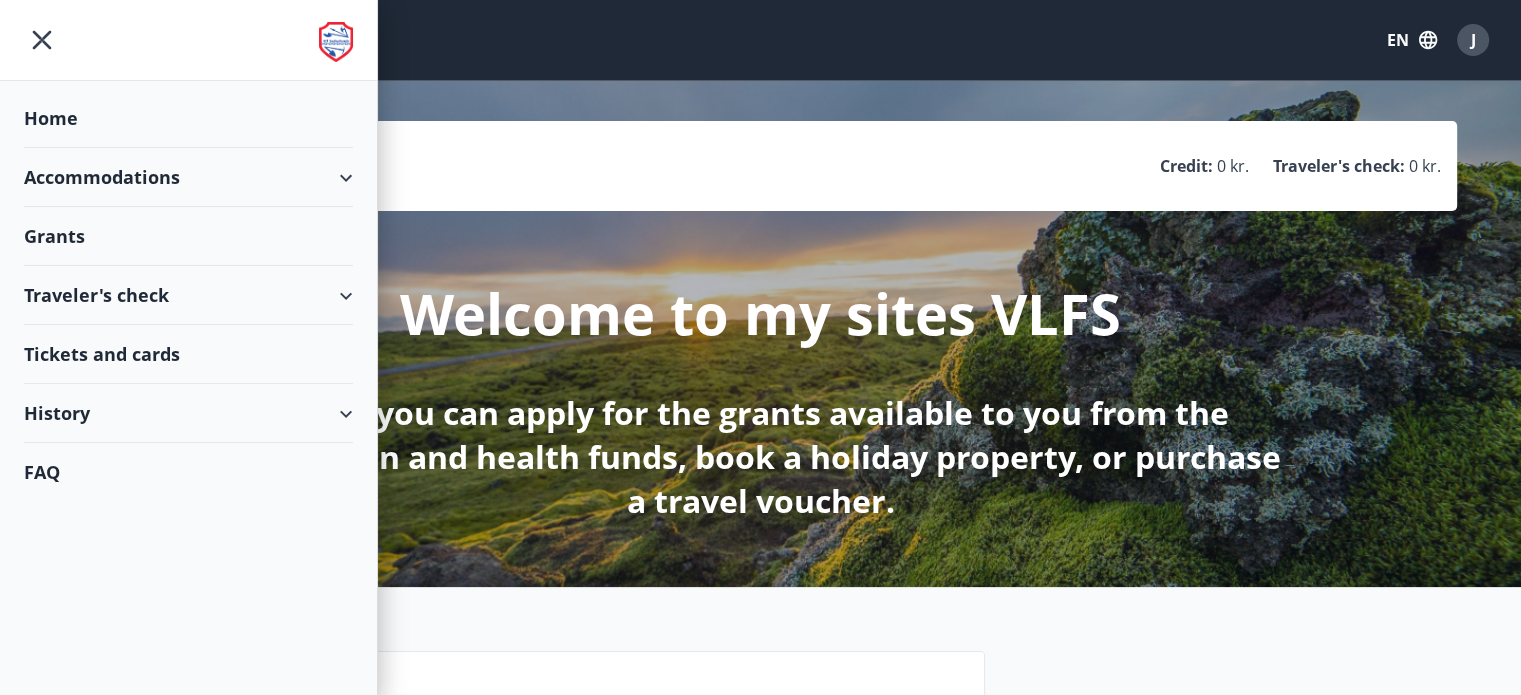 click at bounding box center [336, 42] 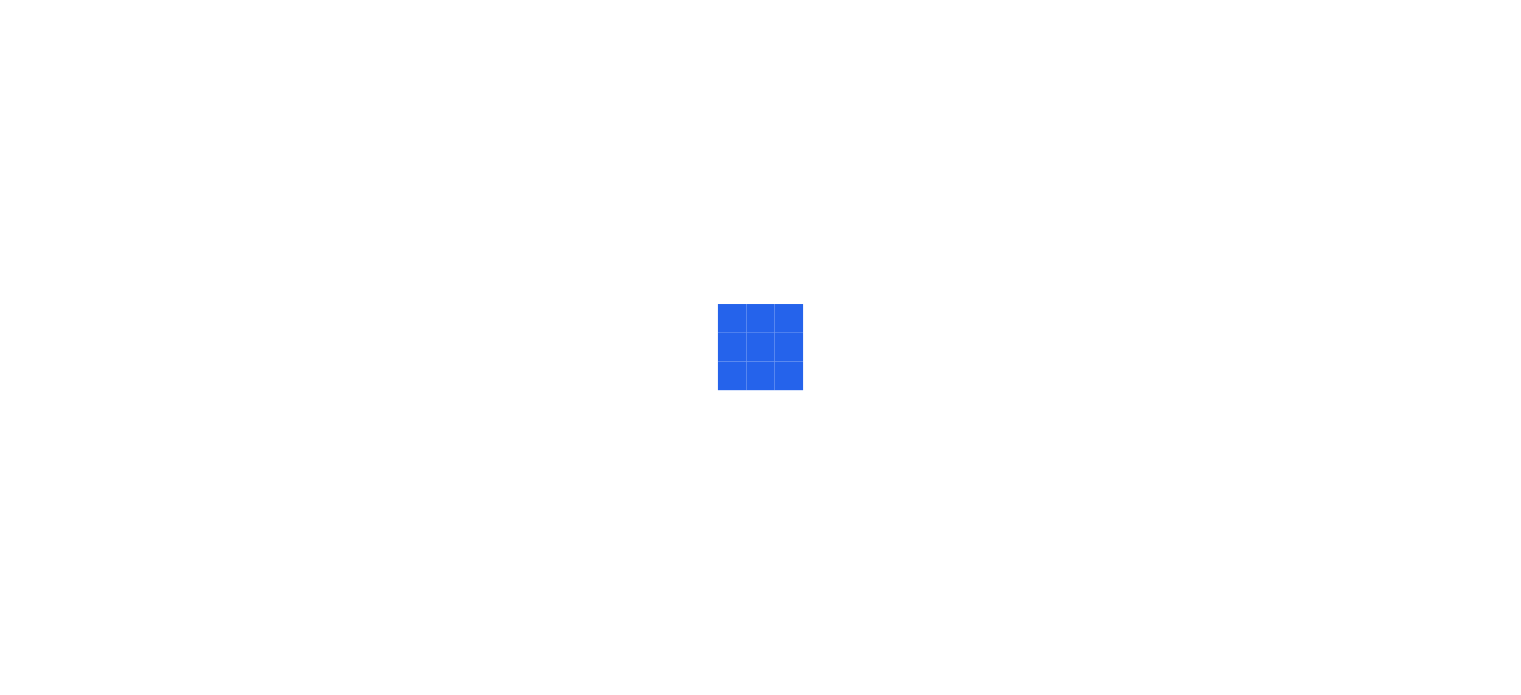 scroll, scrollTop: 0, scrollLeft: 0, axis: both 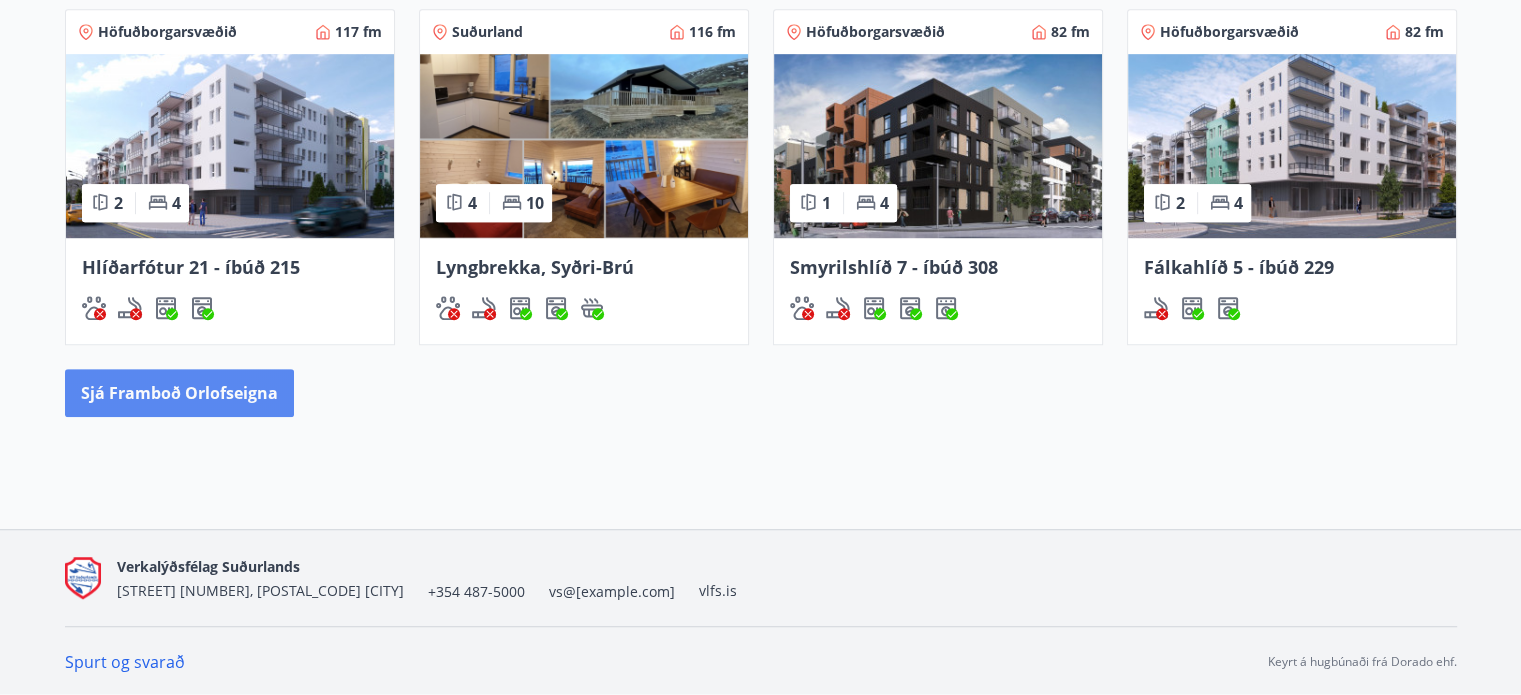 click on "Sjá framboð orlofseigna" at bounding box center [179, 393] 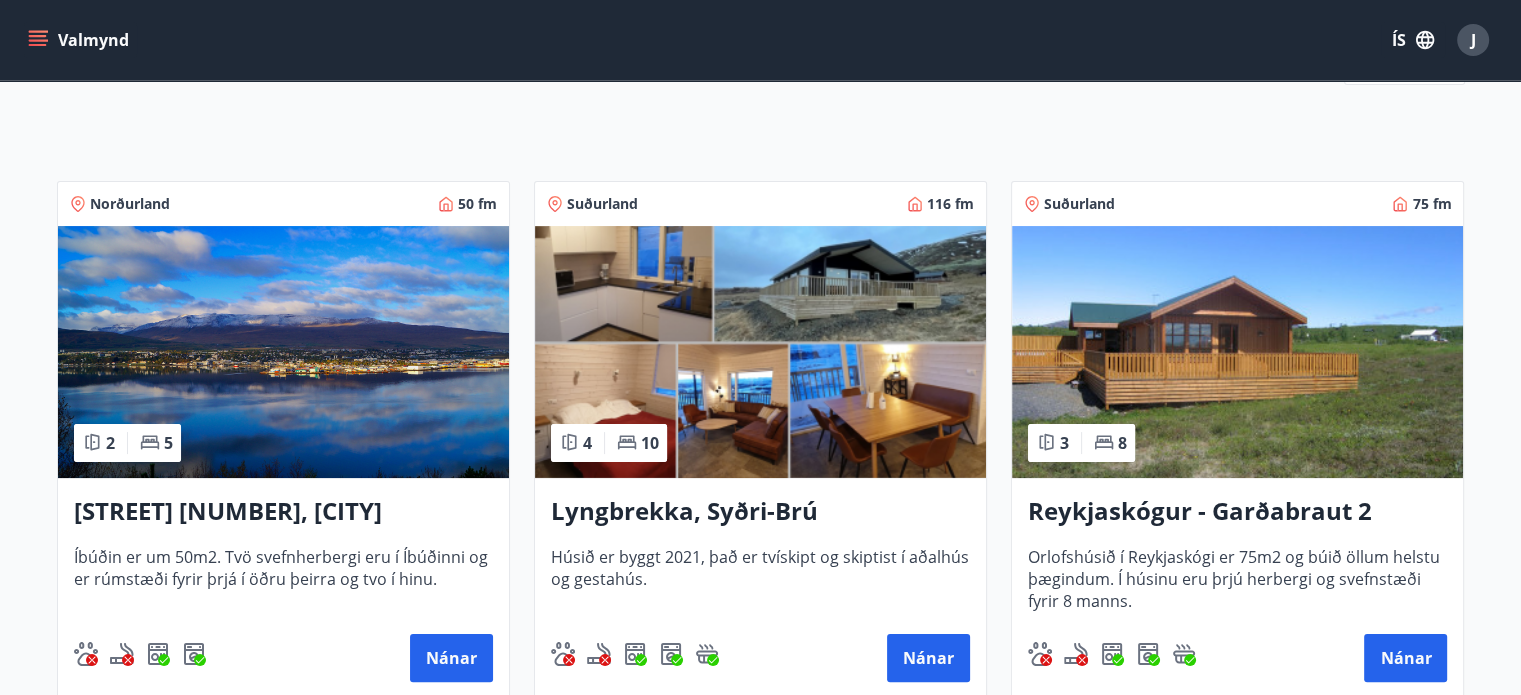 scroll, scrollTop: 0, scrollLeft: 0, axis: both 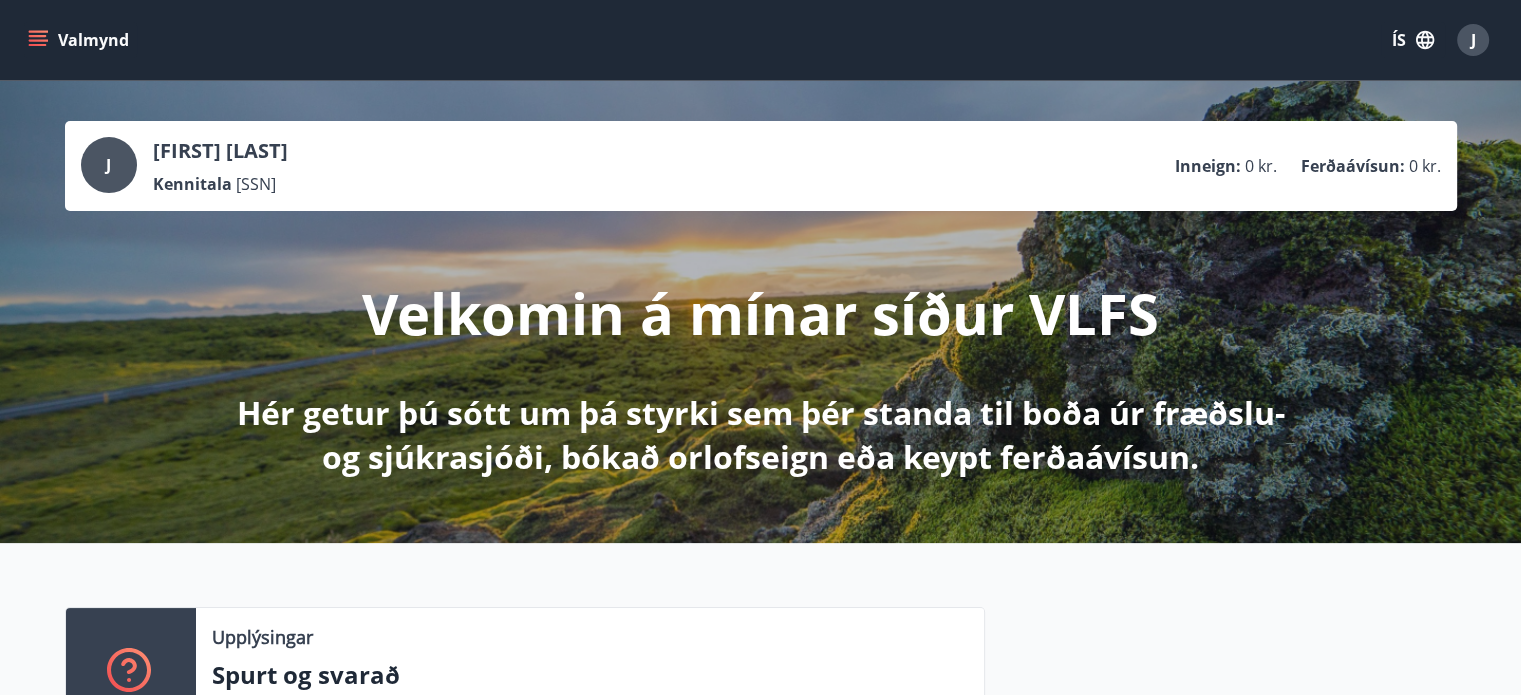 click on "Valmynd" at bounding box center (80, 40) 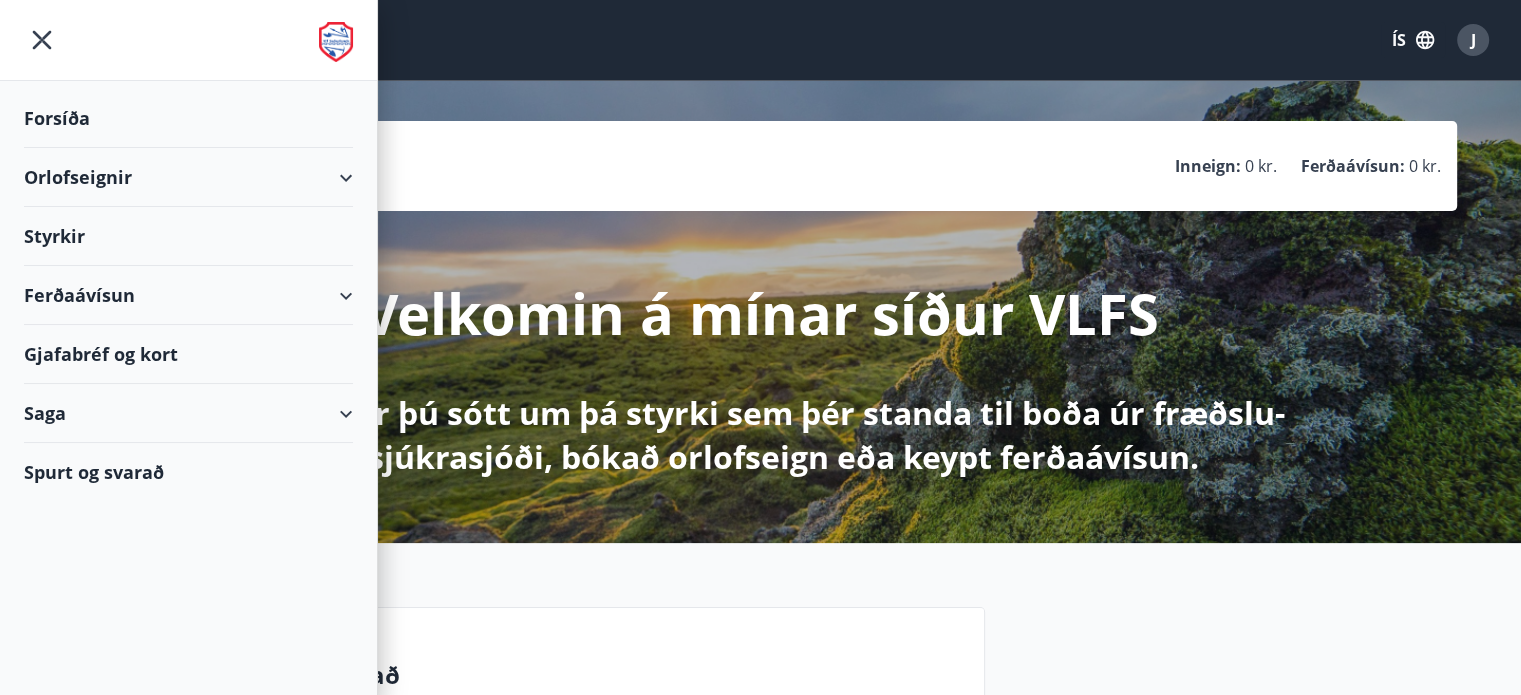 click on "Styrkir" at bounding box center [188, 118] 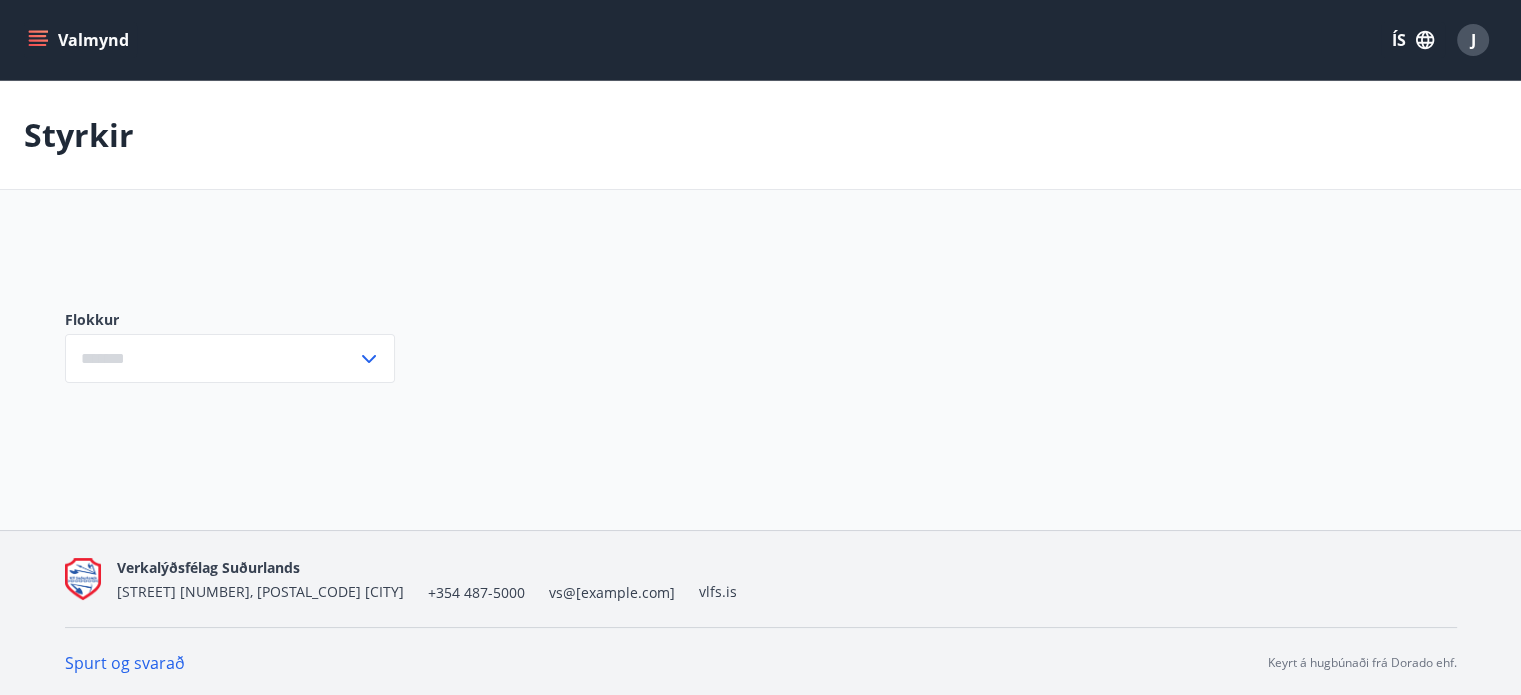 type on "***" 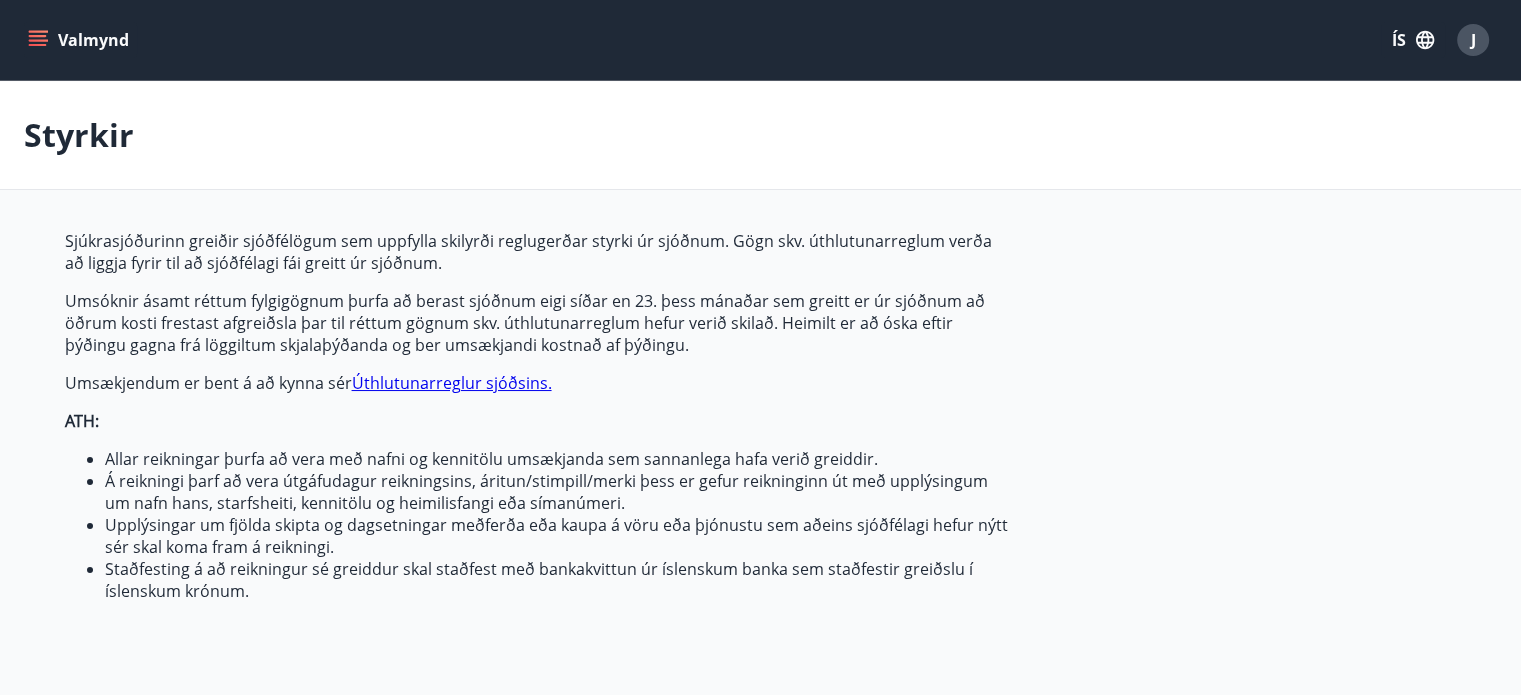 click on "Úthlutunarreglur sjóðsins." at bounding box center (452, 383) 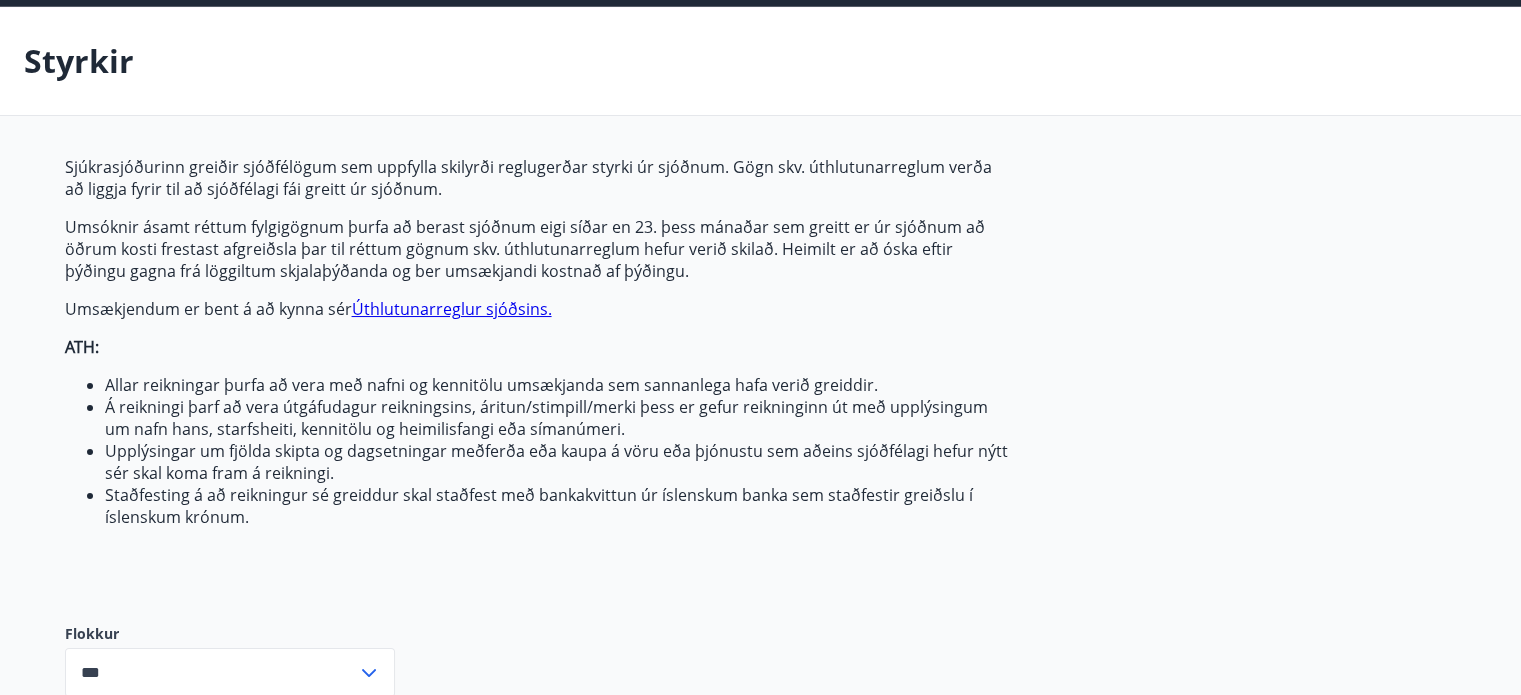 scroll, scrollTop: 274, scrollLeft: 0, axis: vertical 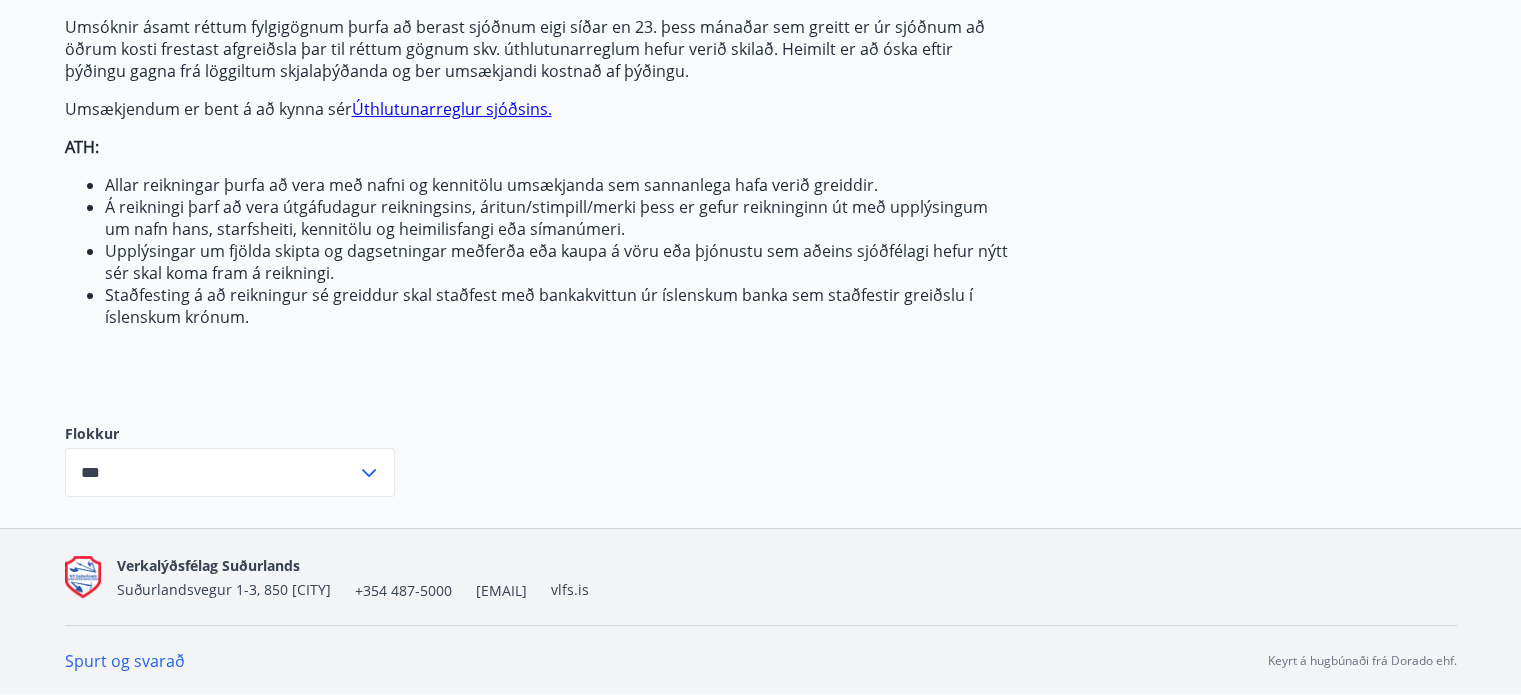 click 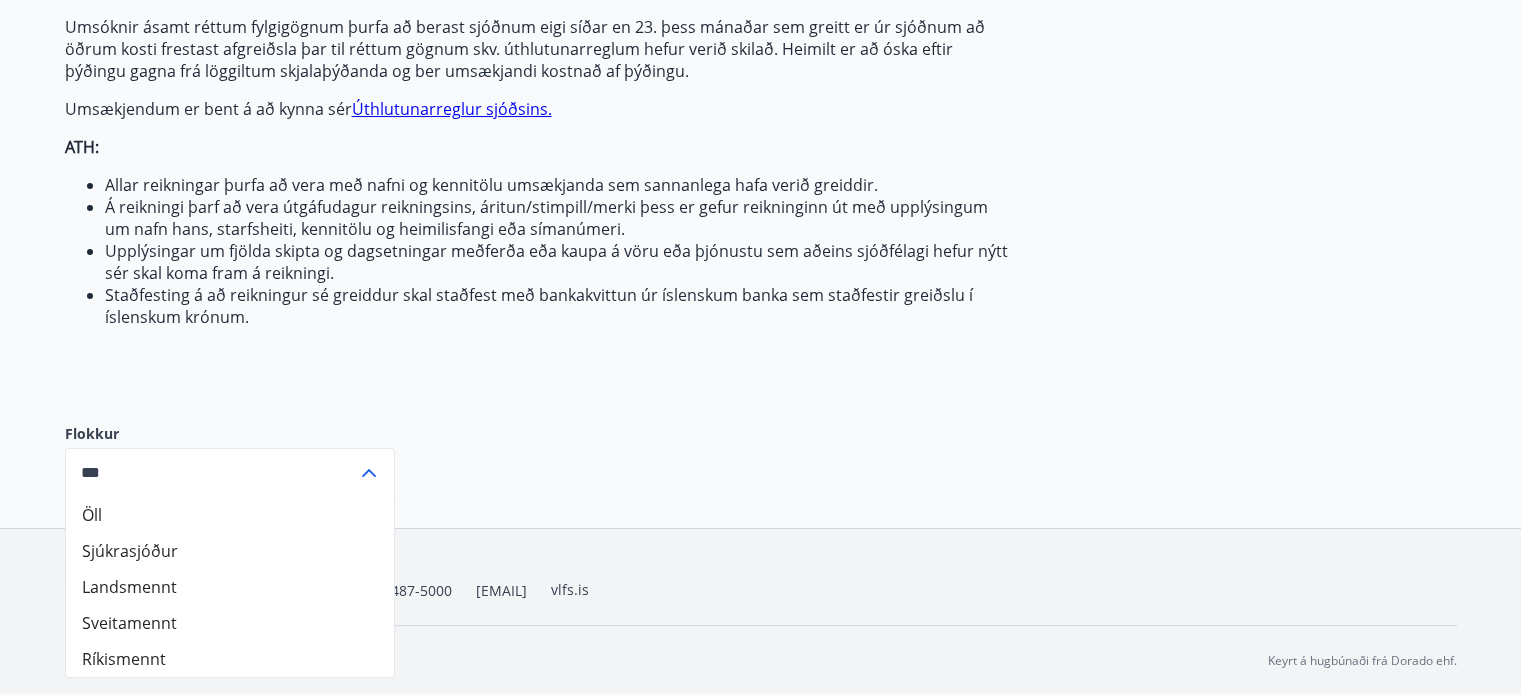 click on "Sjúkrasjóður" at bounding box center [230, 551] 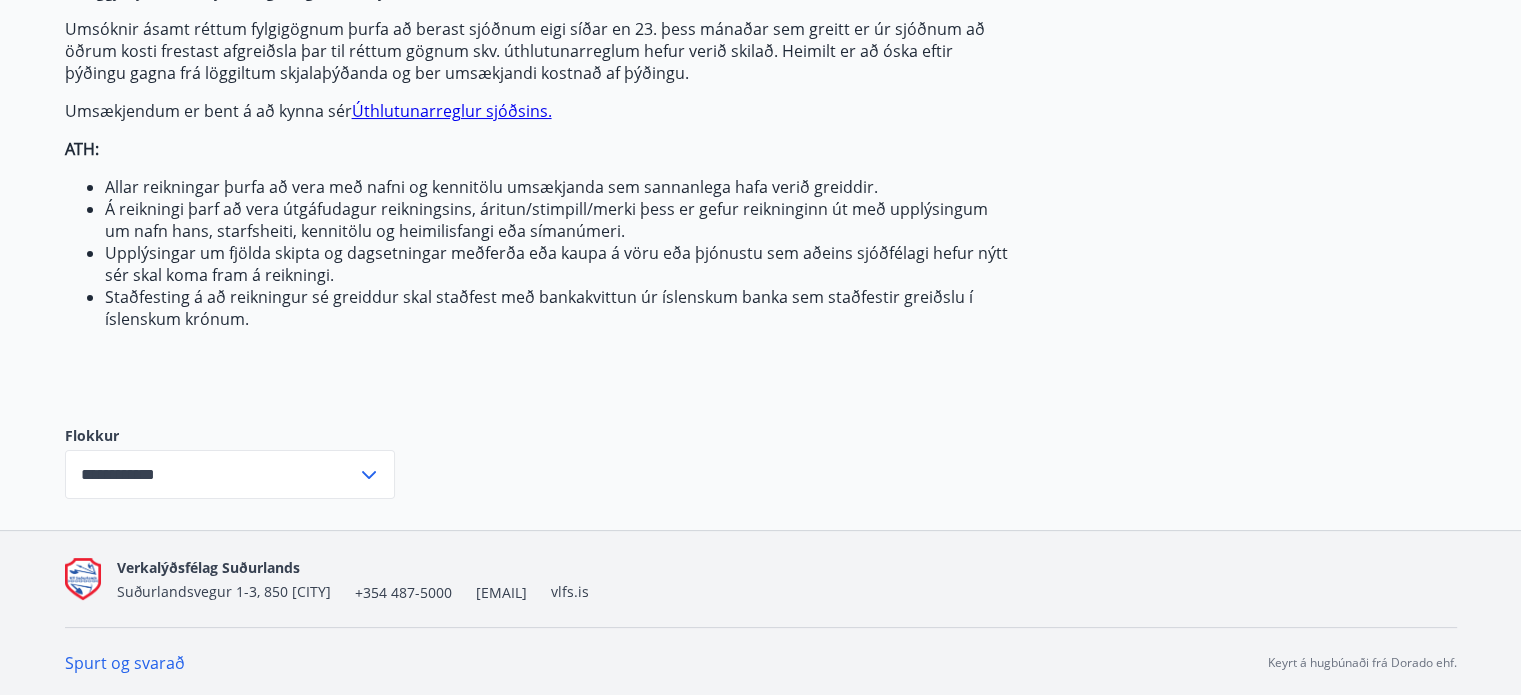 scroll, scrollTop: 274, scrollLeft: 0, axis: vertical 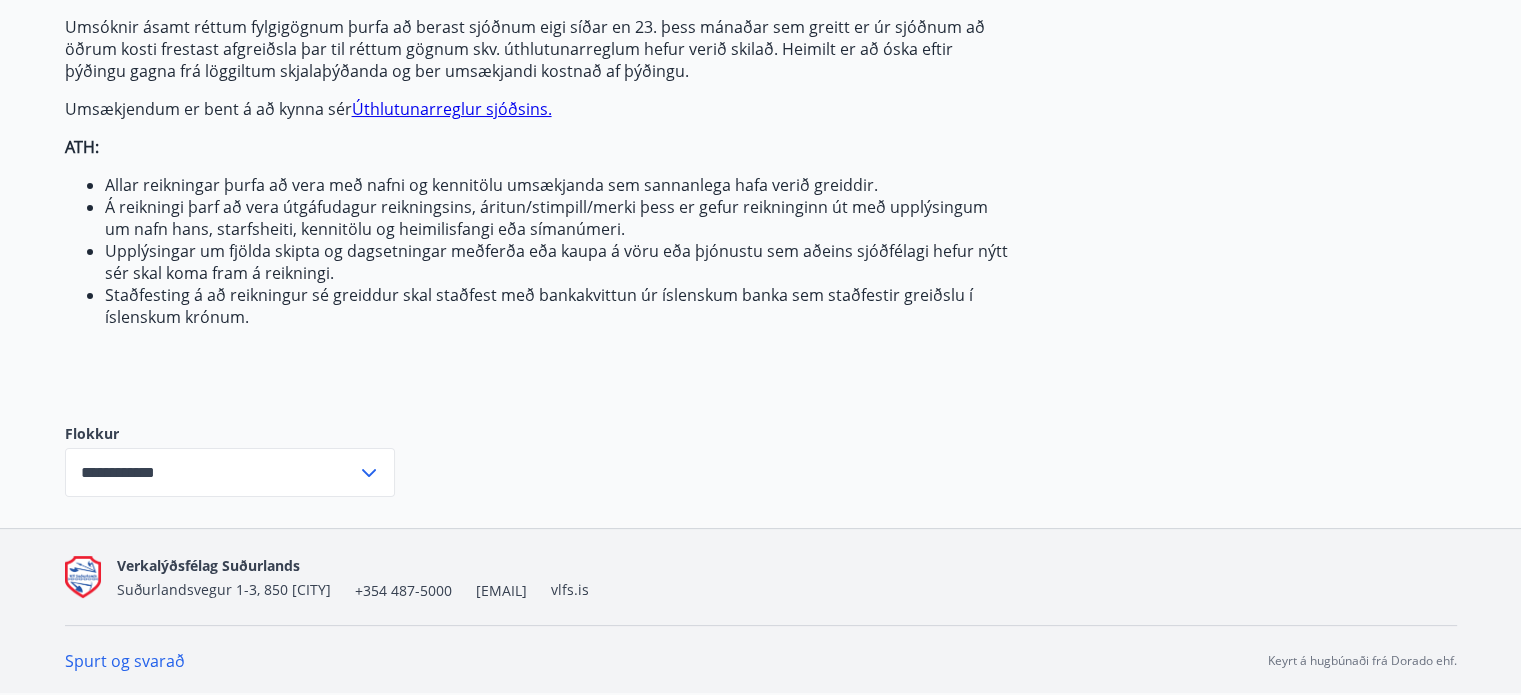 click on "**********" at bounding box center (211, 472) 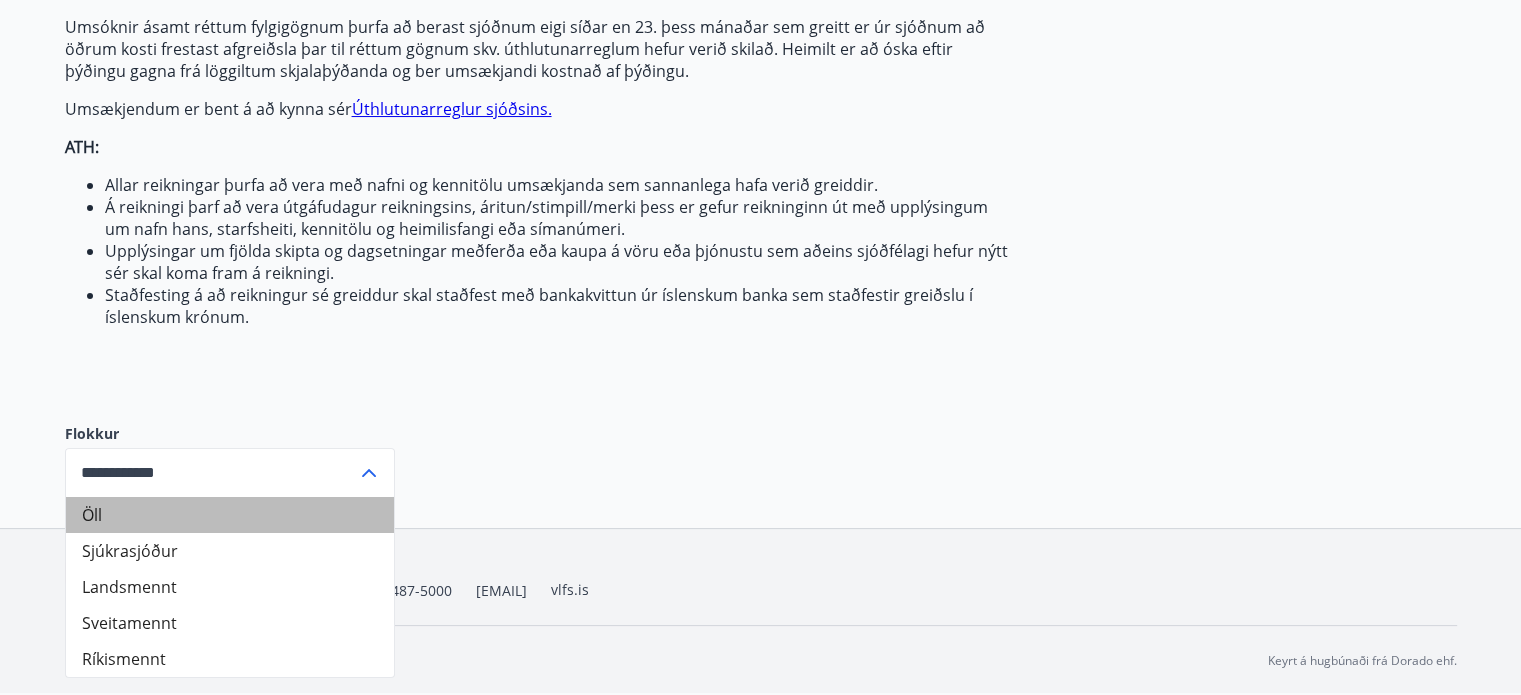 click on "Öll" at bounding box center [230, 515] 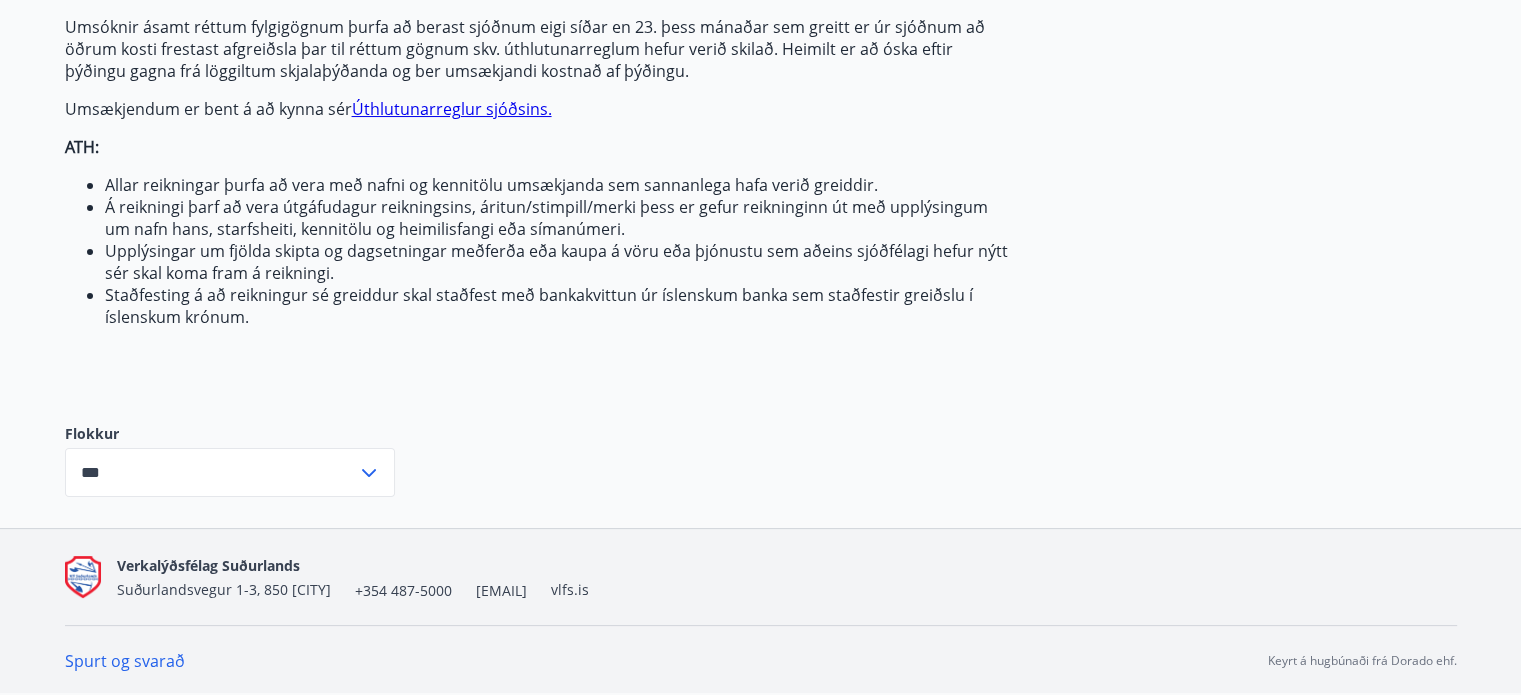 click on "Sjúkrasjóðurinn greiðir sjóðfélögum sem uppfylla skilyrði reglugerðar styrki úr sjóðnum. Gögn skv. úthlutunarreglum verða að liggja fyrir til að sjóðfélagi fái greitt úr sjóðnum.
Umsóknir ásamt réttum fylgigögnum þurfa að berast sjóðnum eigi síðar en 23. þess mánaðar sem greitt er úr sjóðnum að öðrum kosti frestast afgreiðsla þar til réttum gögnum skv. úthlutunarreglum hefur verið skilað. Heimilt er að óska eftir þýðingu gagna frá löggiltum skjalaþýðanda og ber umsækjandi kostnað af þýðingu.
Umsækjendum er bent á að kynna sér  Úthlutunarreglur sjóðsins.
ATH:
Allar reikningar þurfa að vera með nafni og kennitölu umsækjanda sem sannanlega hafa verið greiddir.
Á reikningi þarf að vera útgáfudagur reikningsins, áritun/stimpill/merki þess er gefur reikninginn út með upplýsingum um nafn hans, starfsheiti, kennitölu og heimilisfangi eða símanúmeri.
Flokkur *** ​" at bounding box center [761, 242] 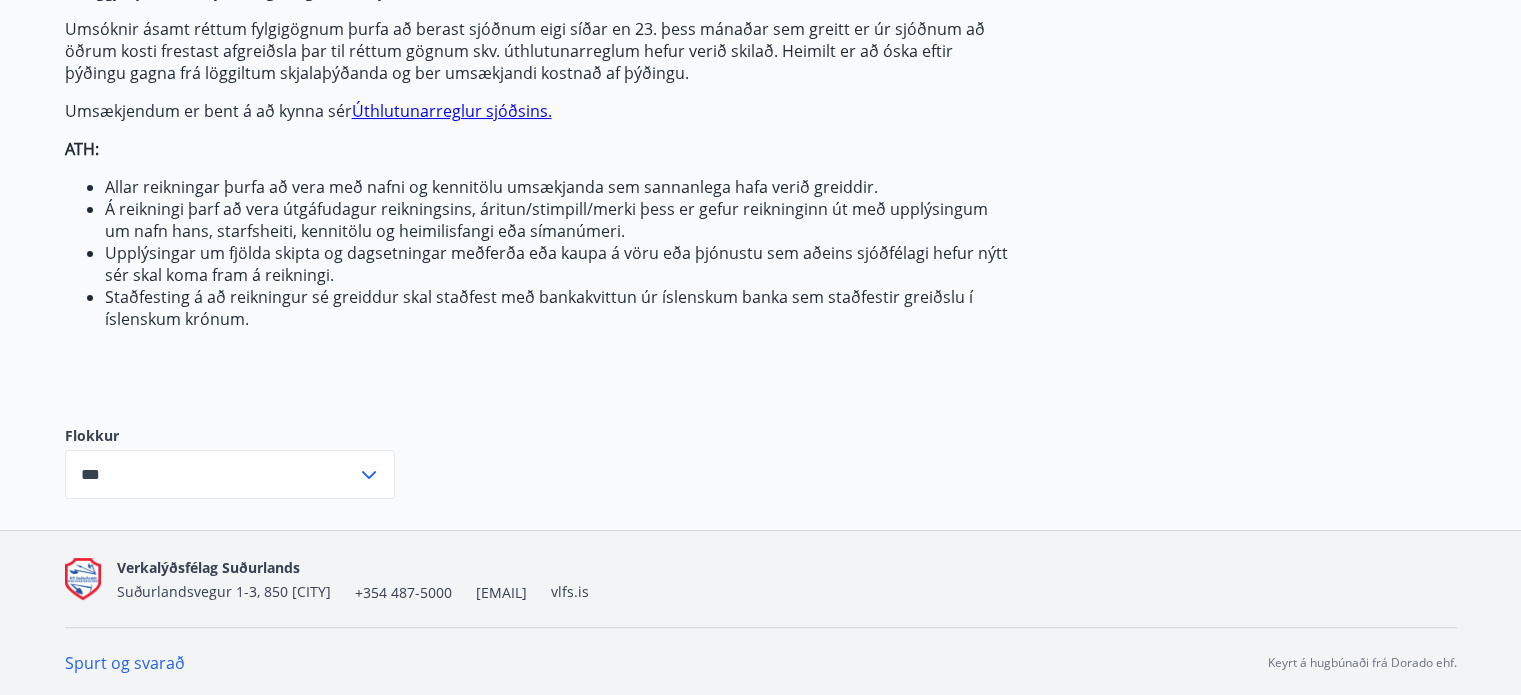 scroll, scrollTop: 0, scrollLeft: 0, axis: both 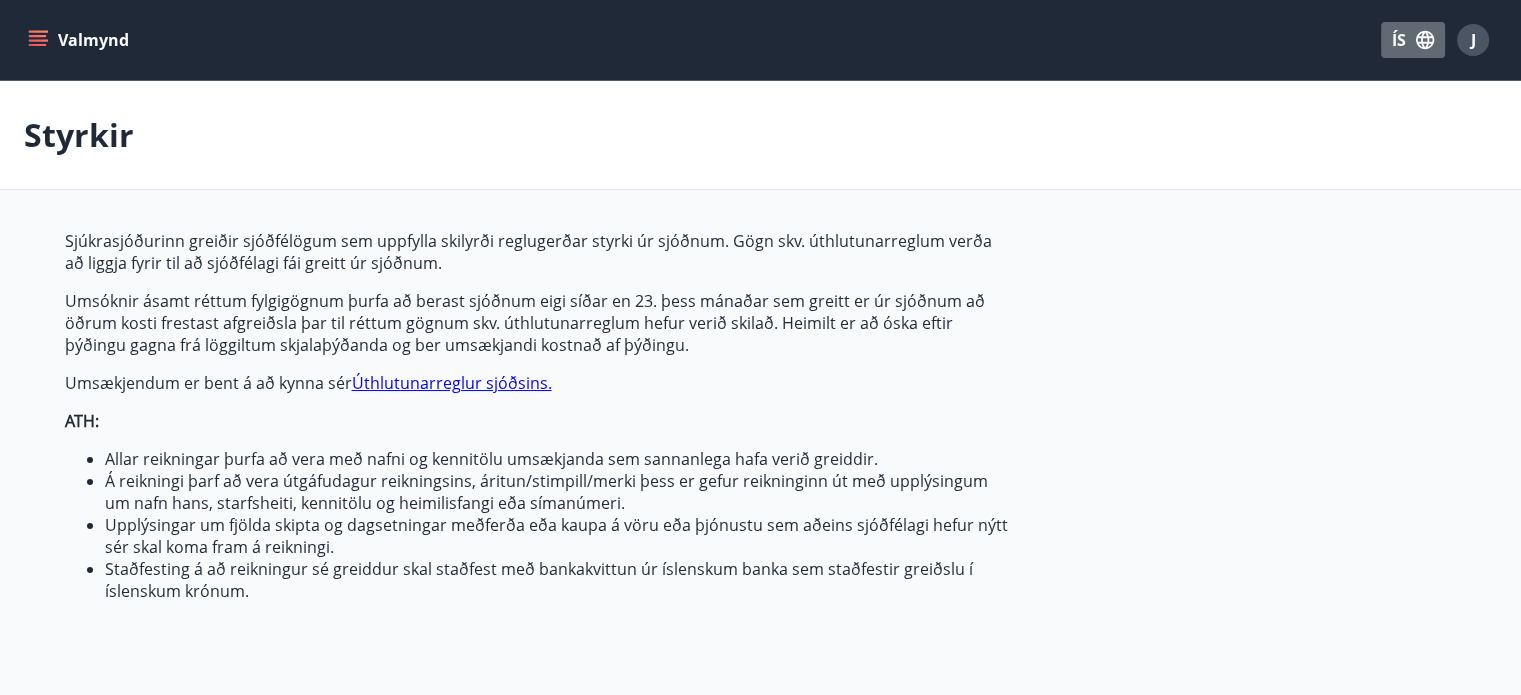 click 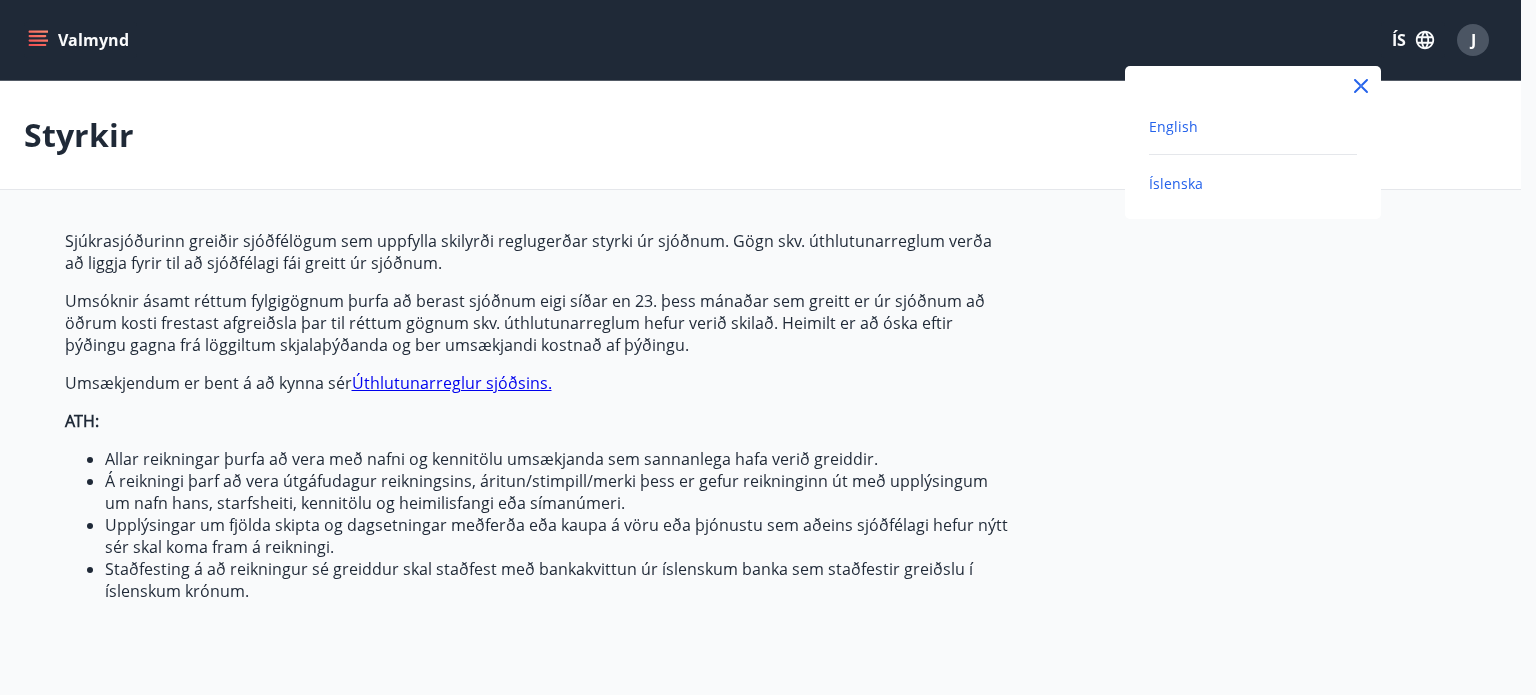 click on "English" at bounding box center [1173, 126] 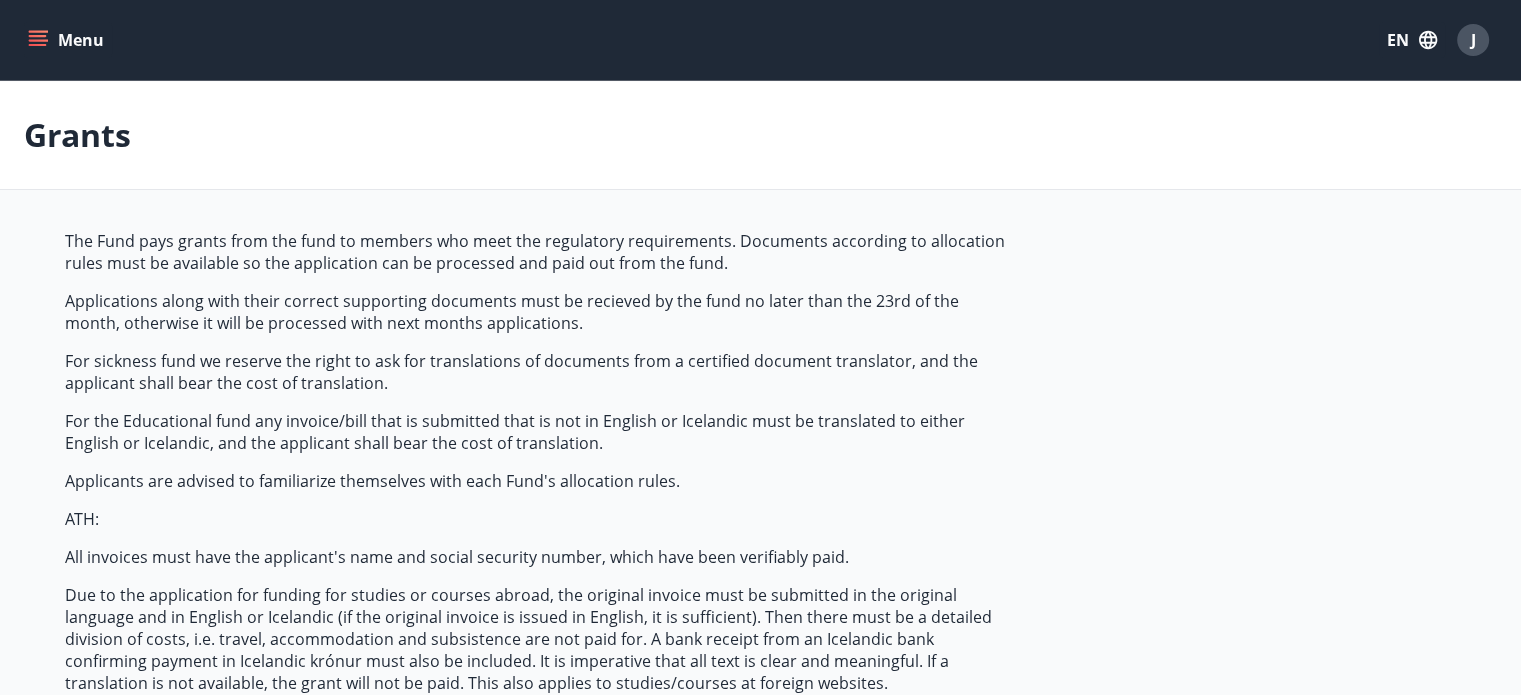 click 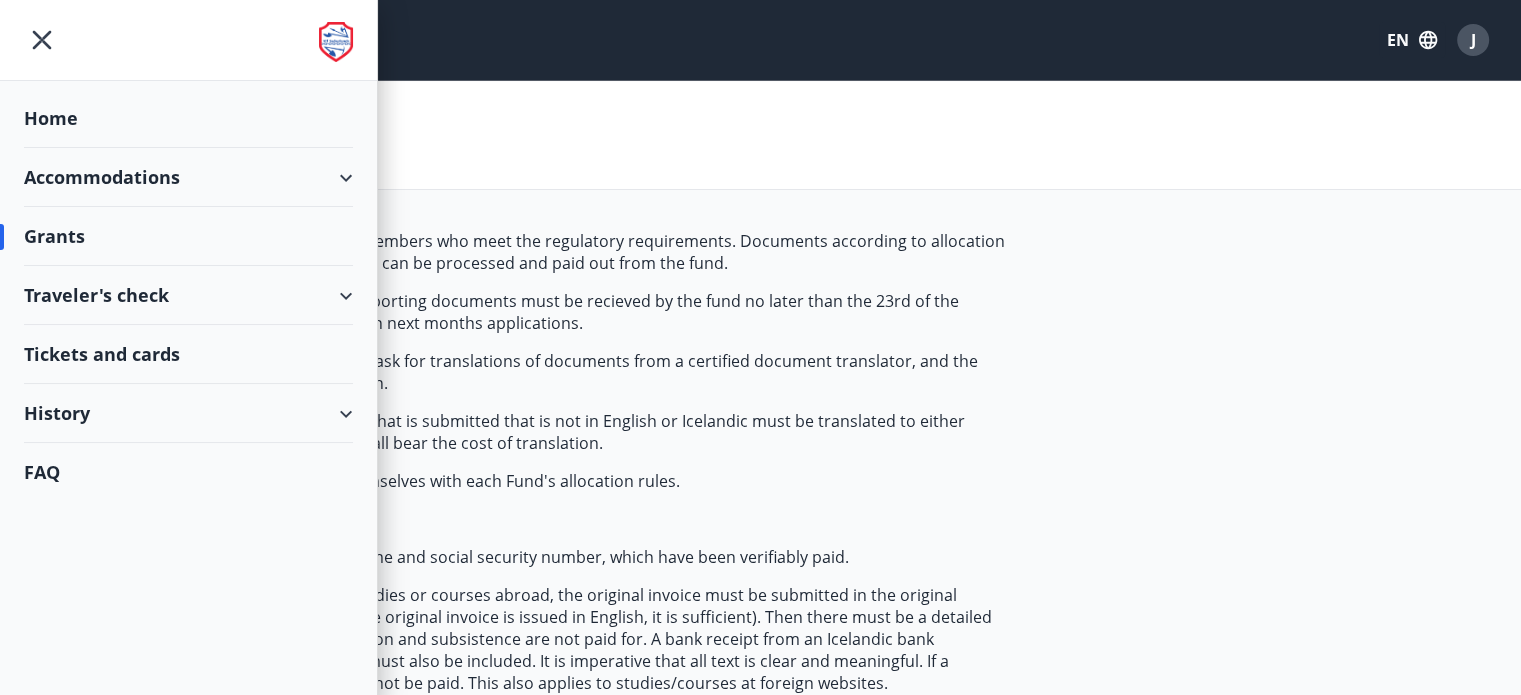 click on "The Fund pays grants from the fund to members who meet the regulatory requirements. Documents according to allocation rules must be available so the application can be processed and paid out from the fund." at bounding box center (537, 252) 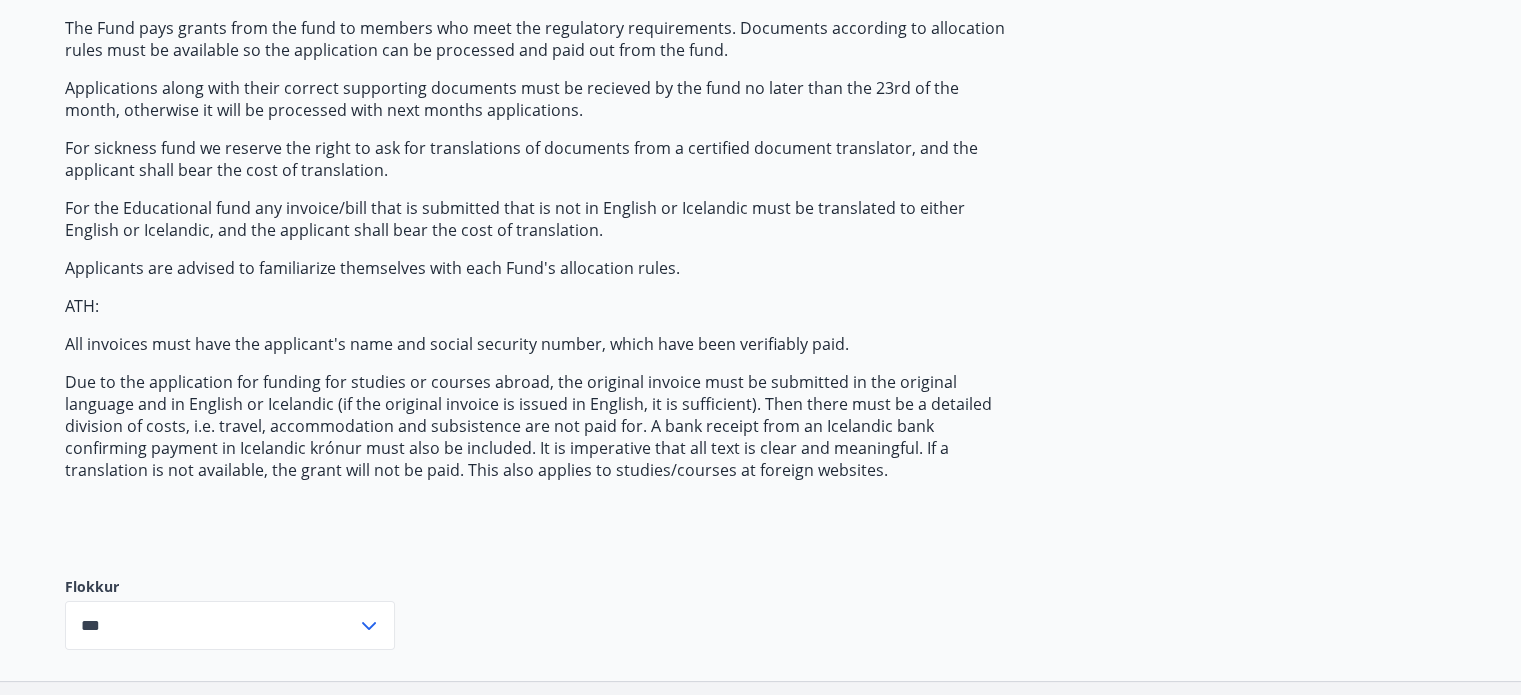 scroll, scrollTop: 366, scrollLeft: 0, axis: vertical 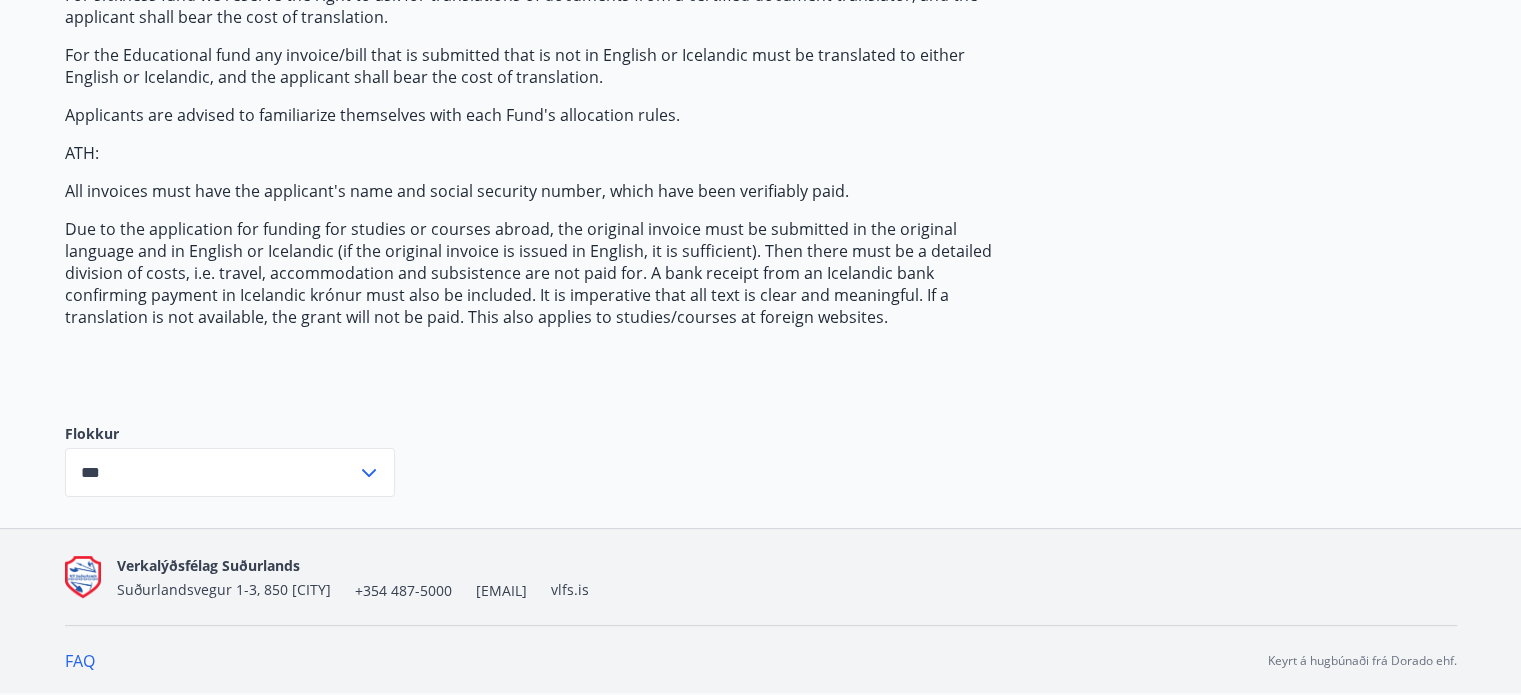 click 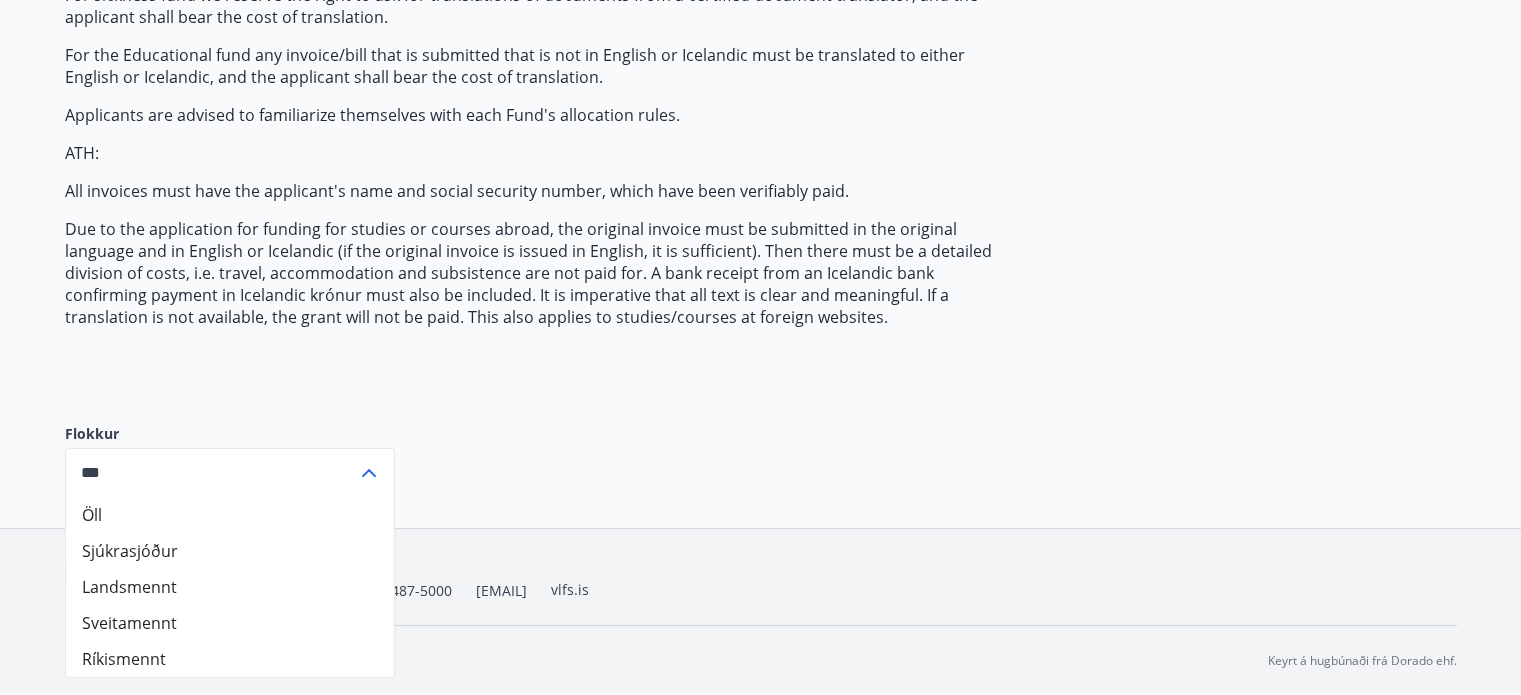 click on "Sjúkrasjóður" at bounding box center [230, 551] 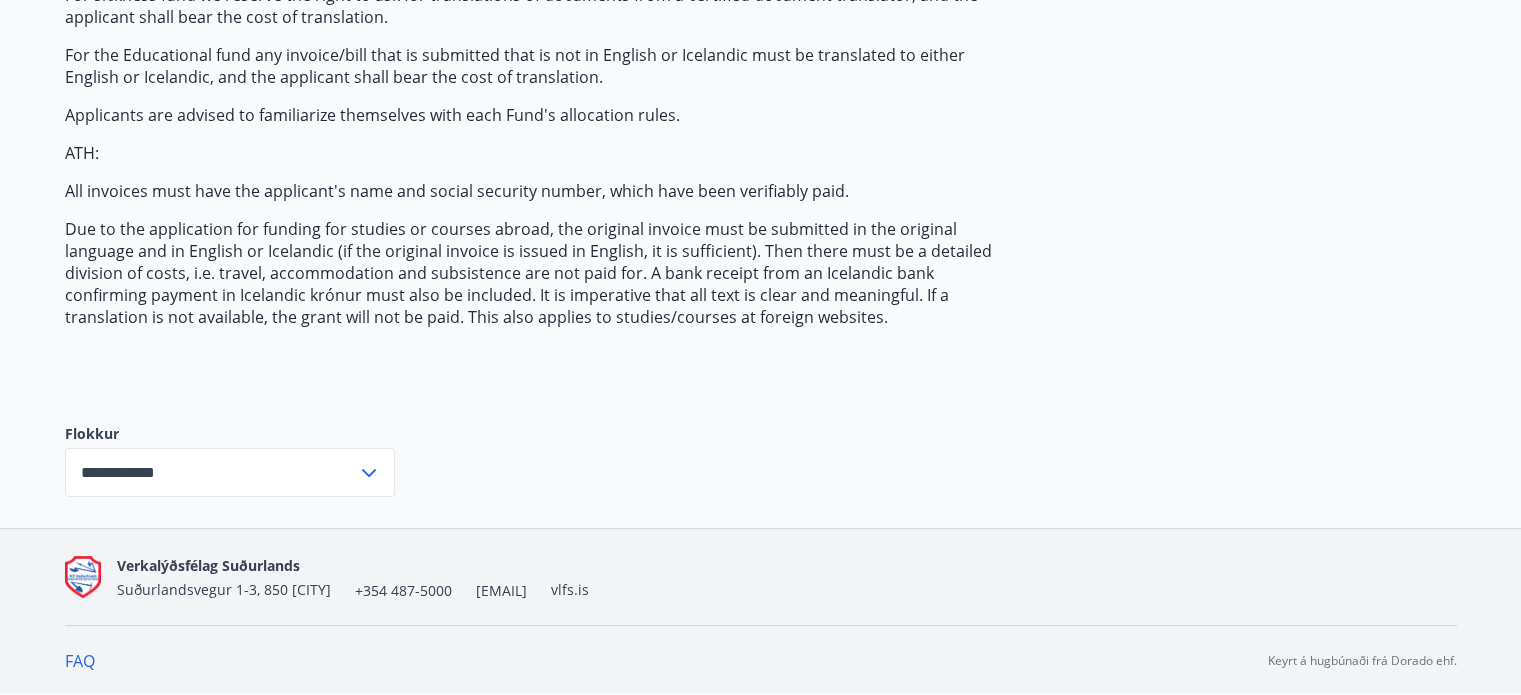 click on "**********" at bounding box center (761, 196) 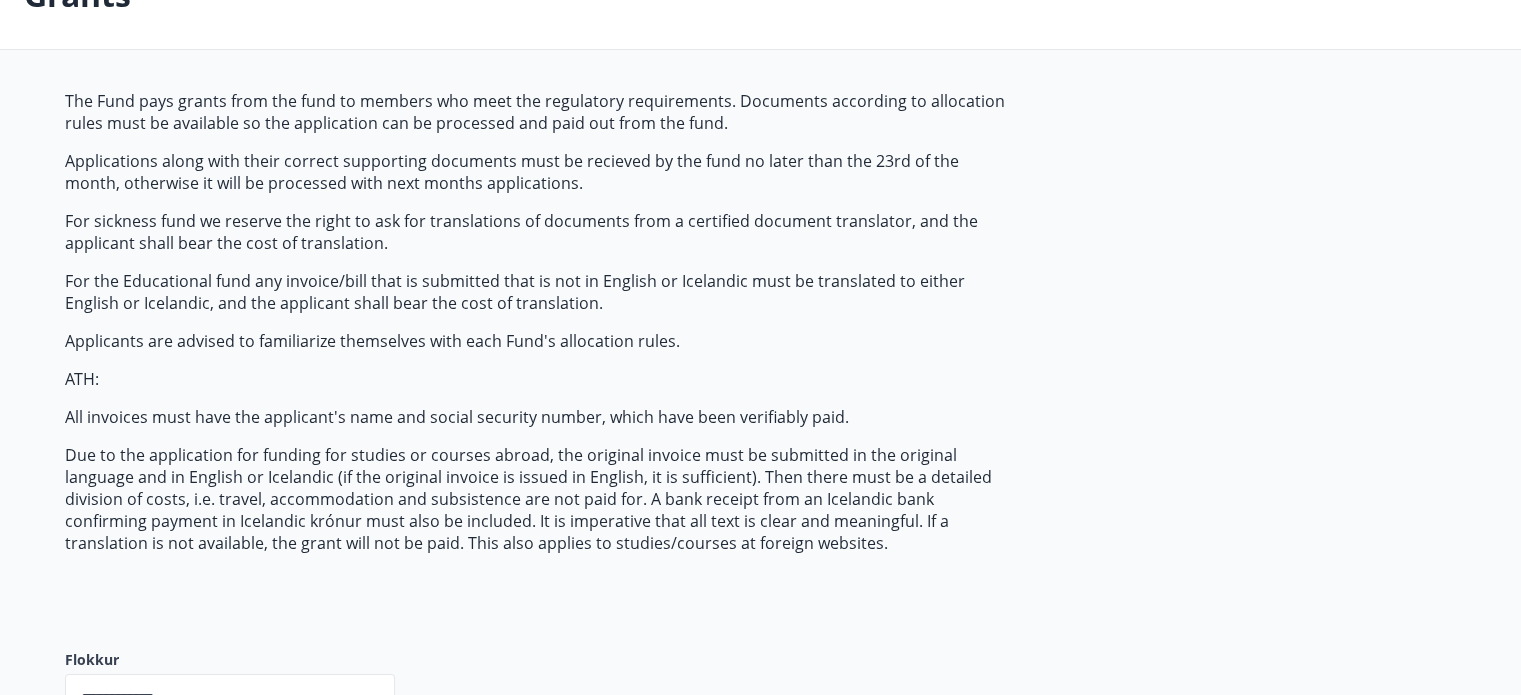 scroll, scrollTop: 0, scrollLeft: 0, axis: both 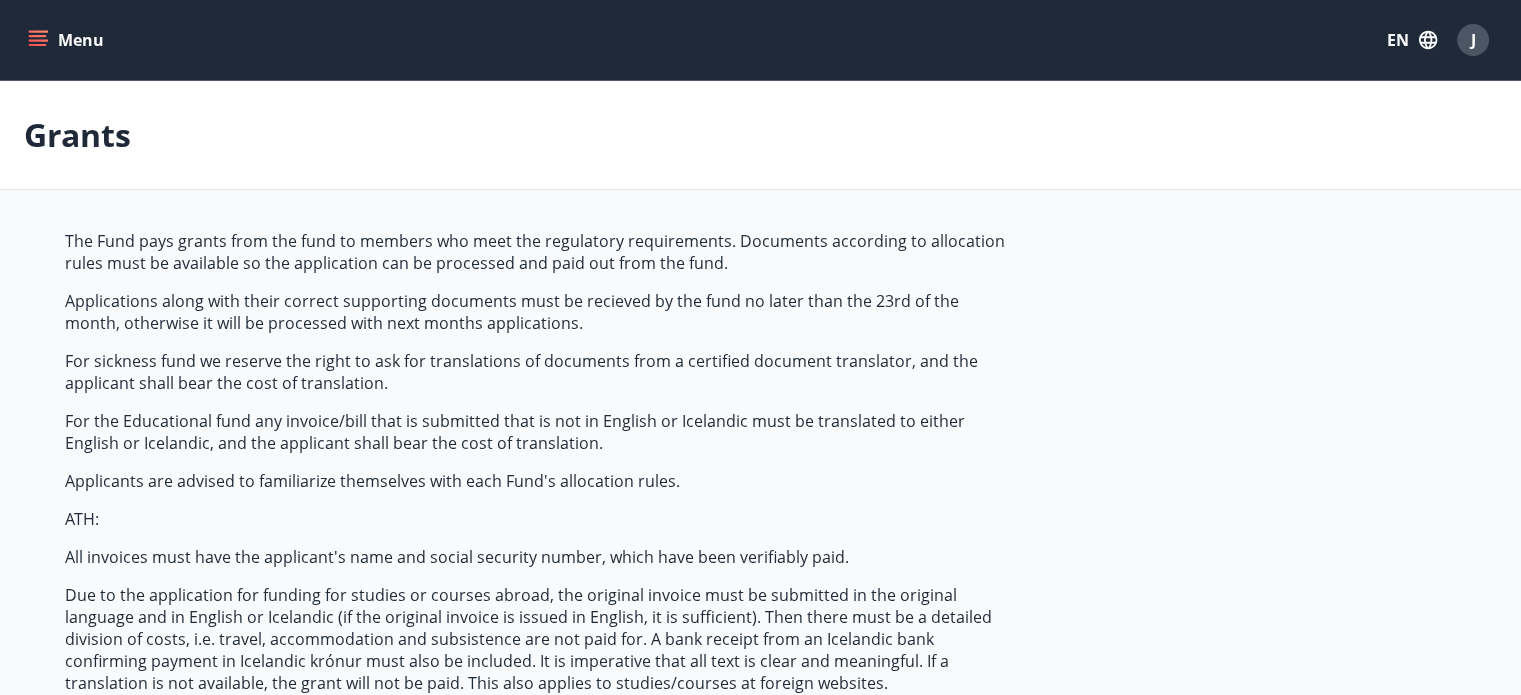 click 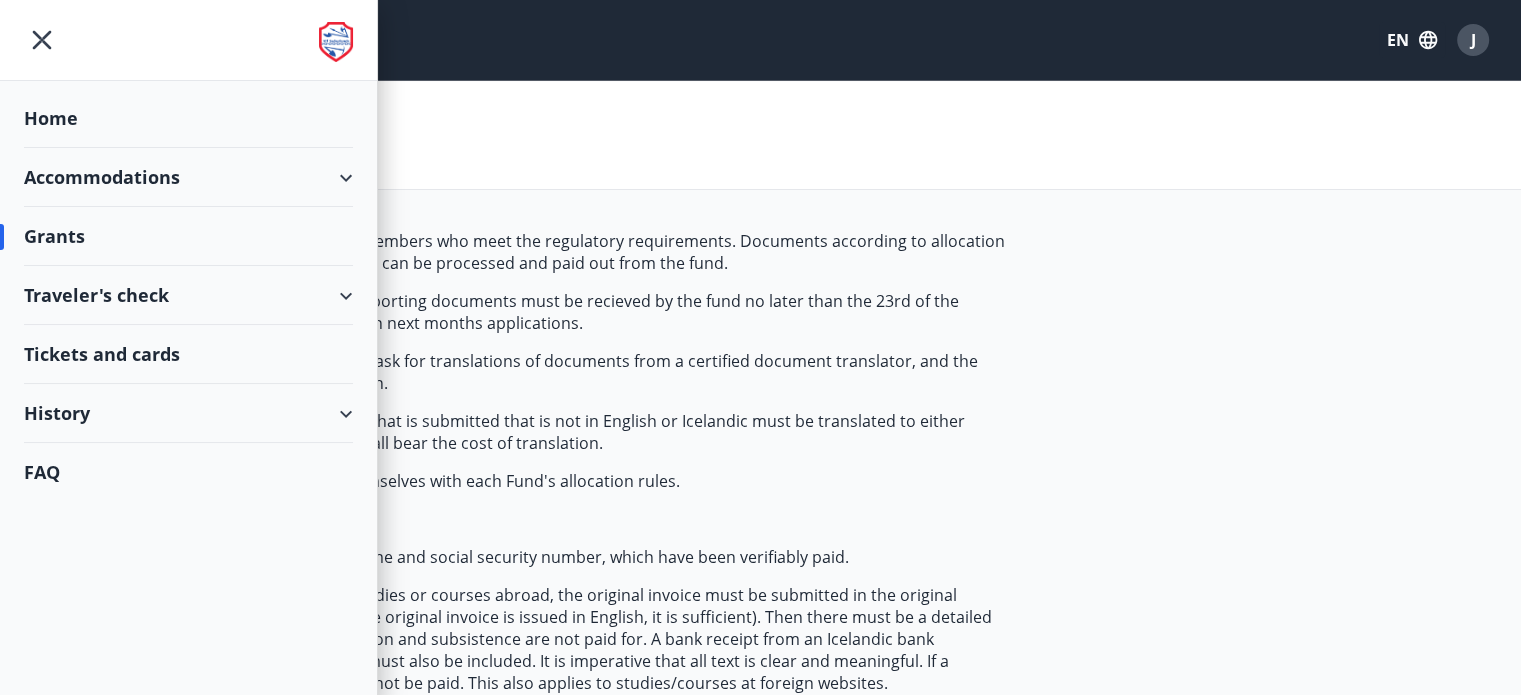 click on "History" at bounding box center [188, 413] 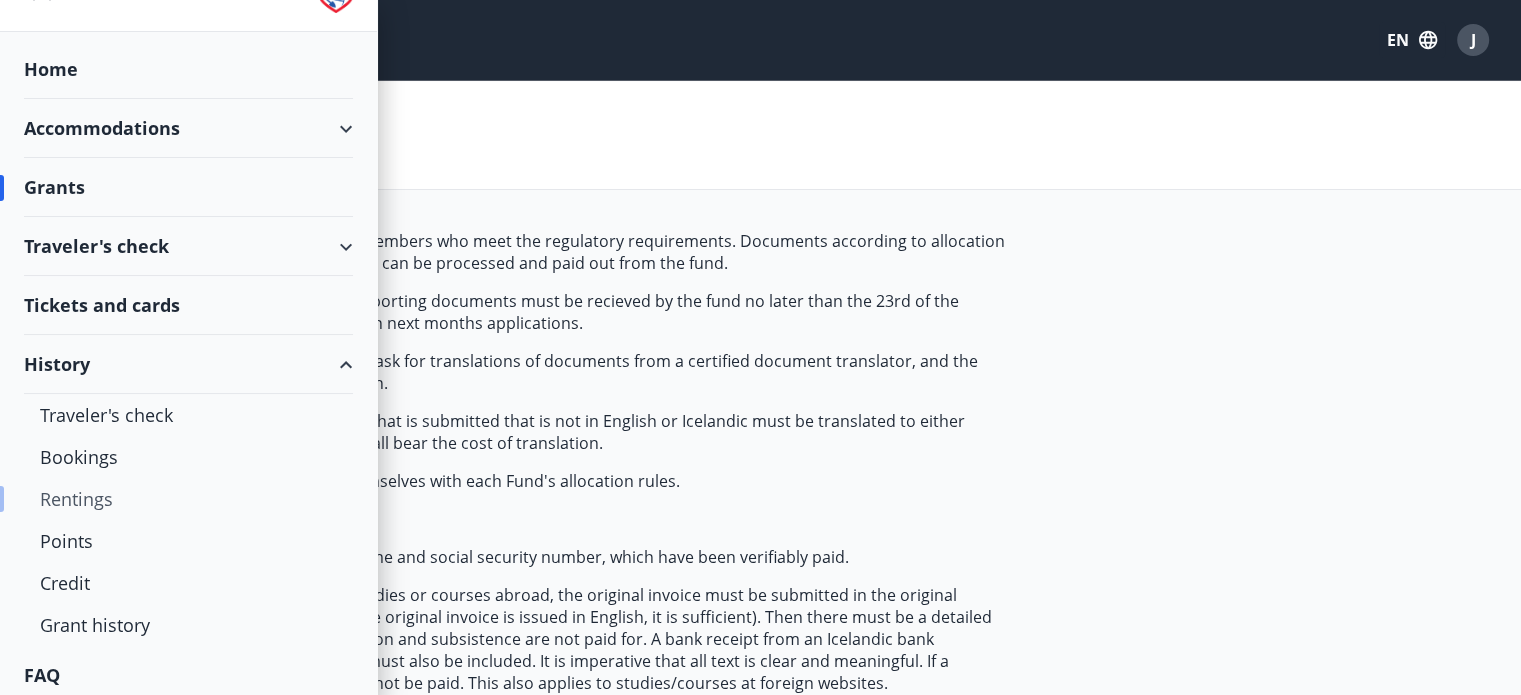 scroll, scrollTop: 56, scrollLeft: 0, axis: vertical 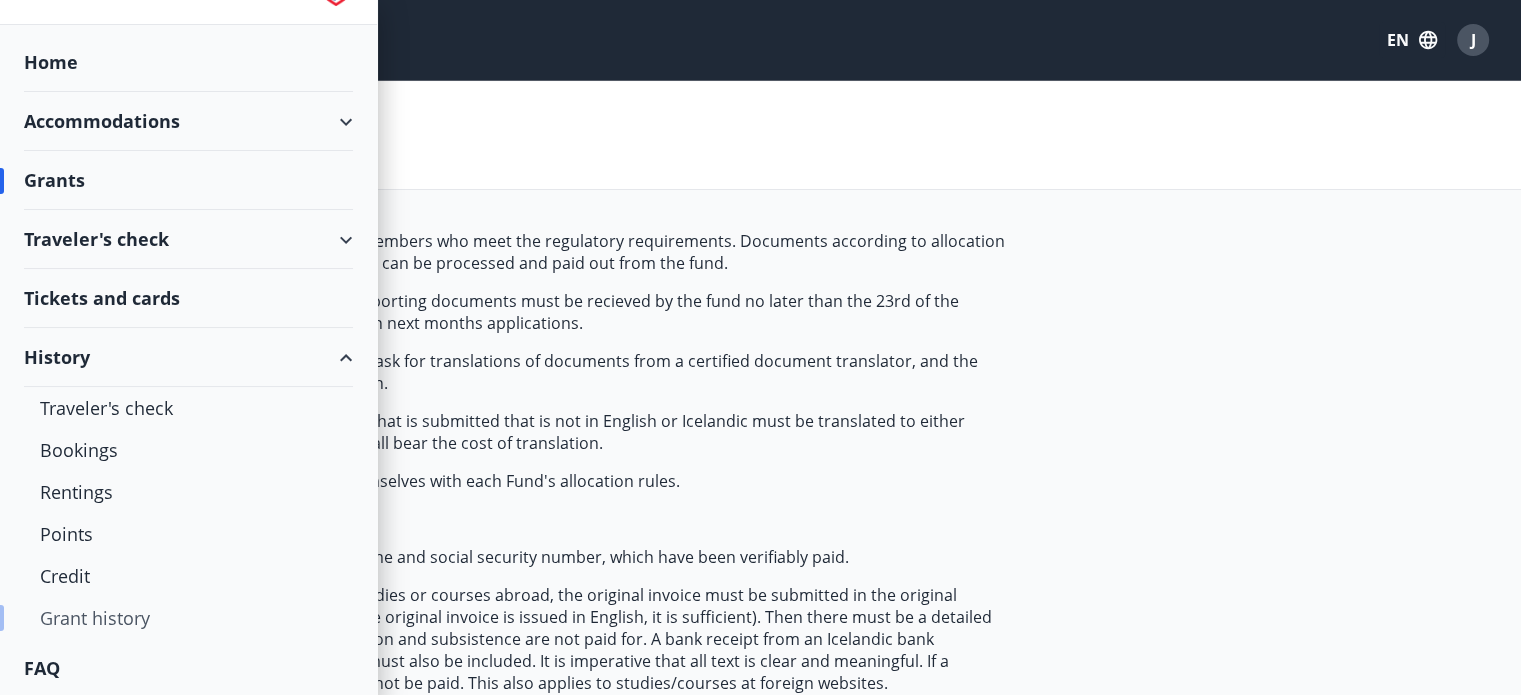 click on "Grant history" at bounding box center [188, 618] 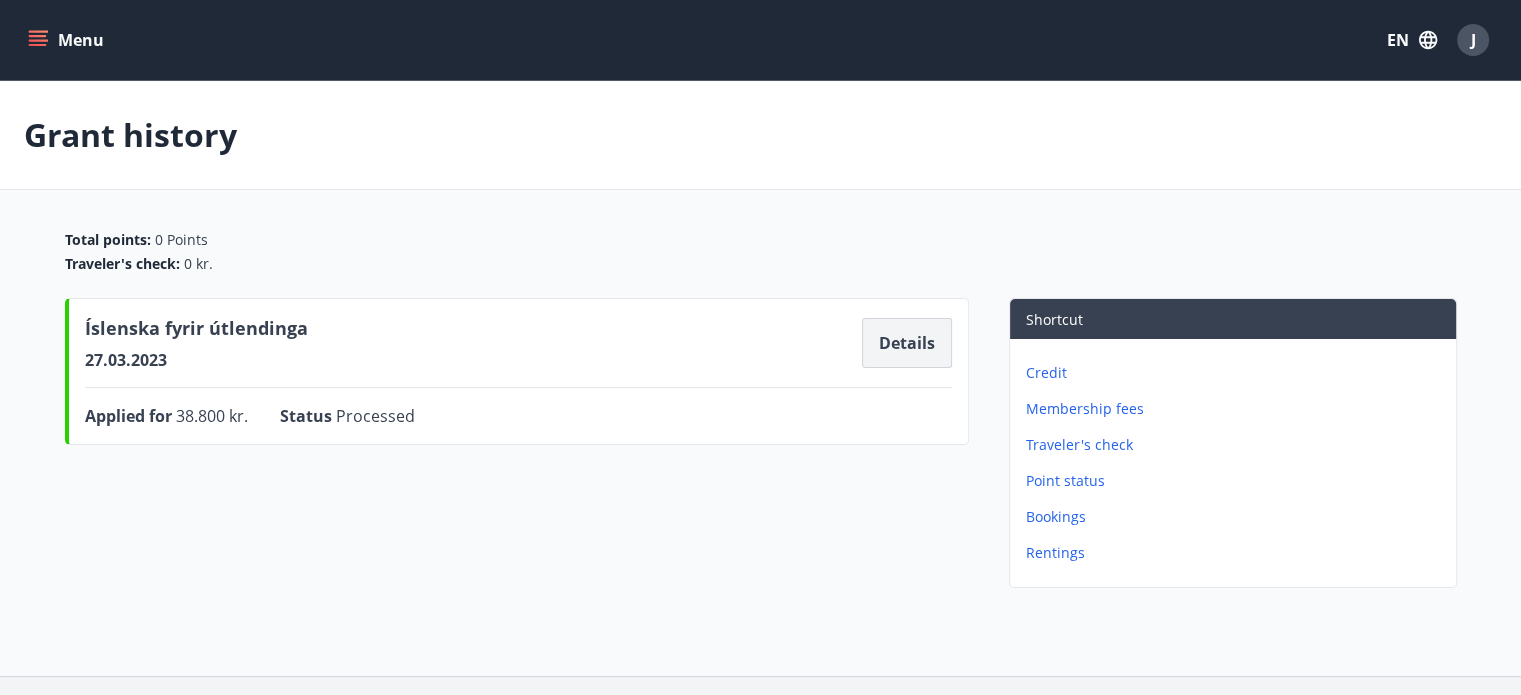 click on "Details" at bounding box center [907, 343] 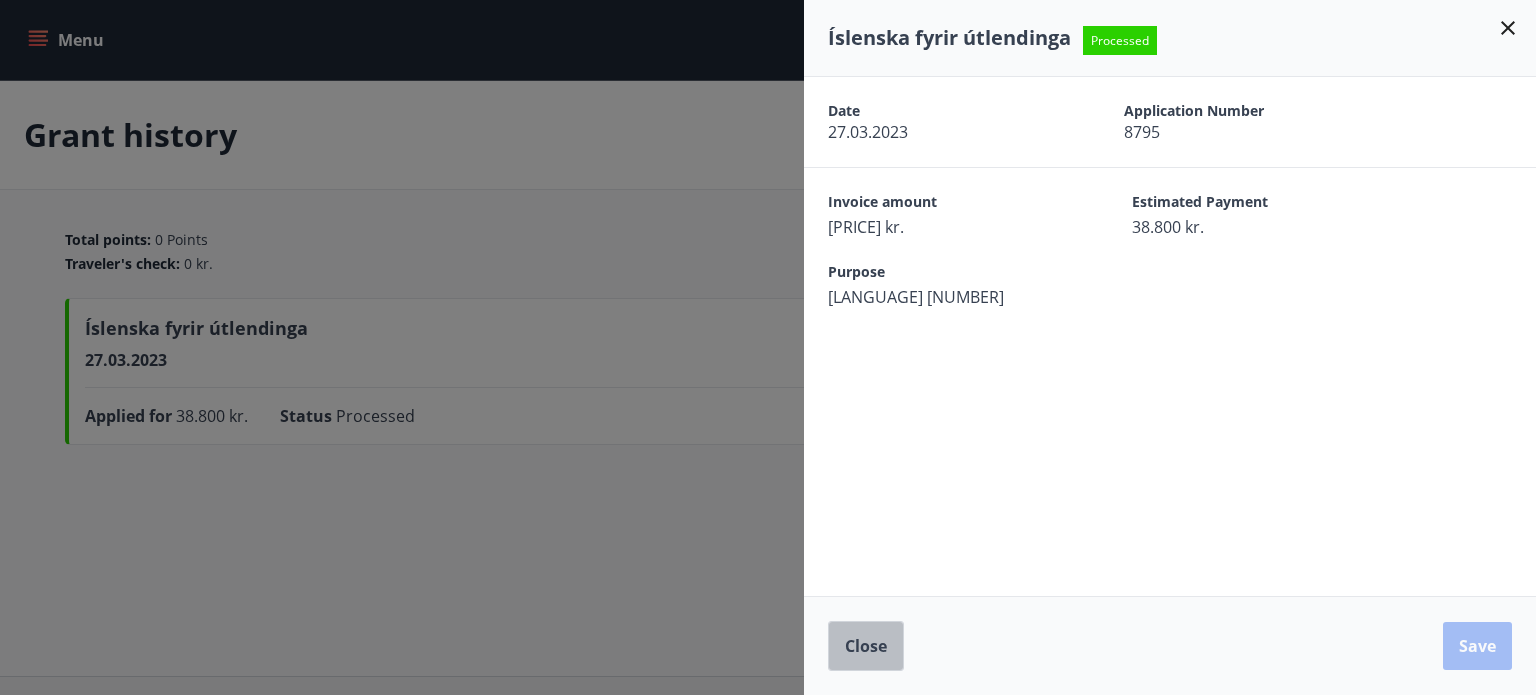 click on "Close" at bounding box center [866, 646] 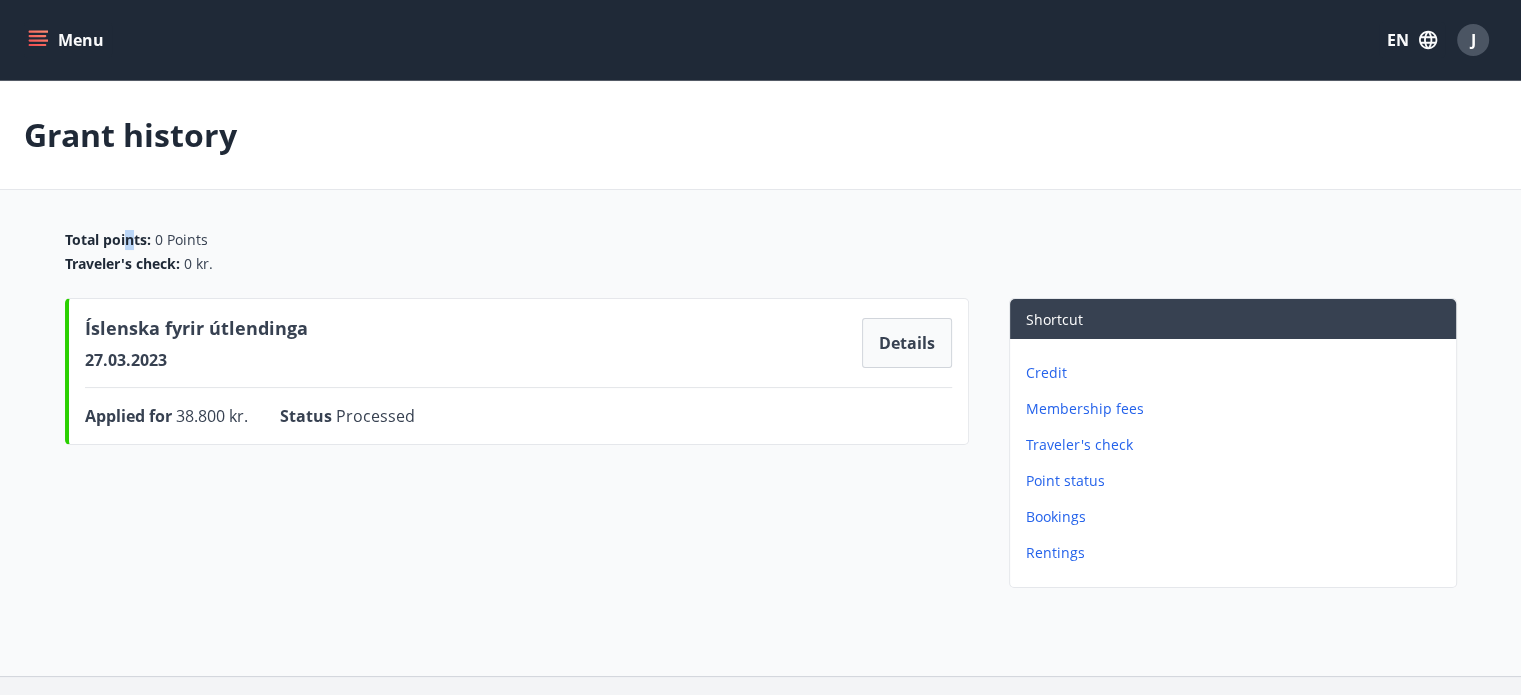 click on "Total points :" at bounding box center (108, 240) 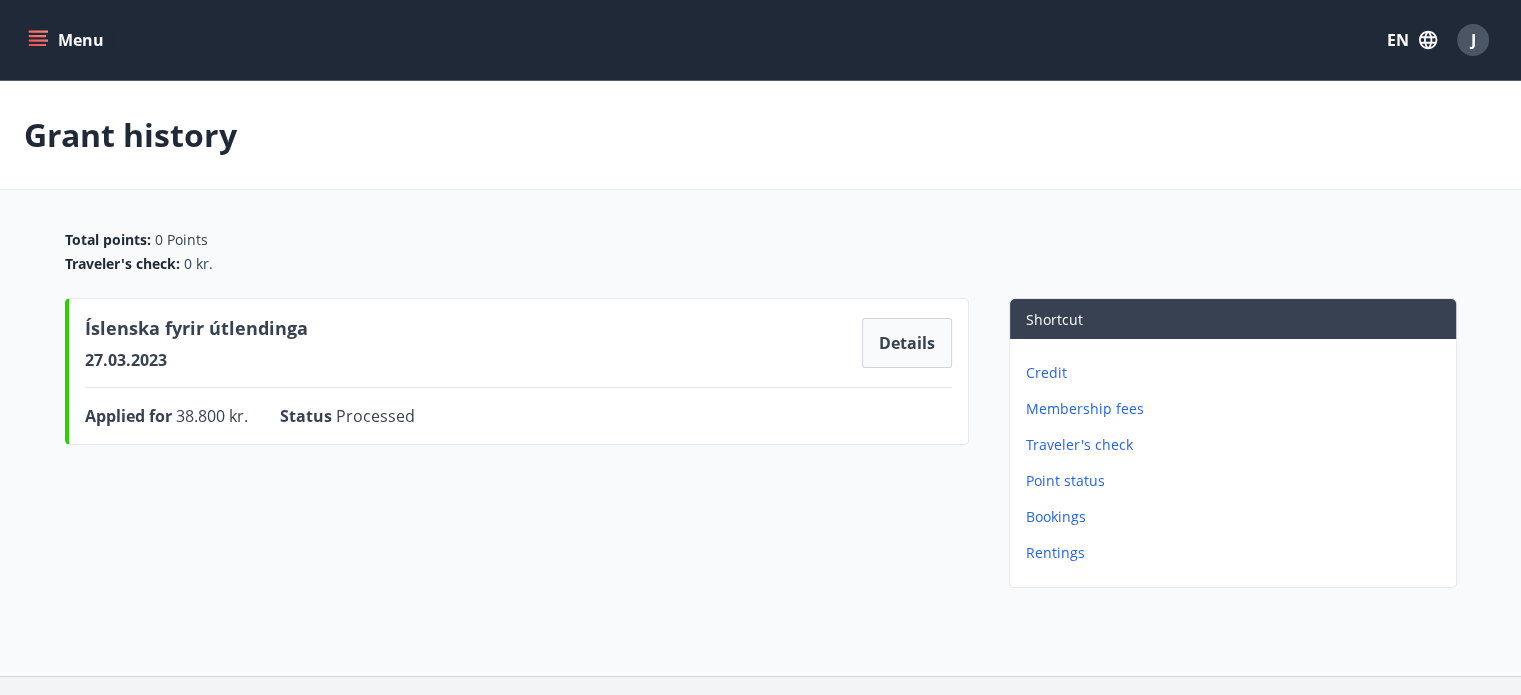 click on "Rentings" at bounding box center [1237, 553] 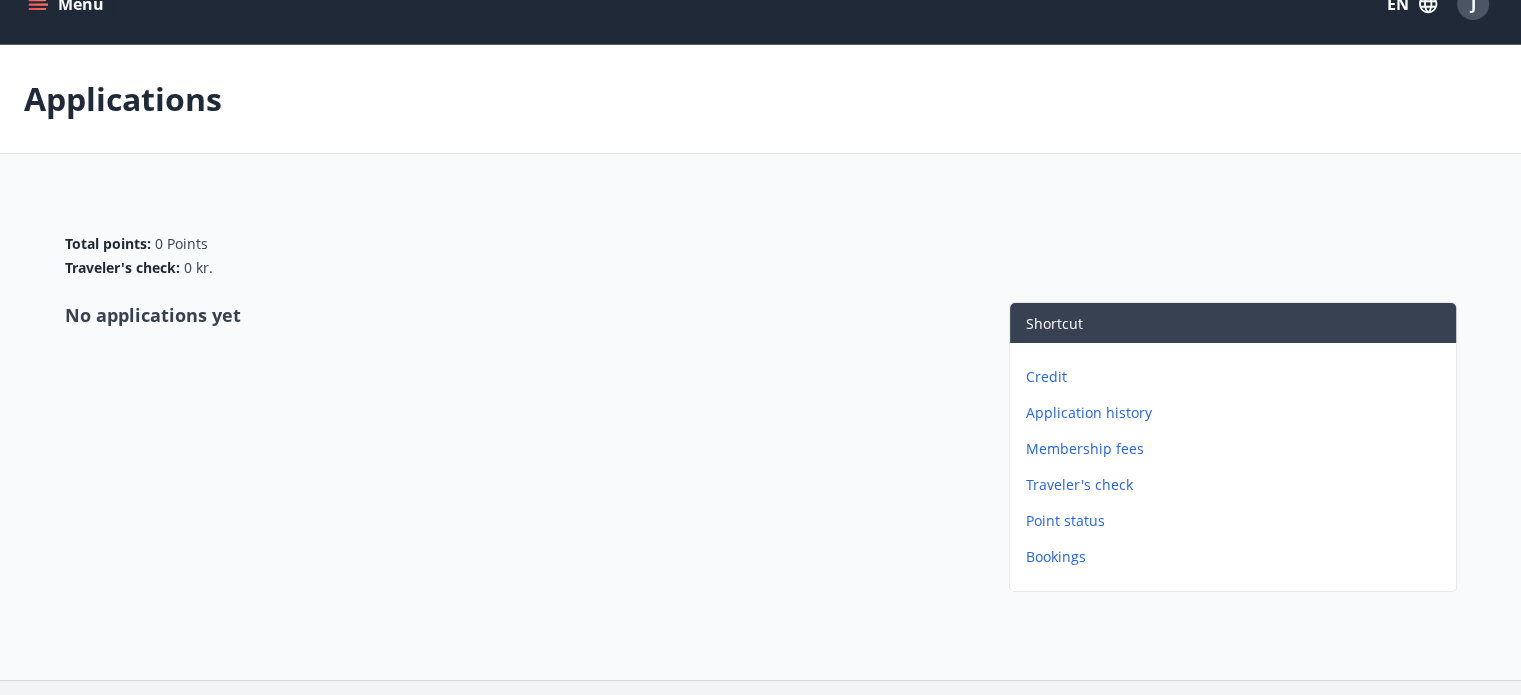 scroll, scrollTop: 188, scrollLeft: 0, axis: vertical 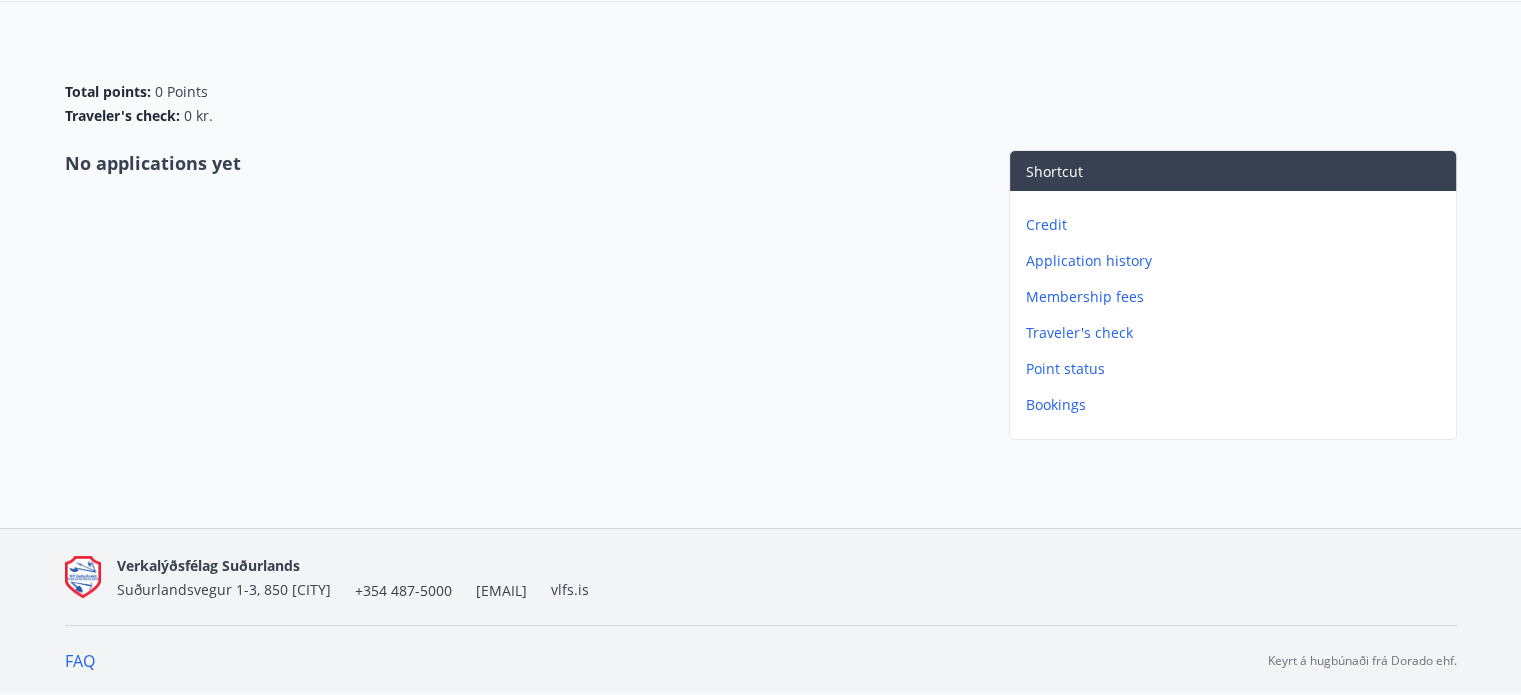 click on "Application history" at bounding box center (1237, 261) 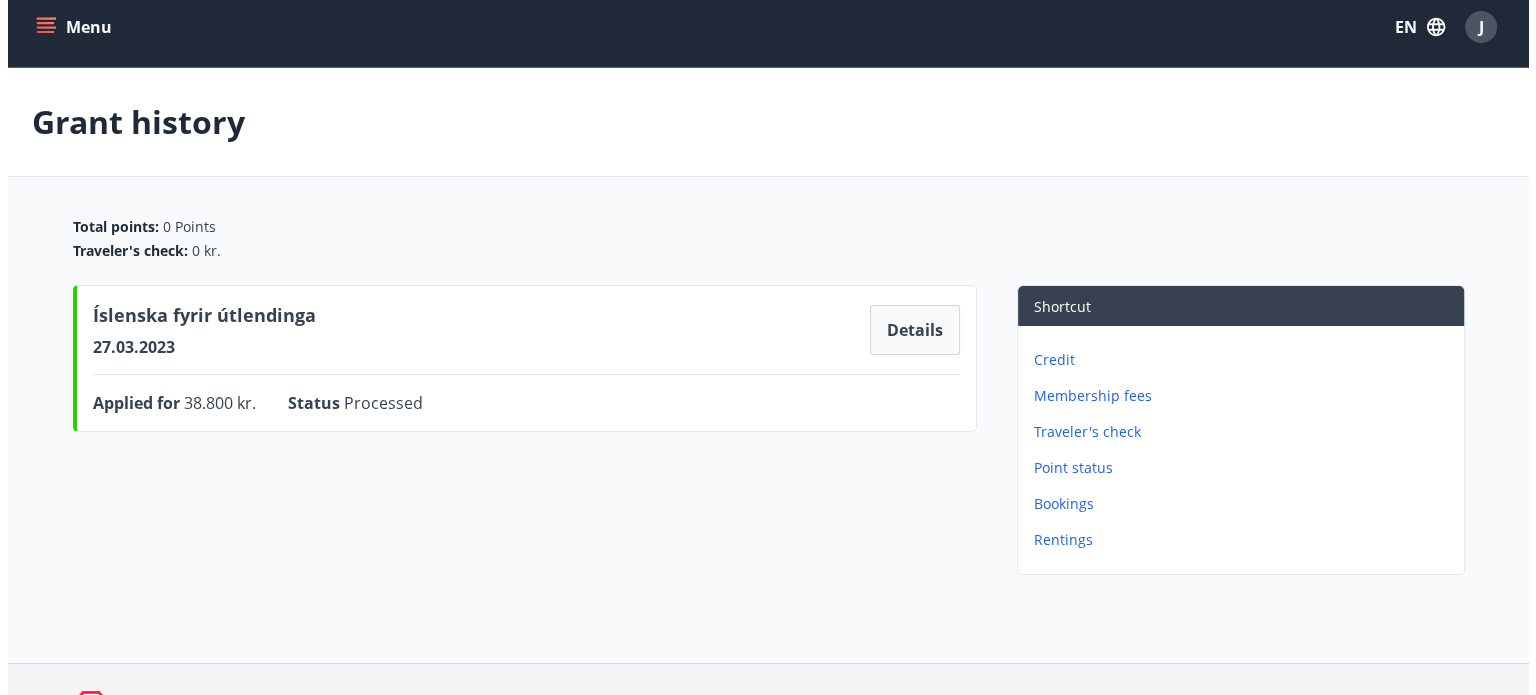 scroll, scrollTop: 0, scrollLeft: 0, axis: both 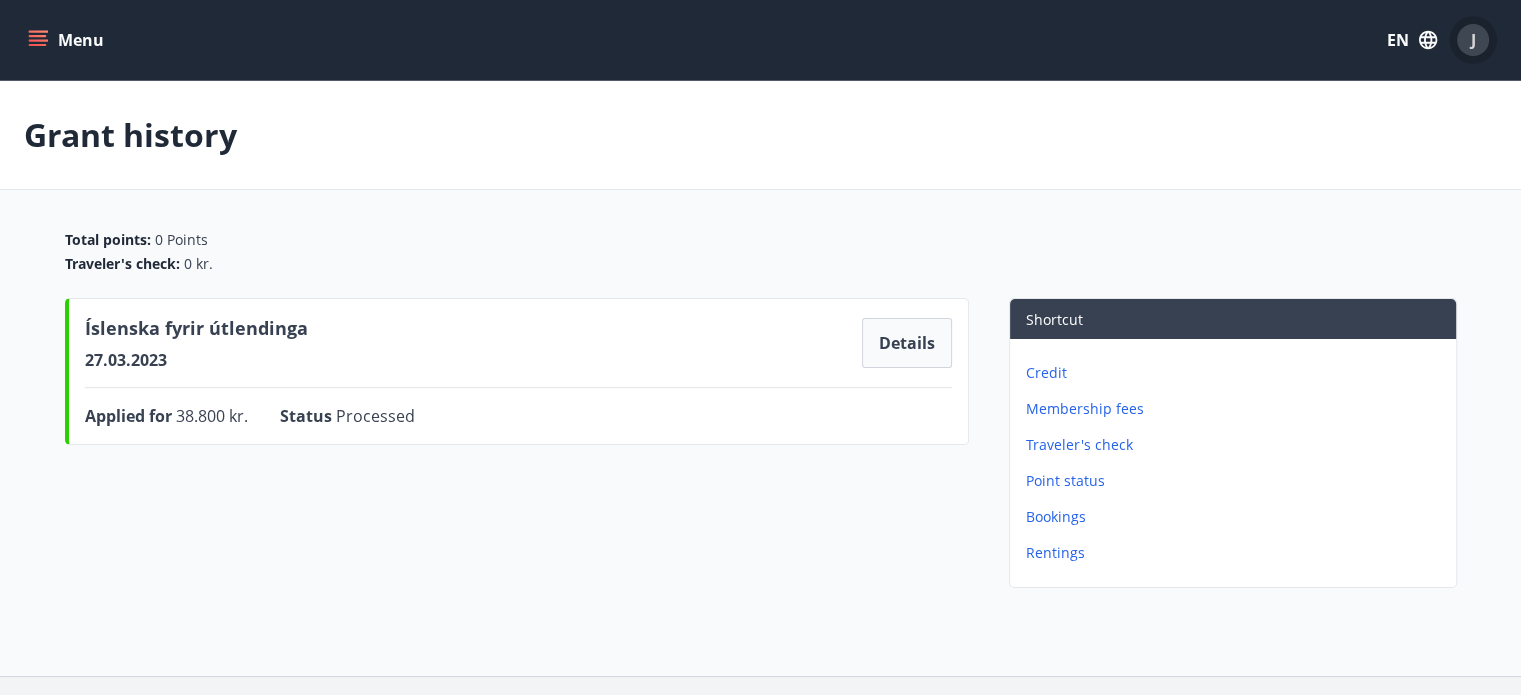 click on "J" at bounding box center [1473, 40] 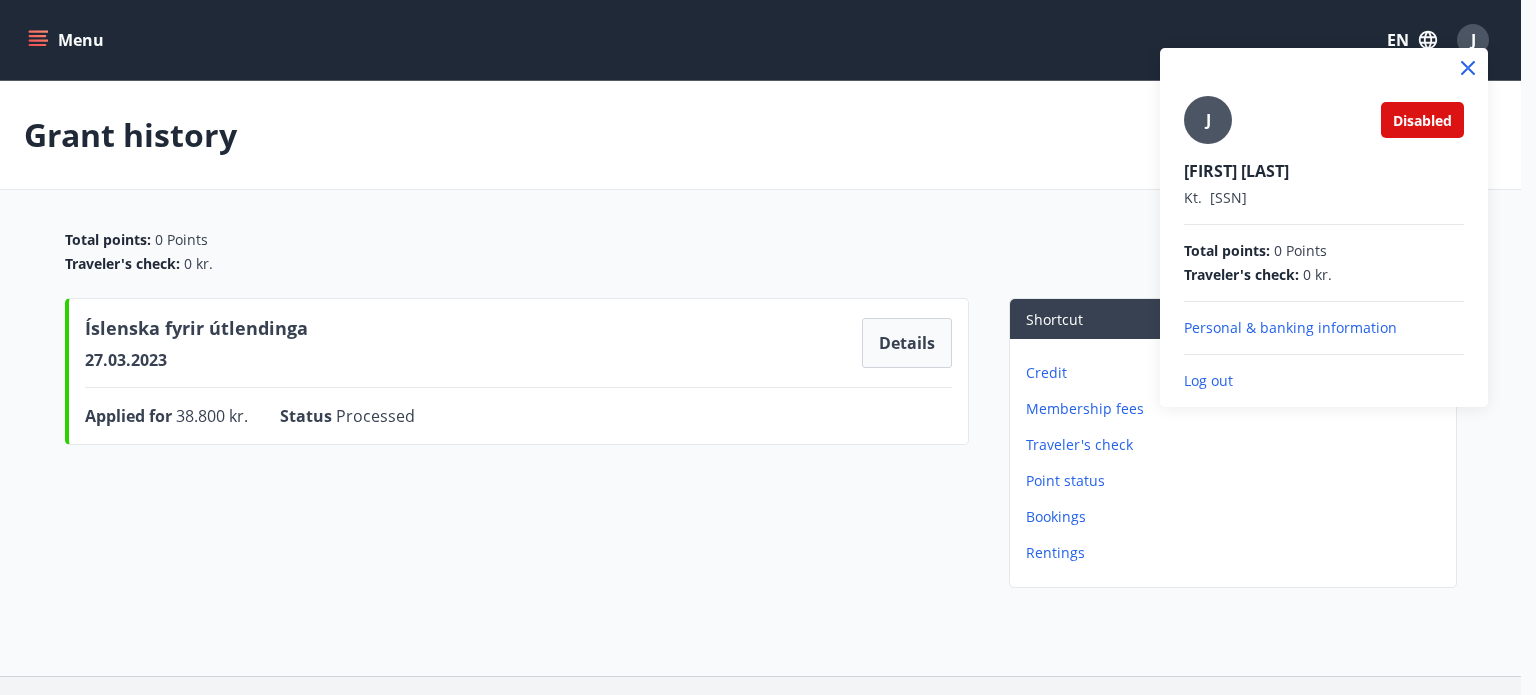 click on "Personal & banking information" at bounding box center (1324, 328) 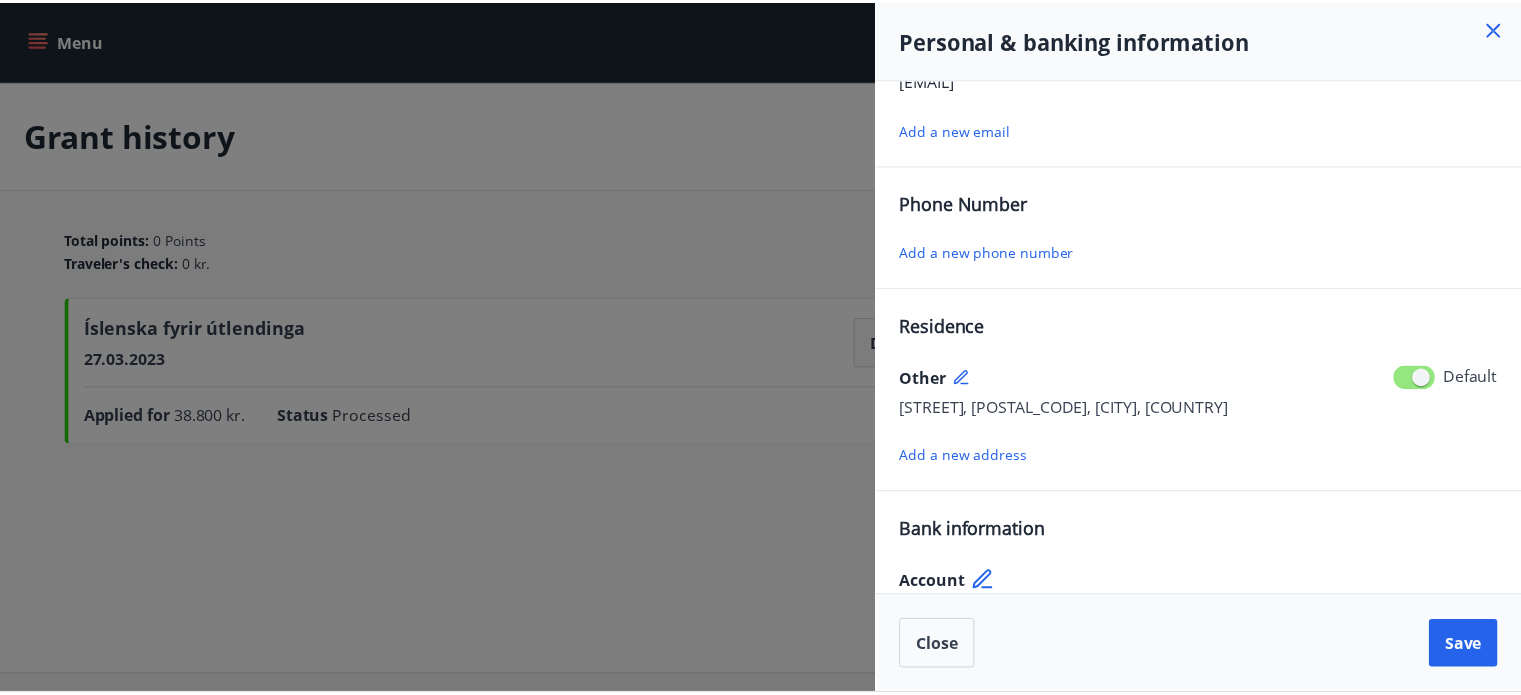 scroll, scrollTop: 0, scrollLeft: 0, axis: both 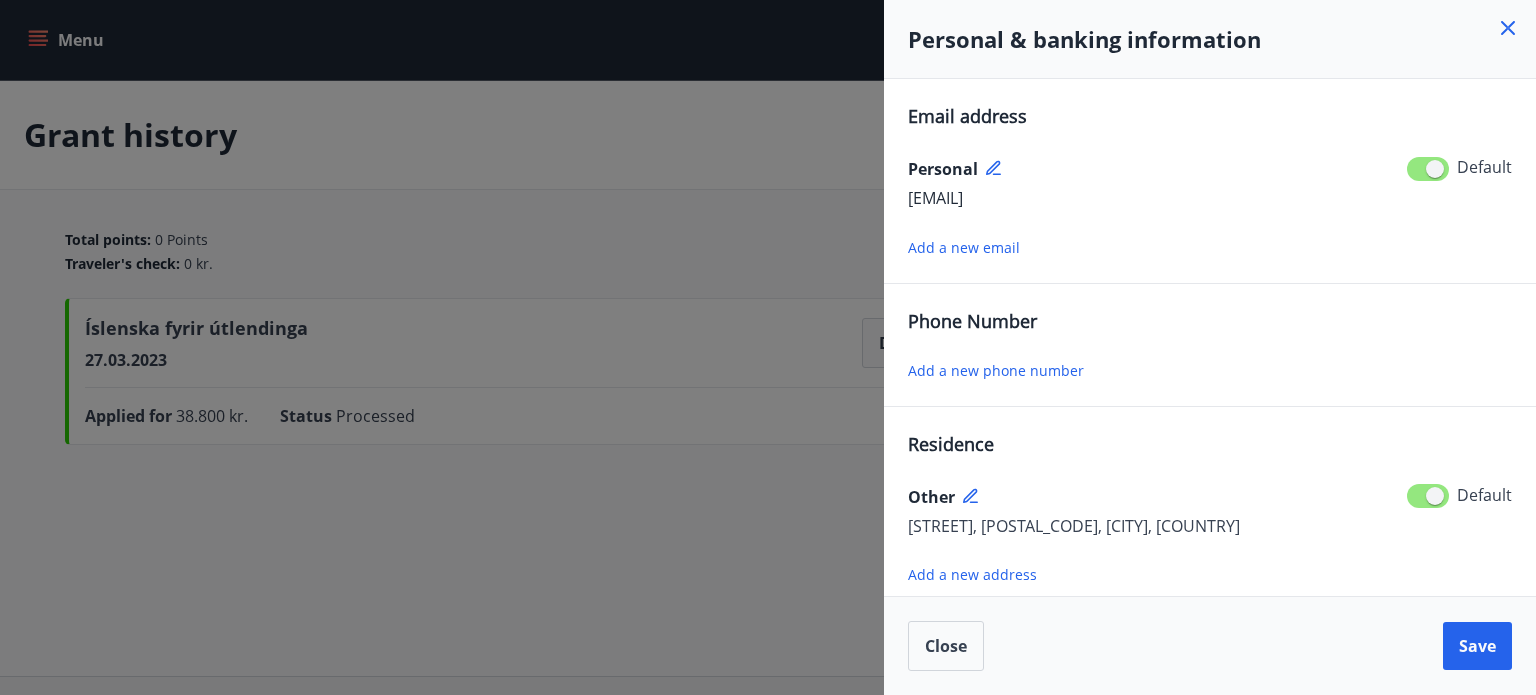 click on "Add a new phone number" at bounding box center (996, 370) 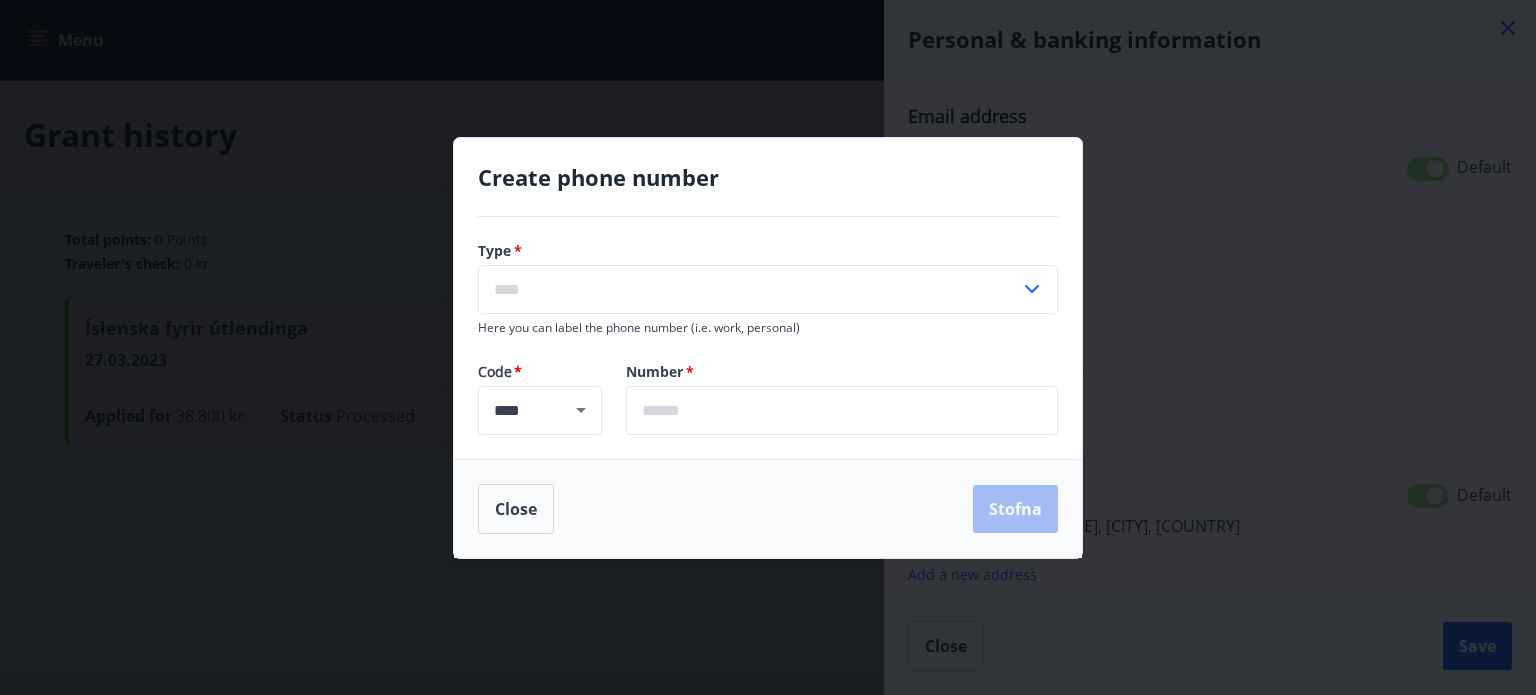 click on "Type   * ​ Here you can label the phone number (i.e. work, personal) Code * **** ​ Number   * ​" at bounding box center (768, 338) 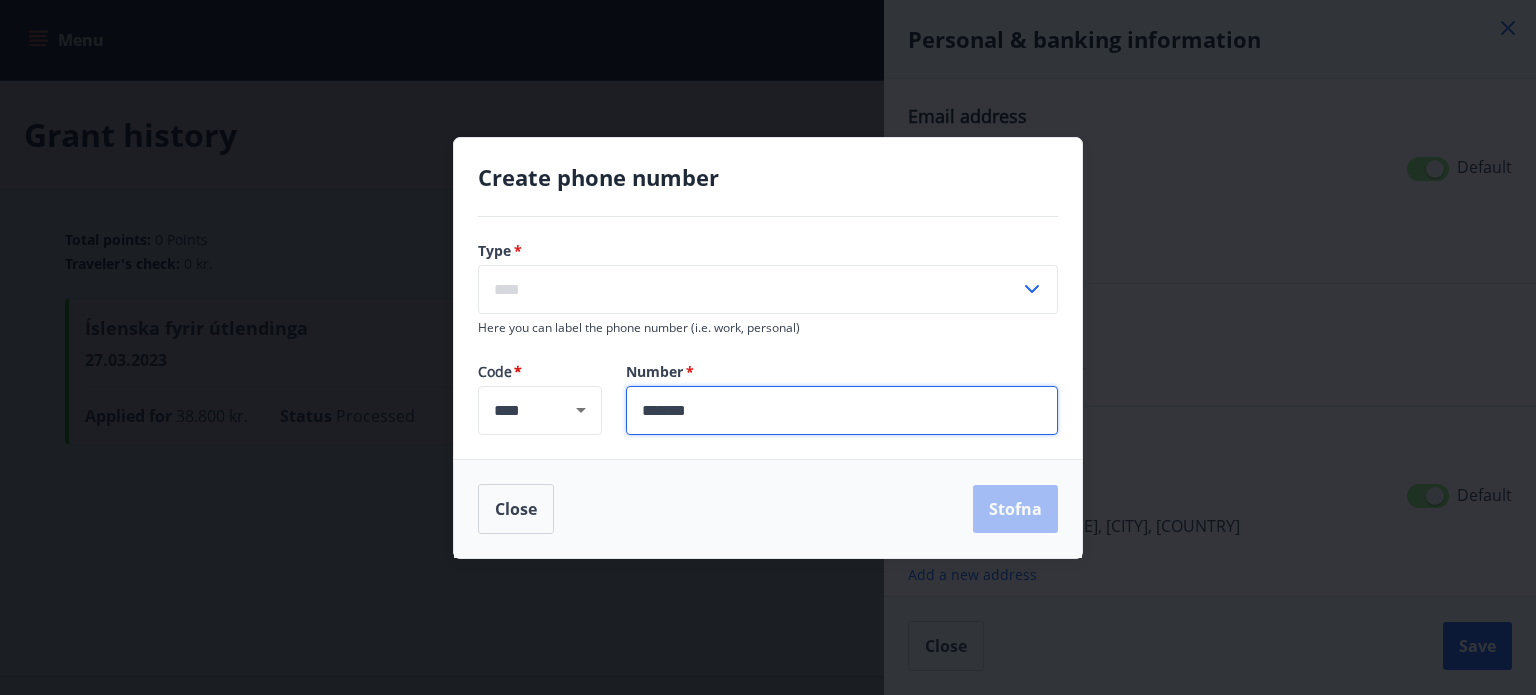 type on "*******" 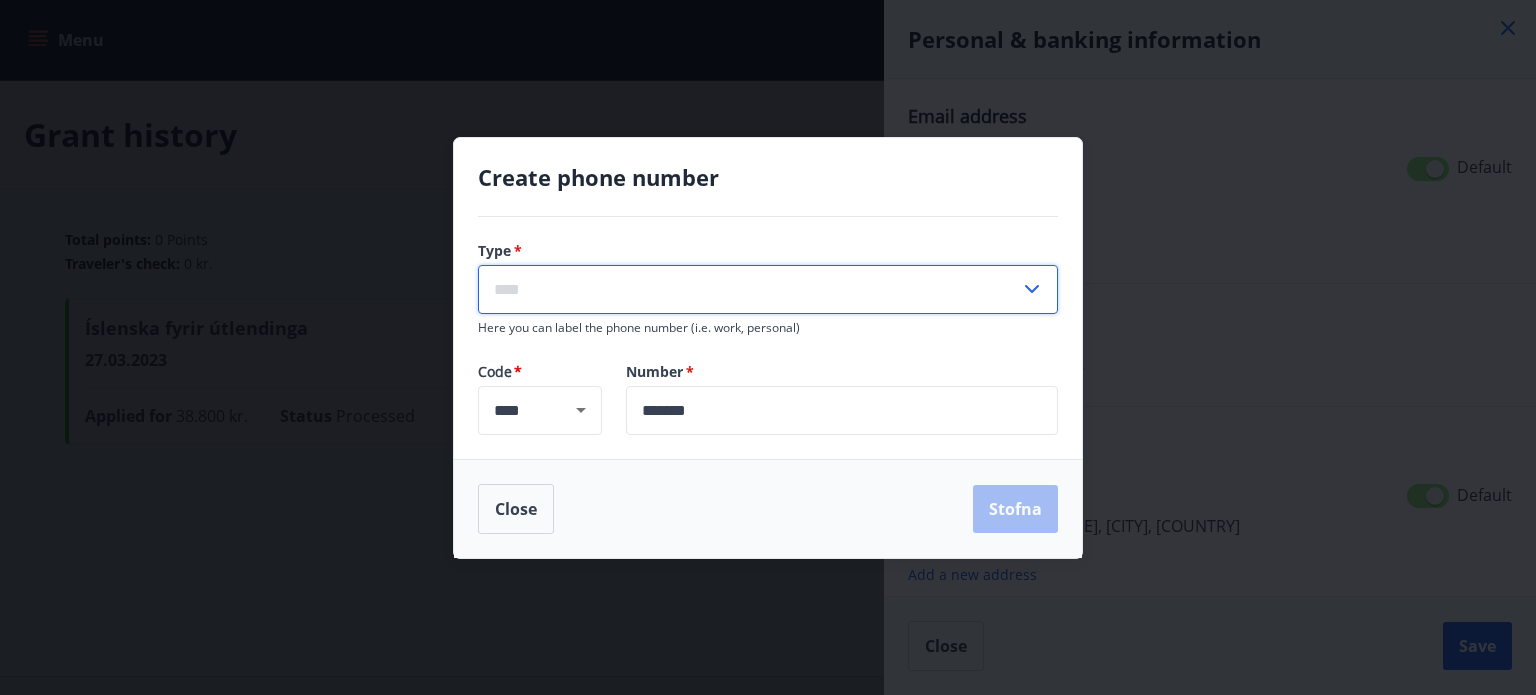 click at bounding box center (749, 289) 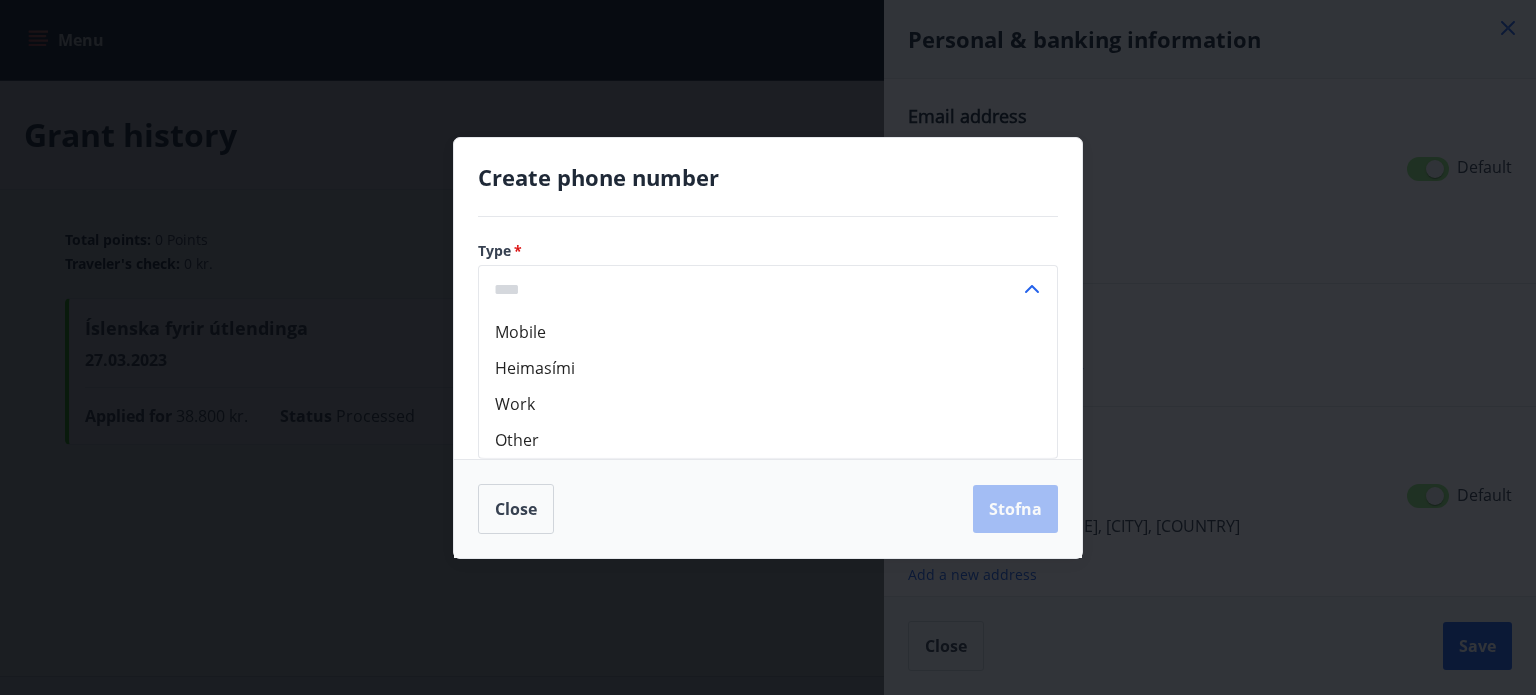 click on "Mobile" at bounding box center (768, 331) 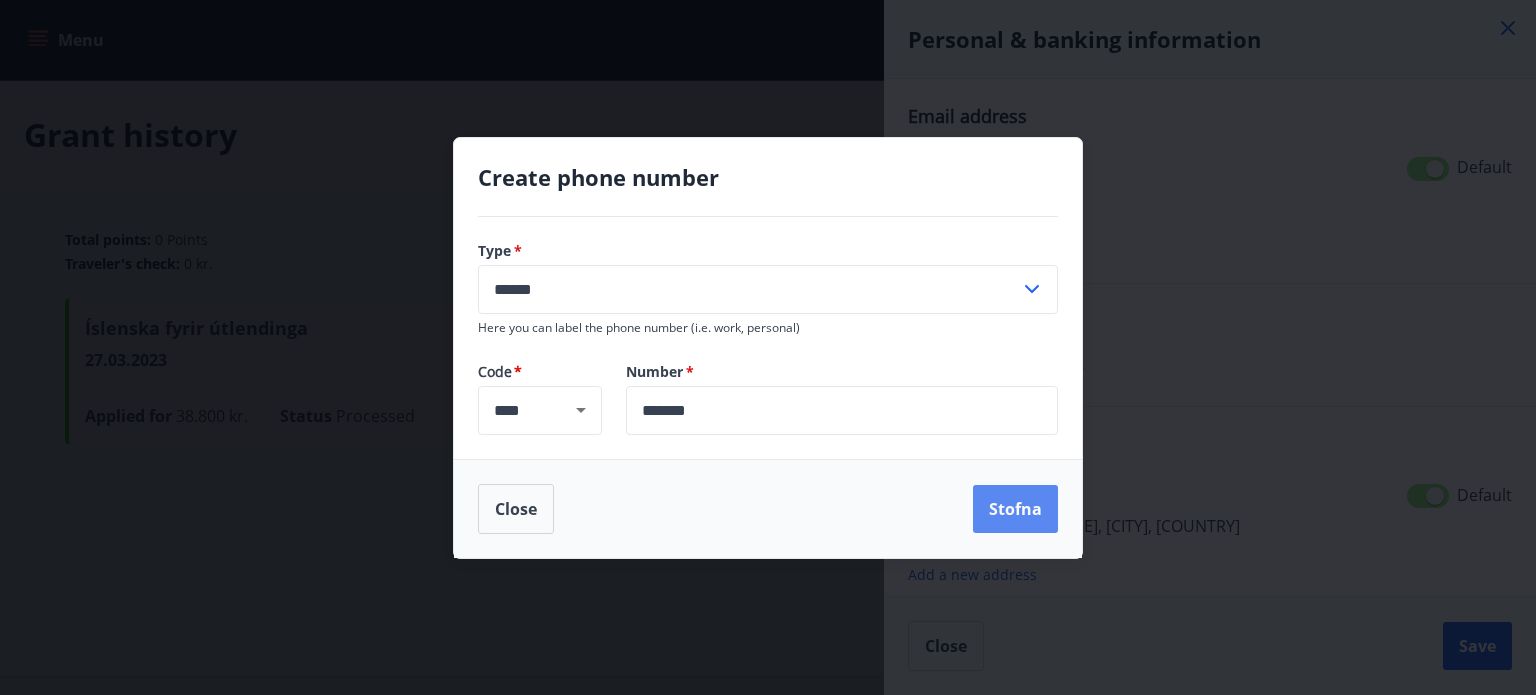 click on "Stofna" at bounding box center (1015, 509) 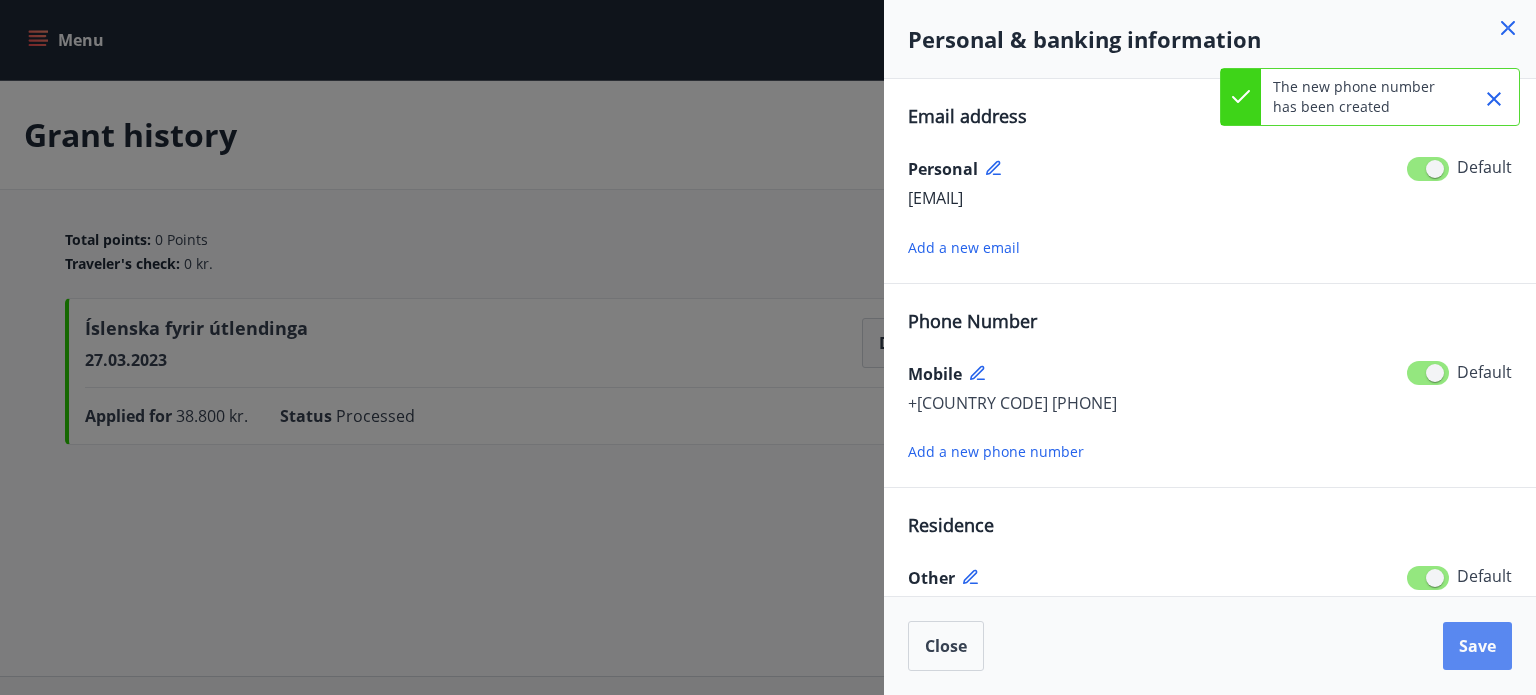 click on "Save" at bounding box center [1477, 646] 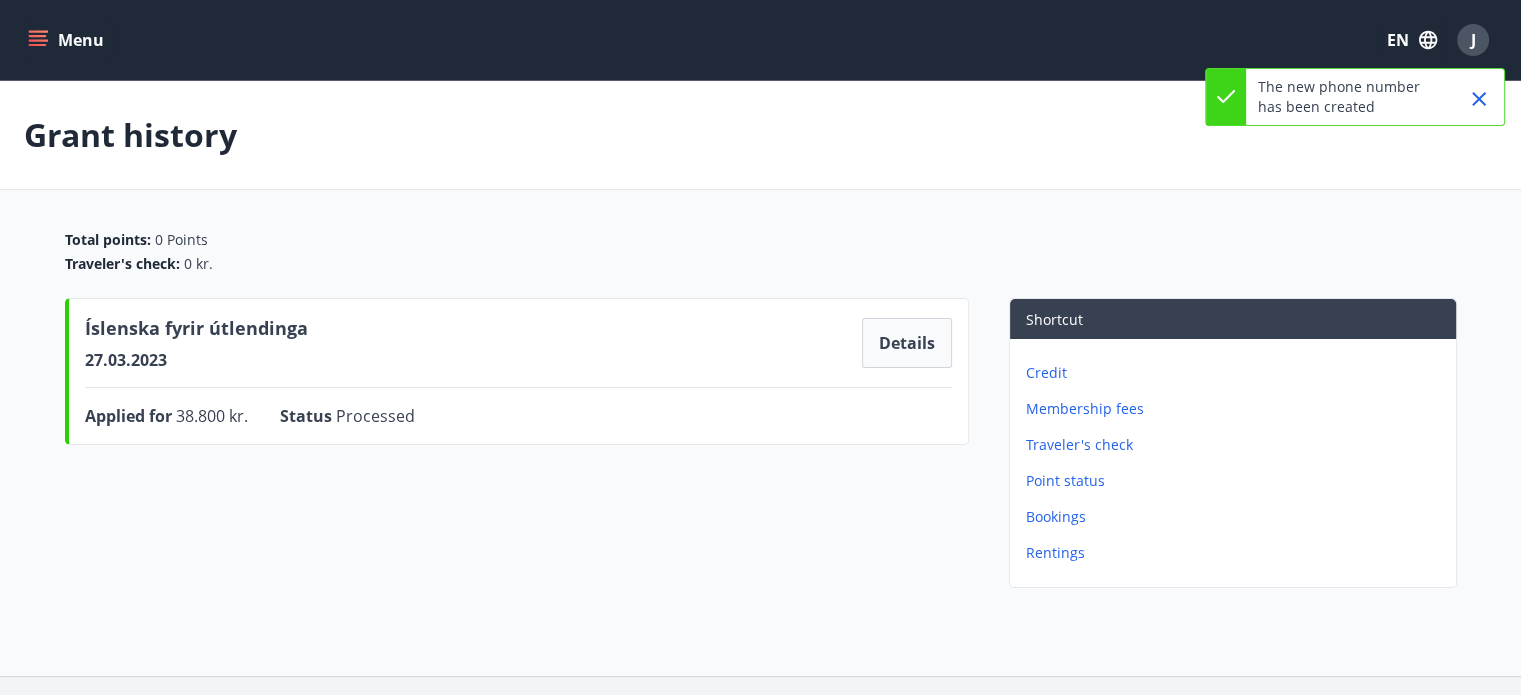 click on "Menu" at bounding box center [68, 40] 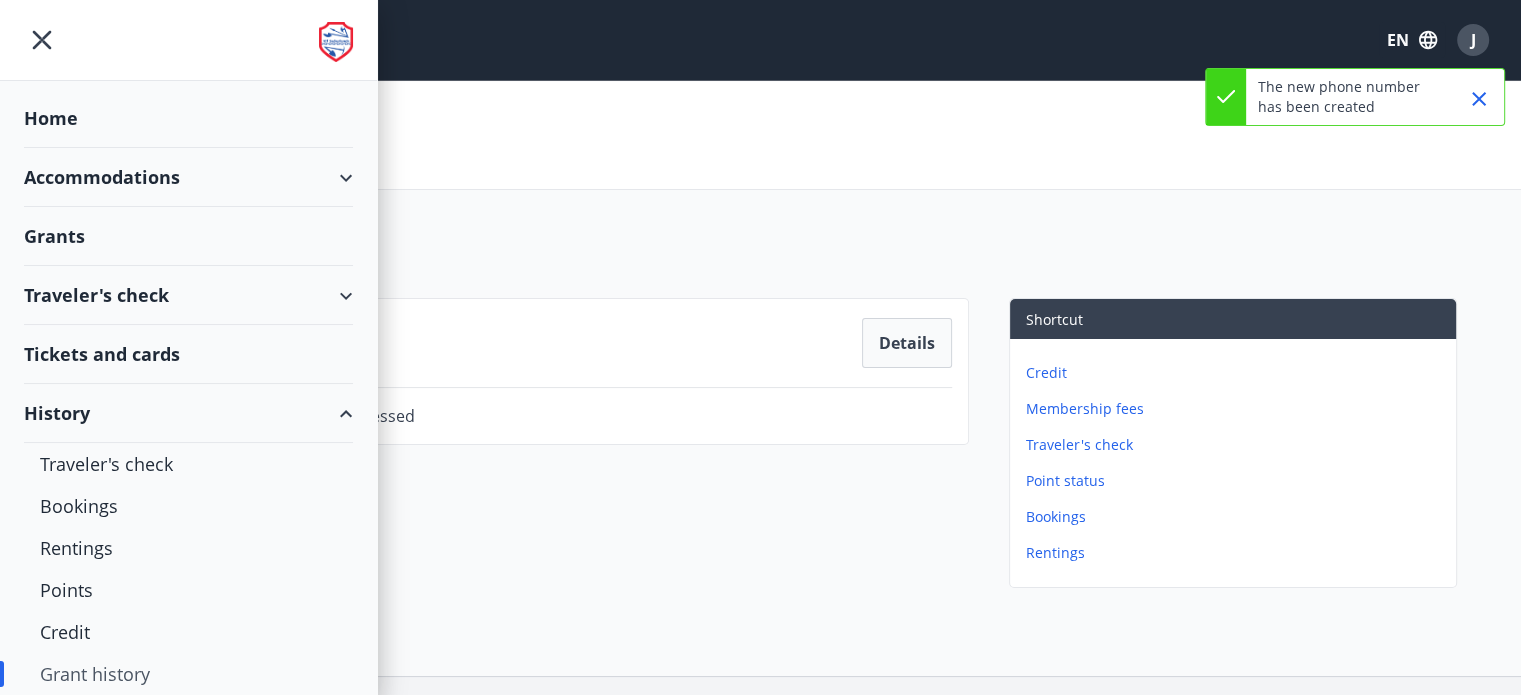 click on "Grants" at bounding box center [188, 118] 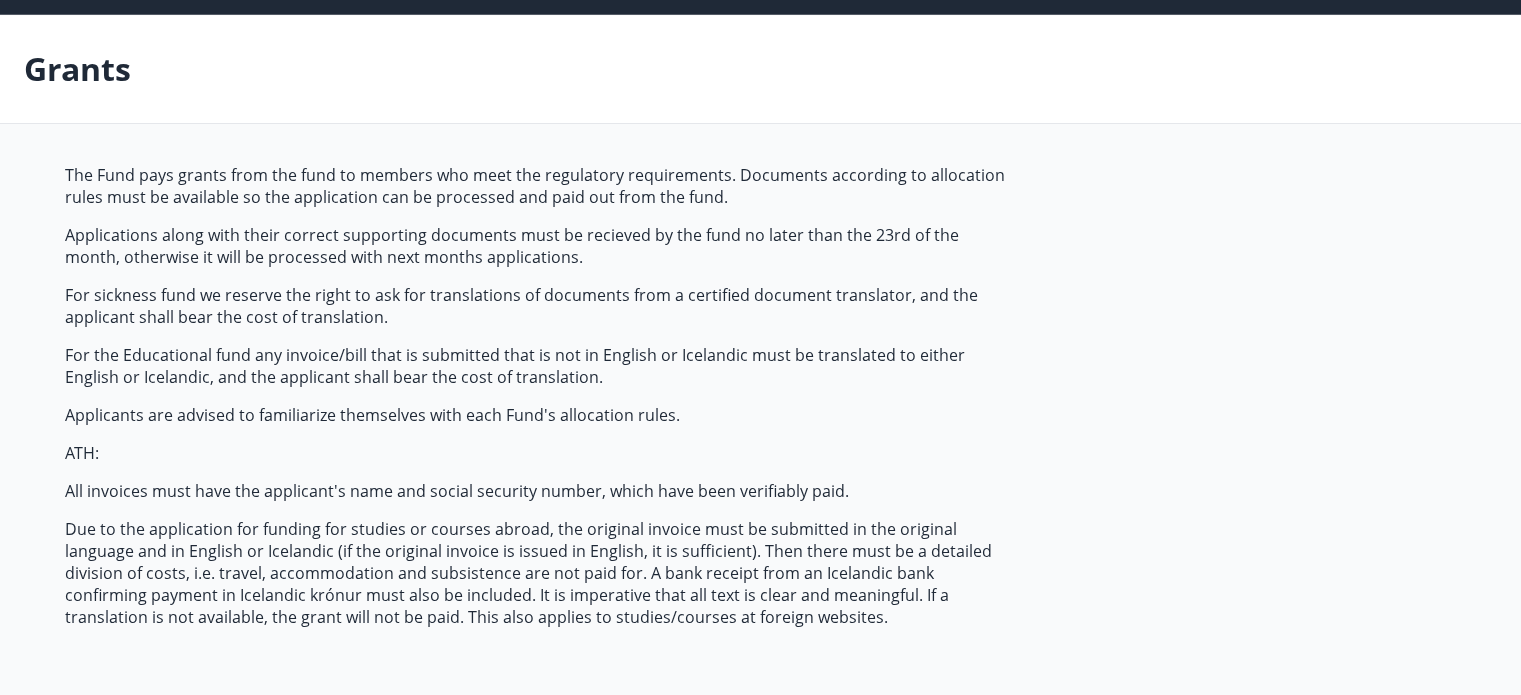 scroll, scrollTop: 366, scrollLeft: 0, axis: vertical 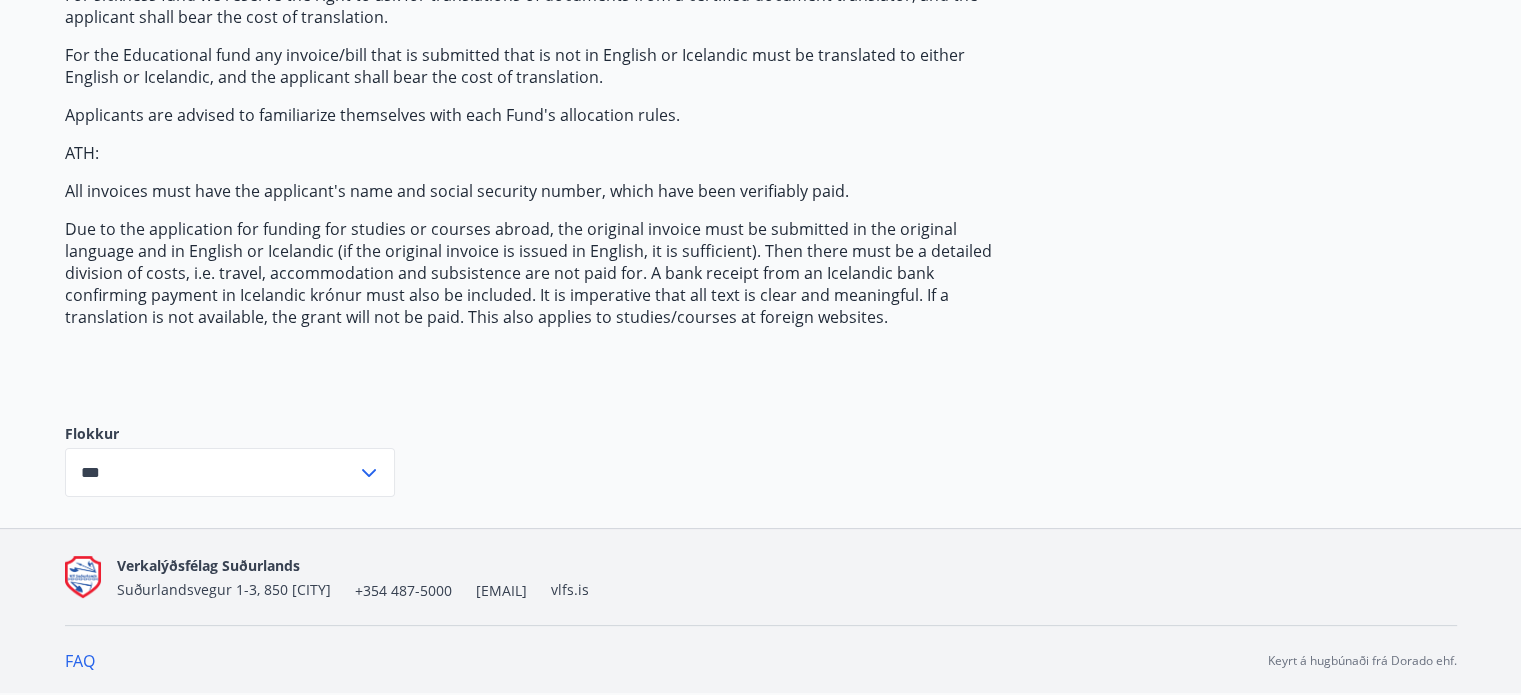 click on "***" at bounding box center [211, 472] 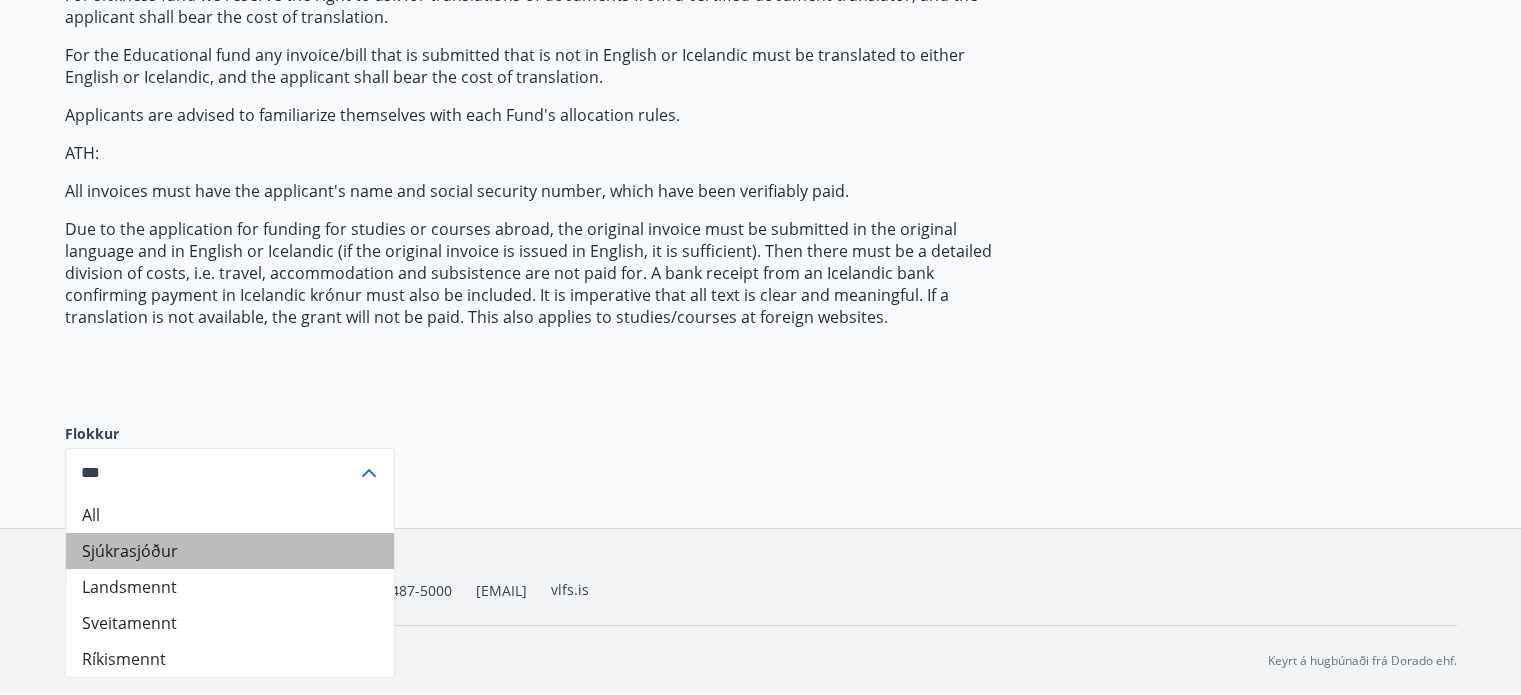 click on "Sjúkrasjóður" at bounding box center (230, 551) 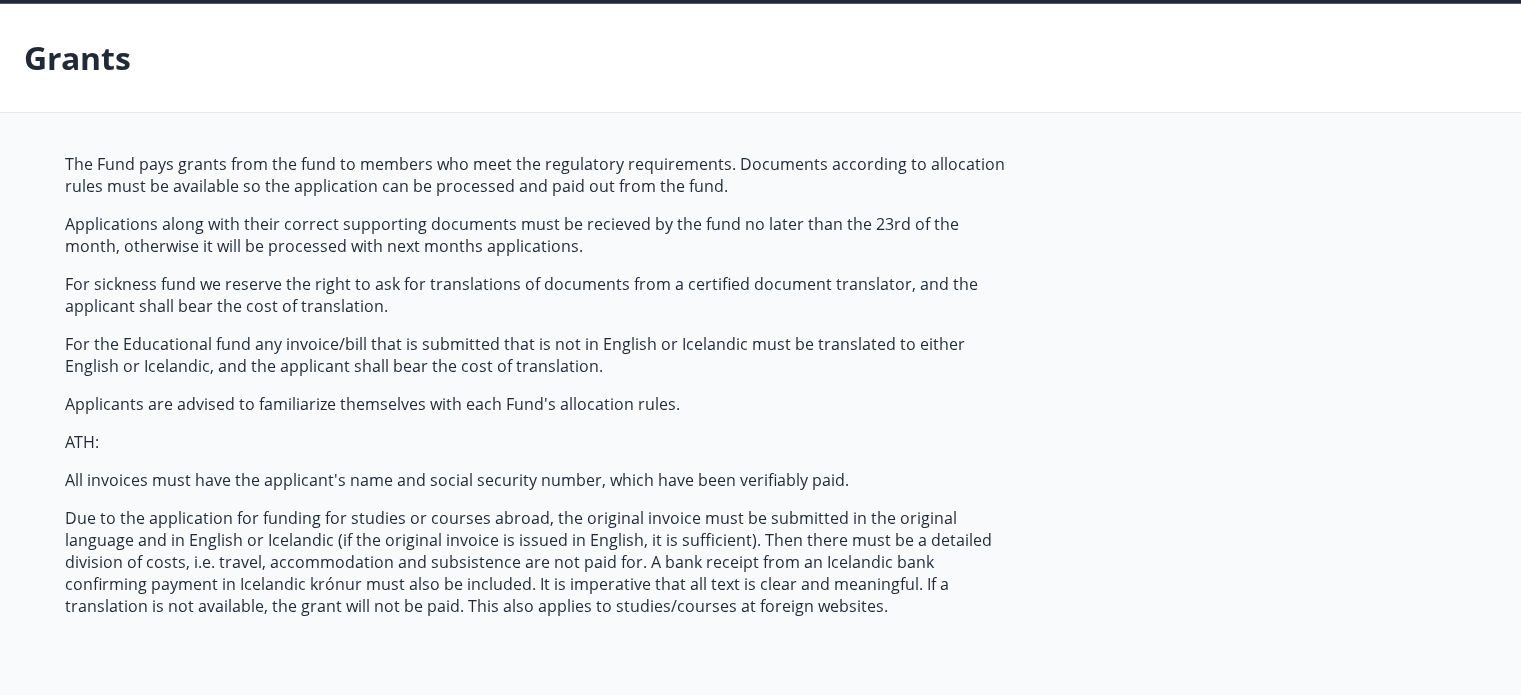 scroll, scrollTop: 0, scrollLeft: 0, axis: both 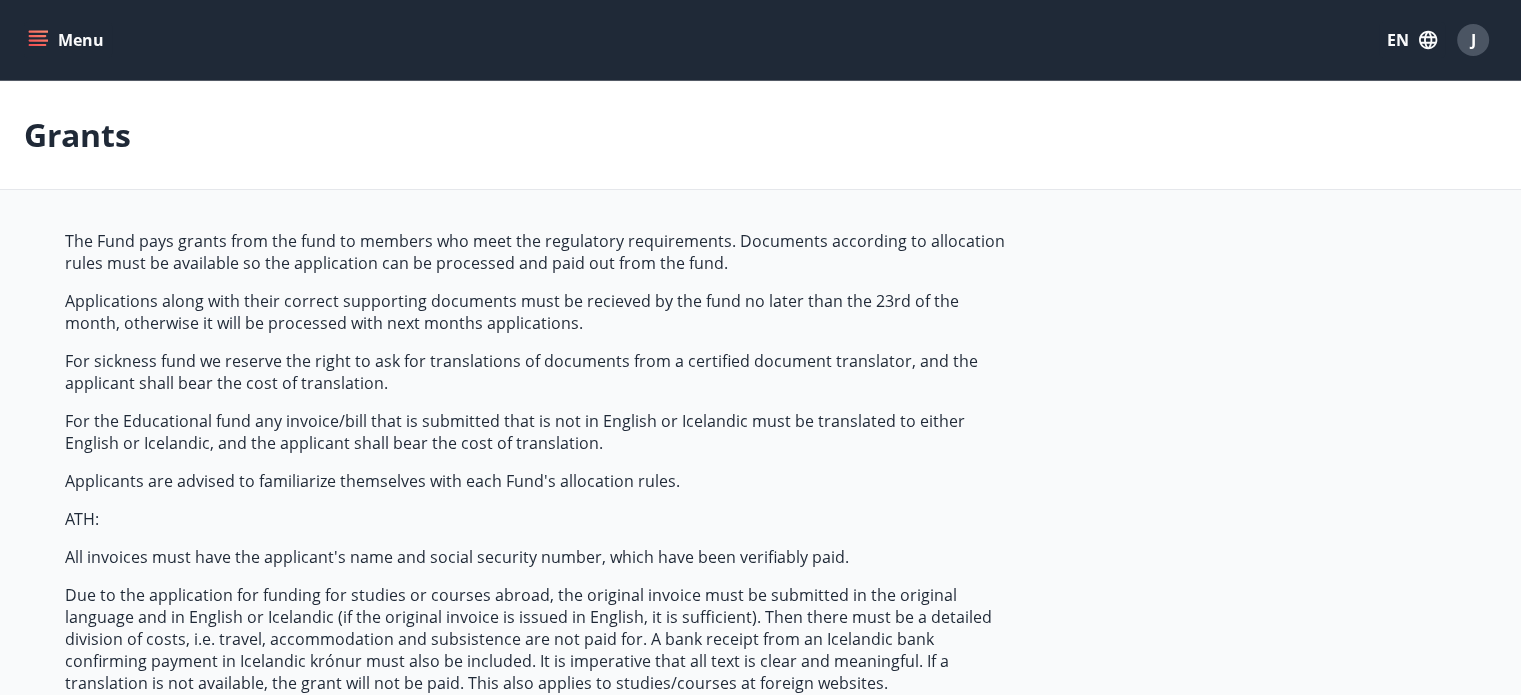 click on "Menu EN J" at bounding box center (760, 40) 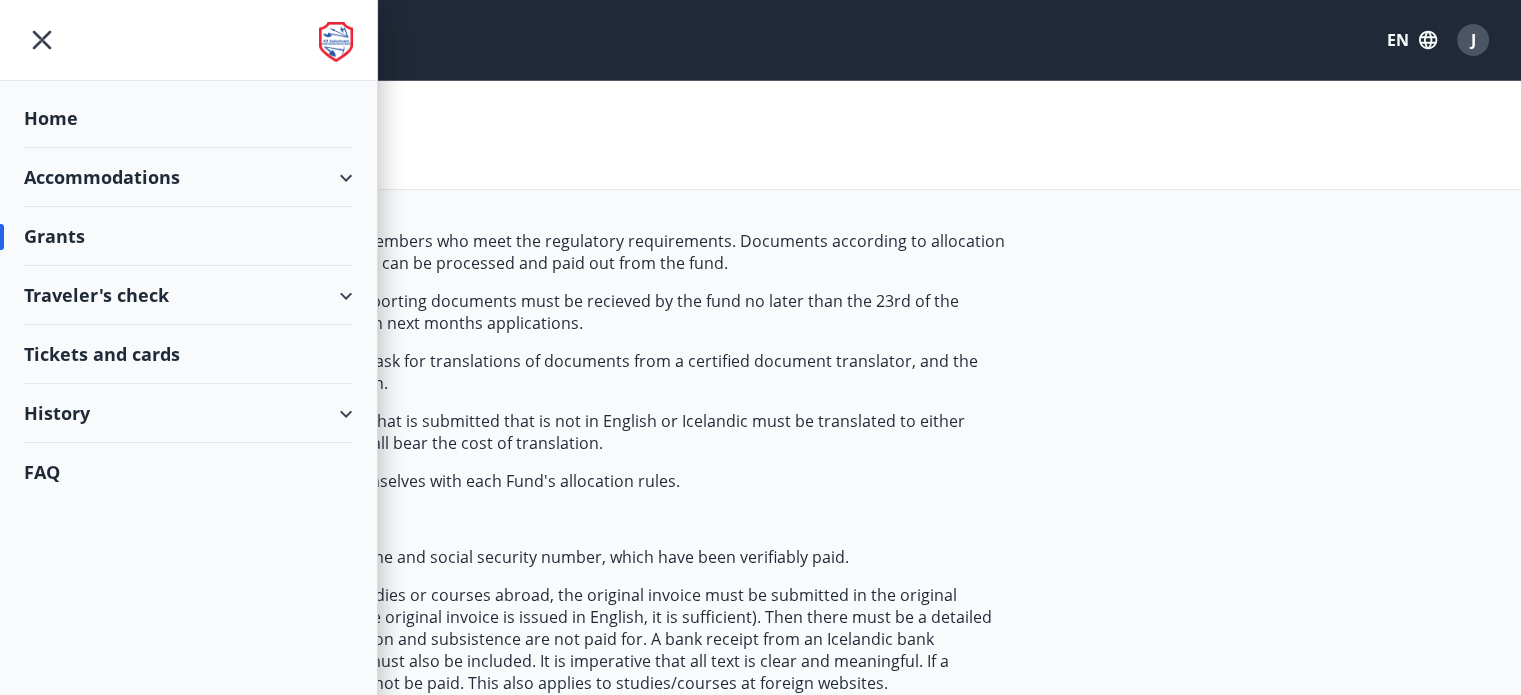 click on "Accommodations" at bounding box center [188, 177] 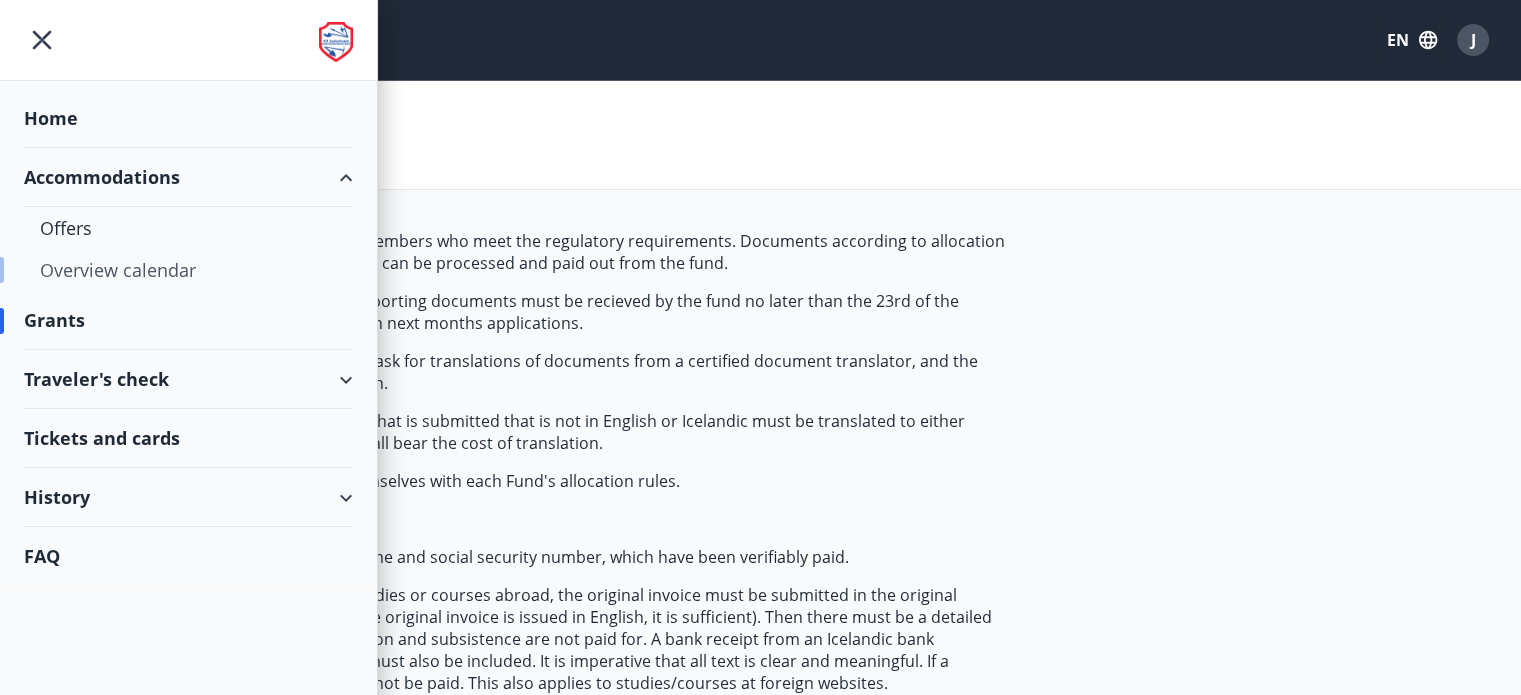 click on "Overview calendar" at bounding box center [188, 270] 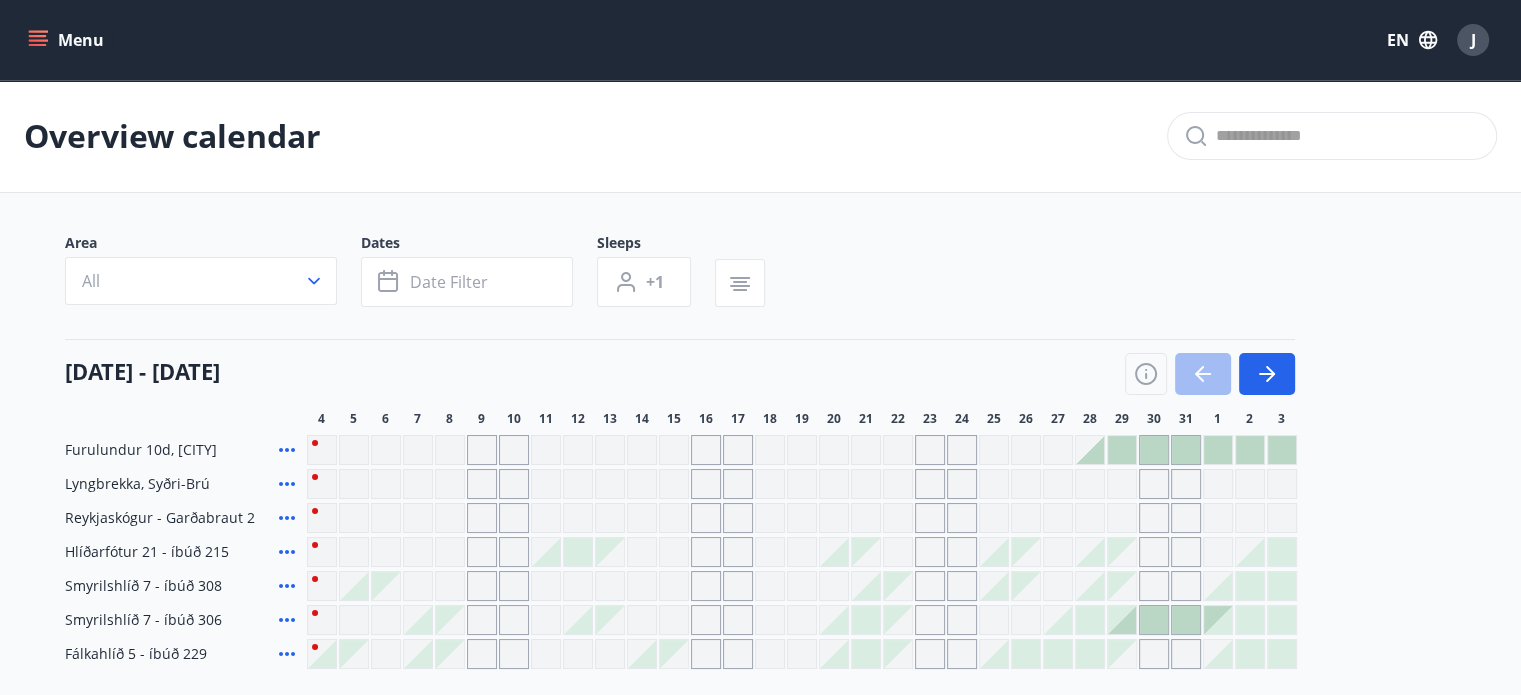 click 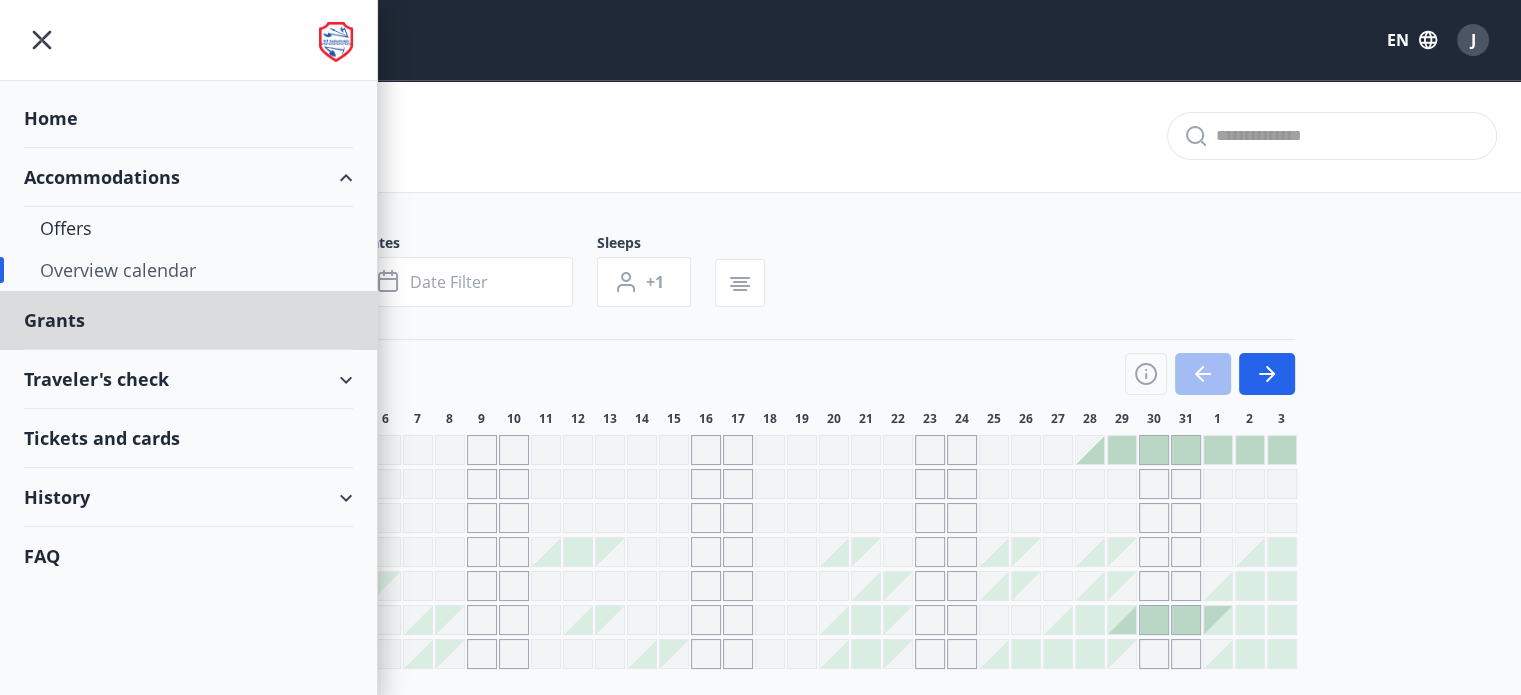 click on "Home" at bounding box center (188, 118) 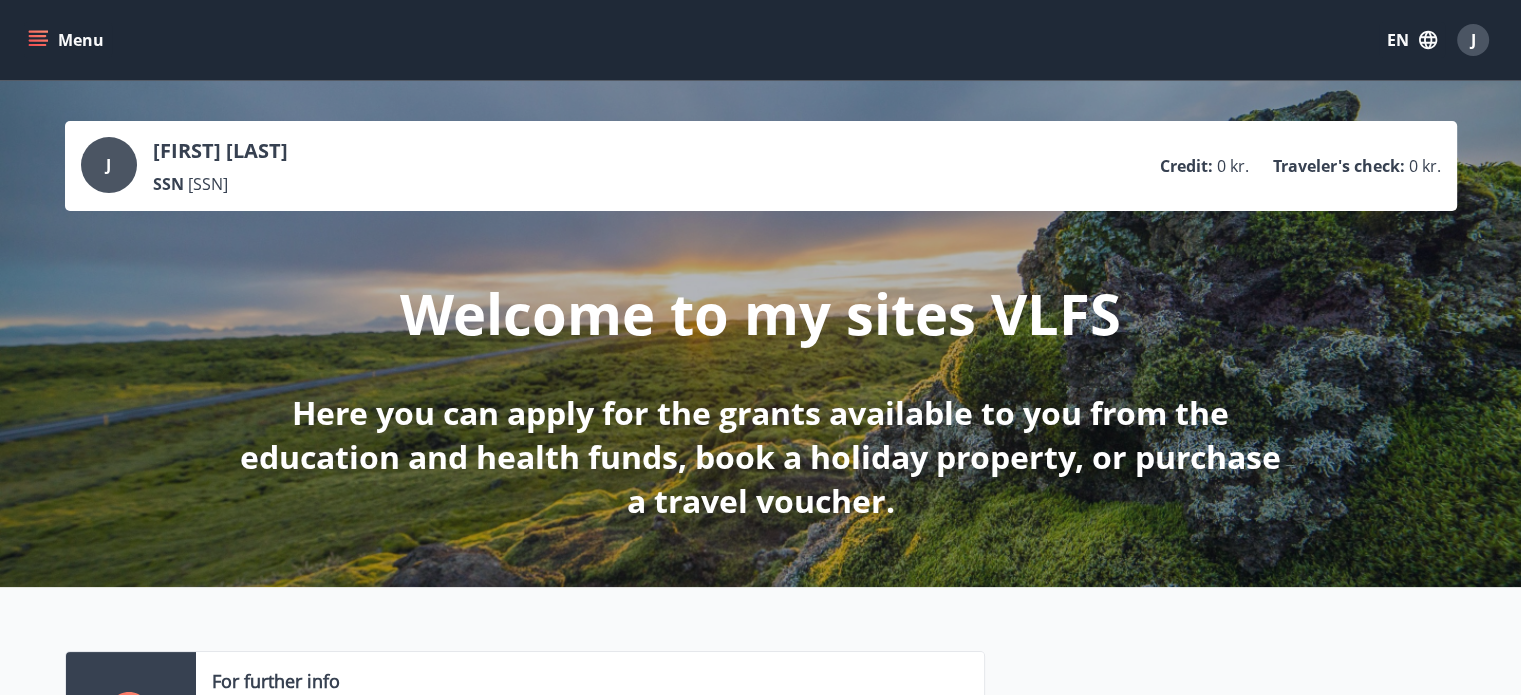 click on "Credit :" at bounding box center [1186, 166] 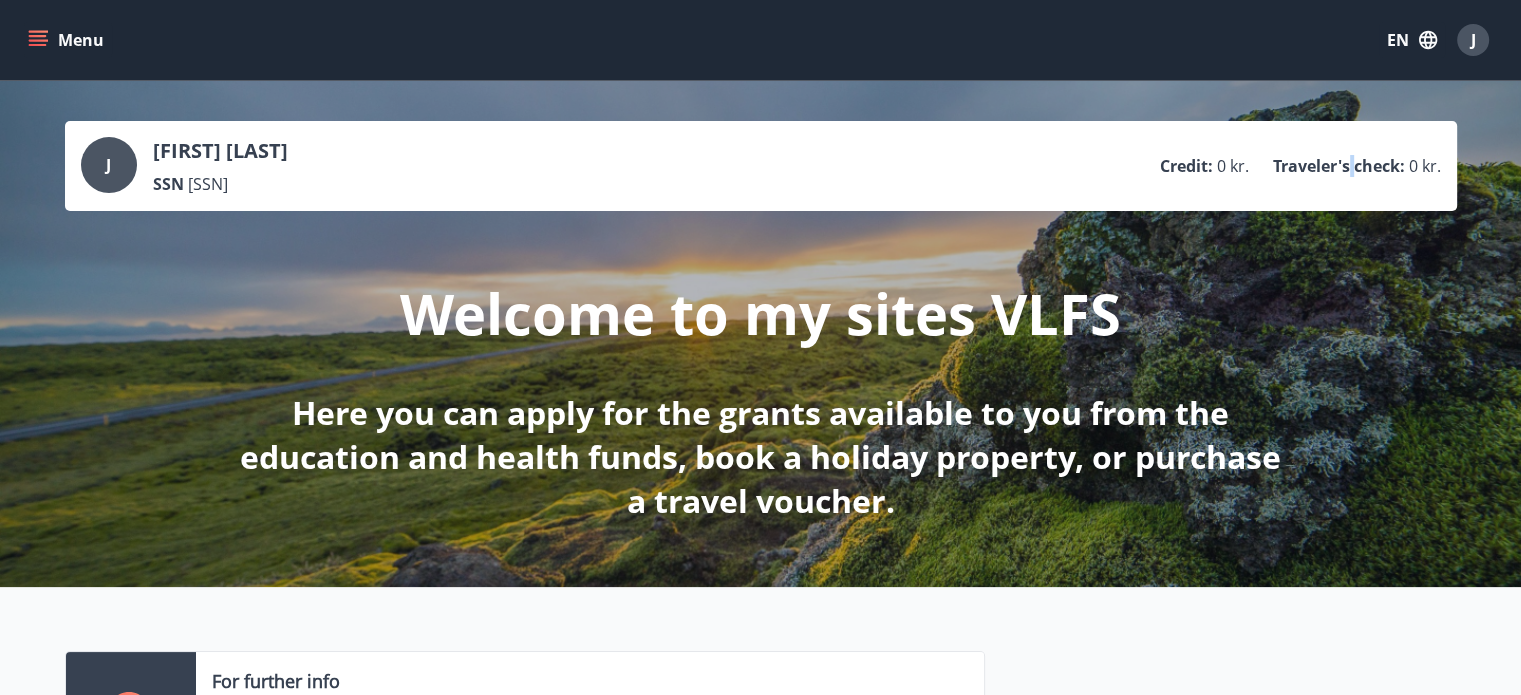 click on "Traveler's check :" at bounding box center [1339, 166] 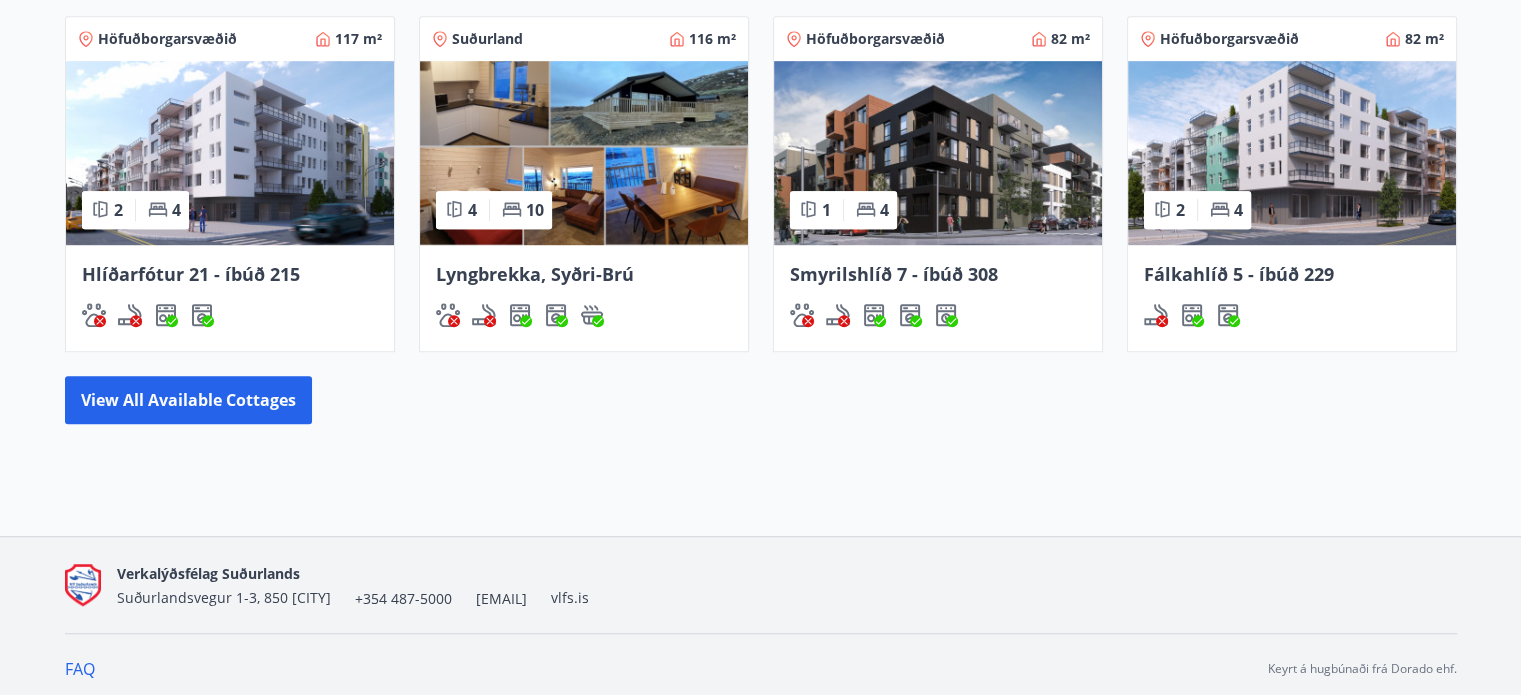 scroll, scrollTop: 1281, scrollLeft: 0, axis: vertical 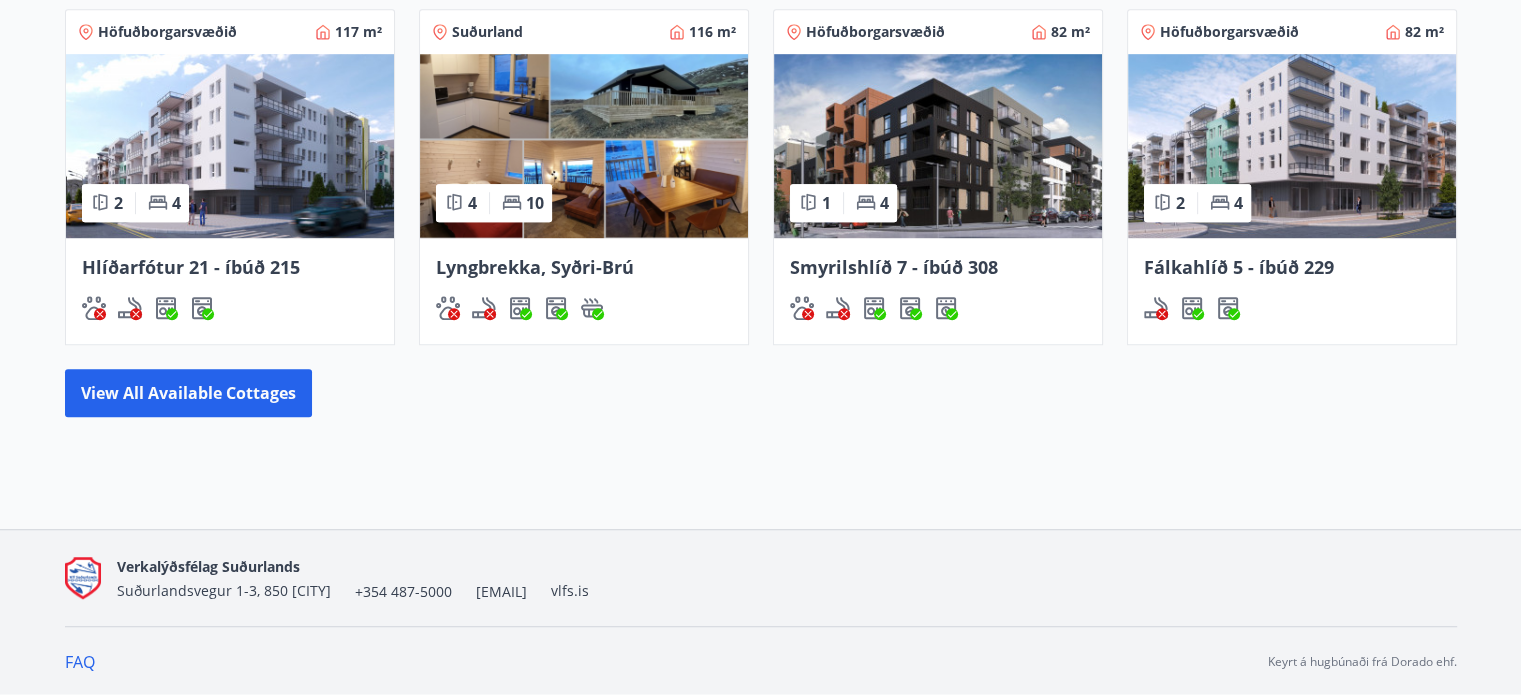 click on "FAQ" at bounding box center [80, 662] 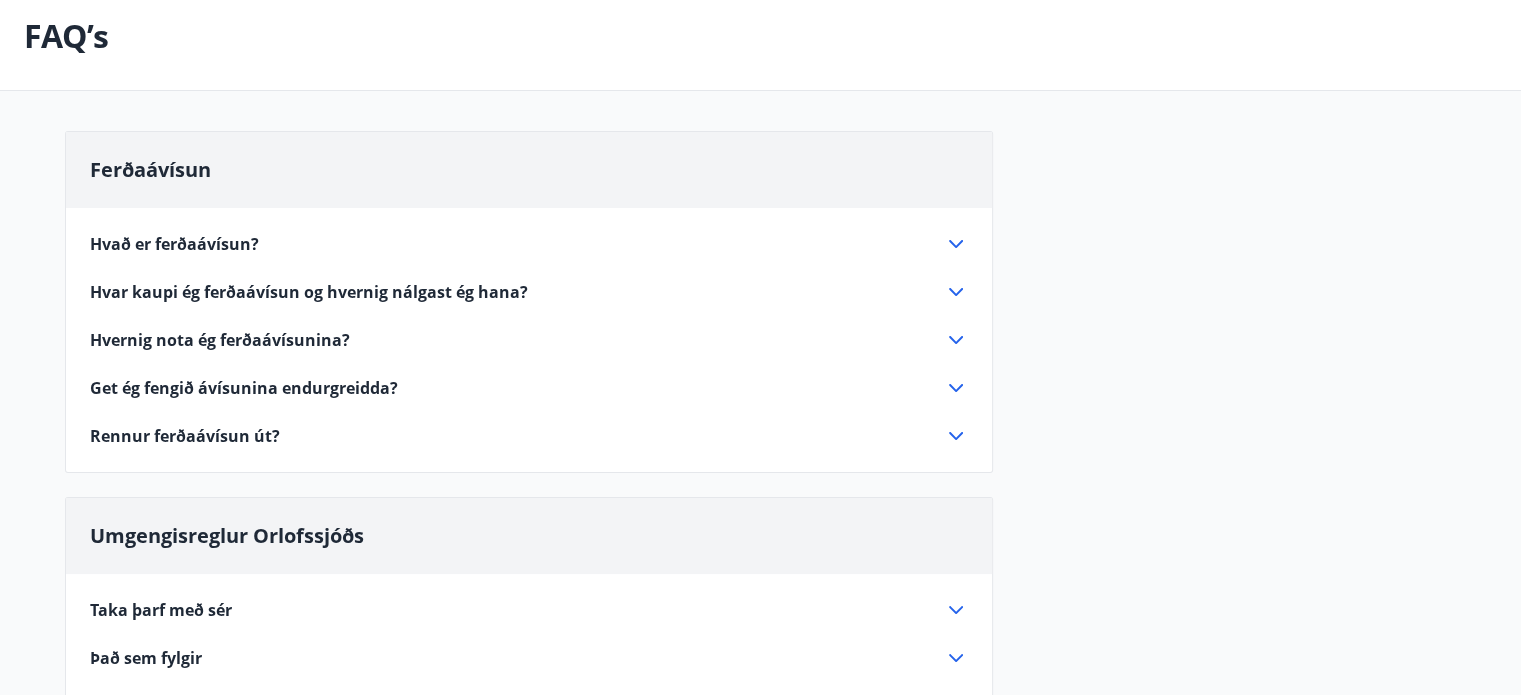 scroll, scrollTop: 100, scrollLeft: 0, axis: vertical 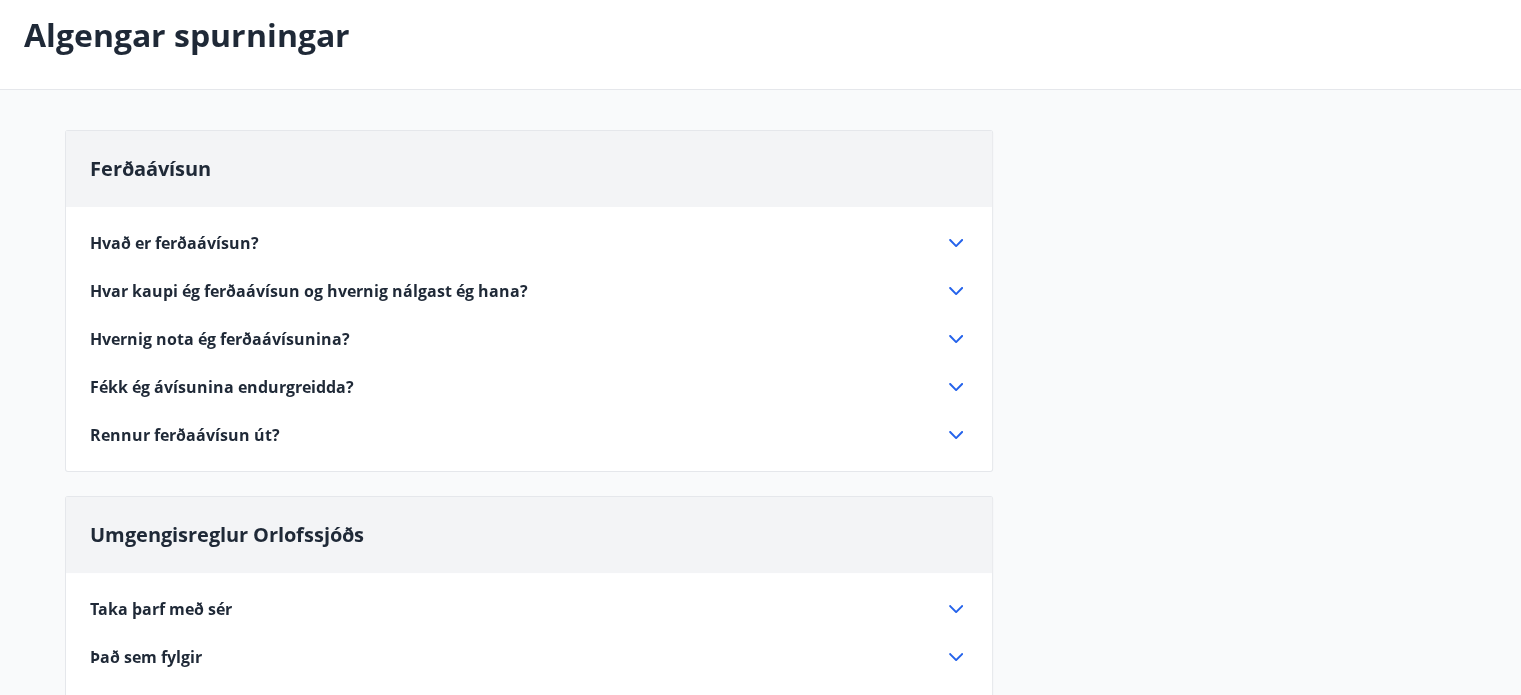 drag, startPoint x: 1268, startPoint y: 187, endPoint x: 1432, endPoint y: 319, distance: 210.52316 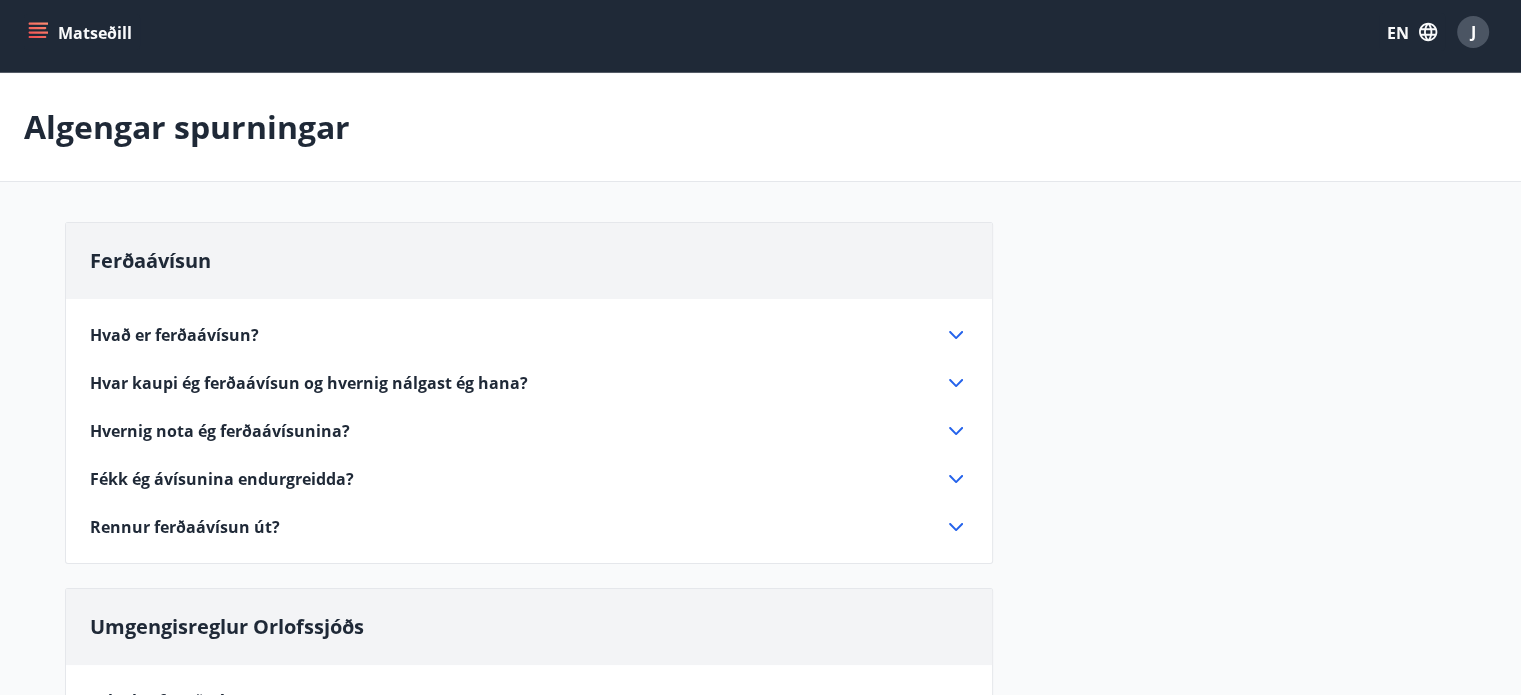 scroll, scrollTop: 0, scrollLeft: 0, axis: both 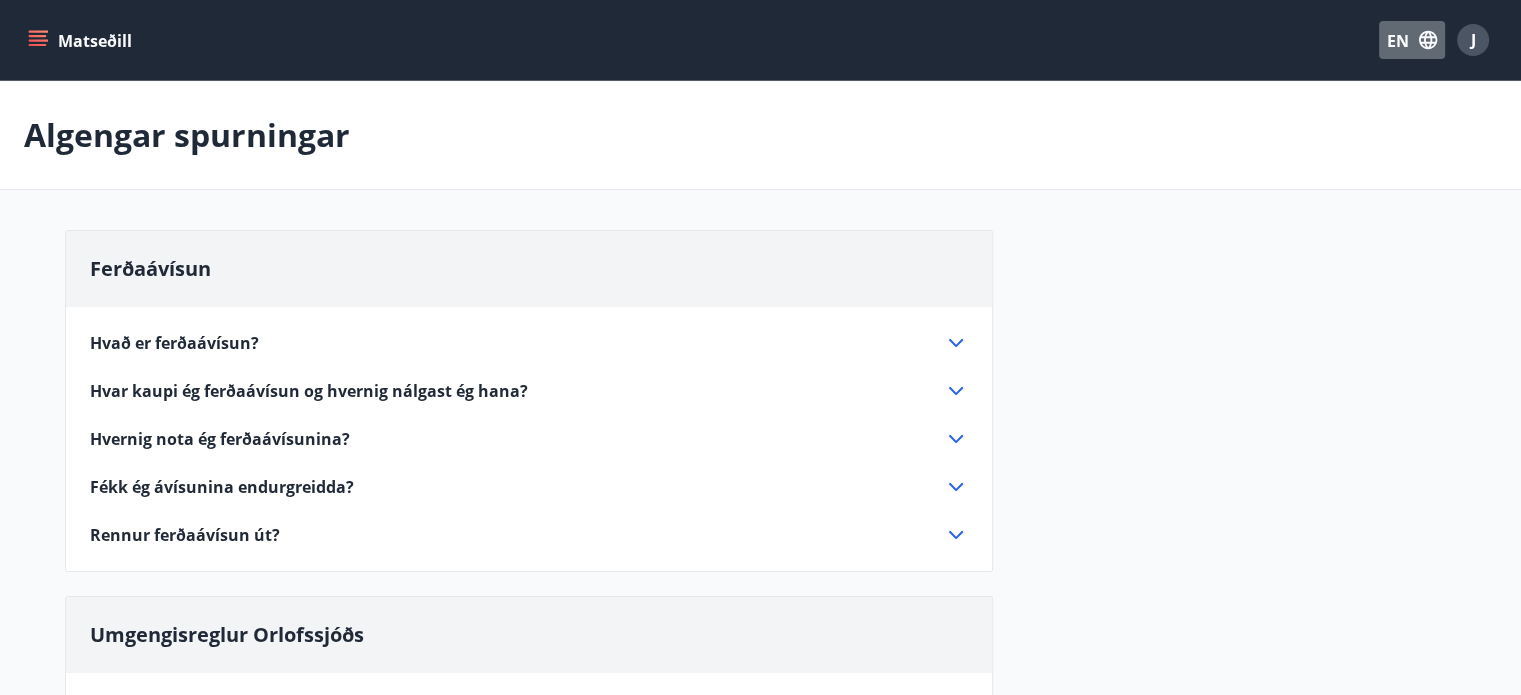 click on "EN" at bounding box center [1412, 40] 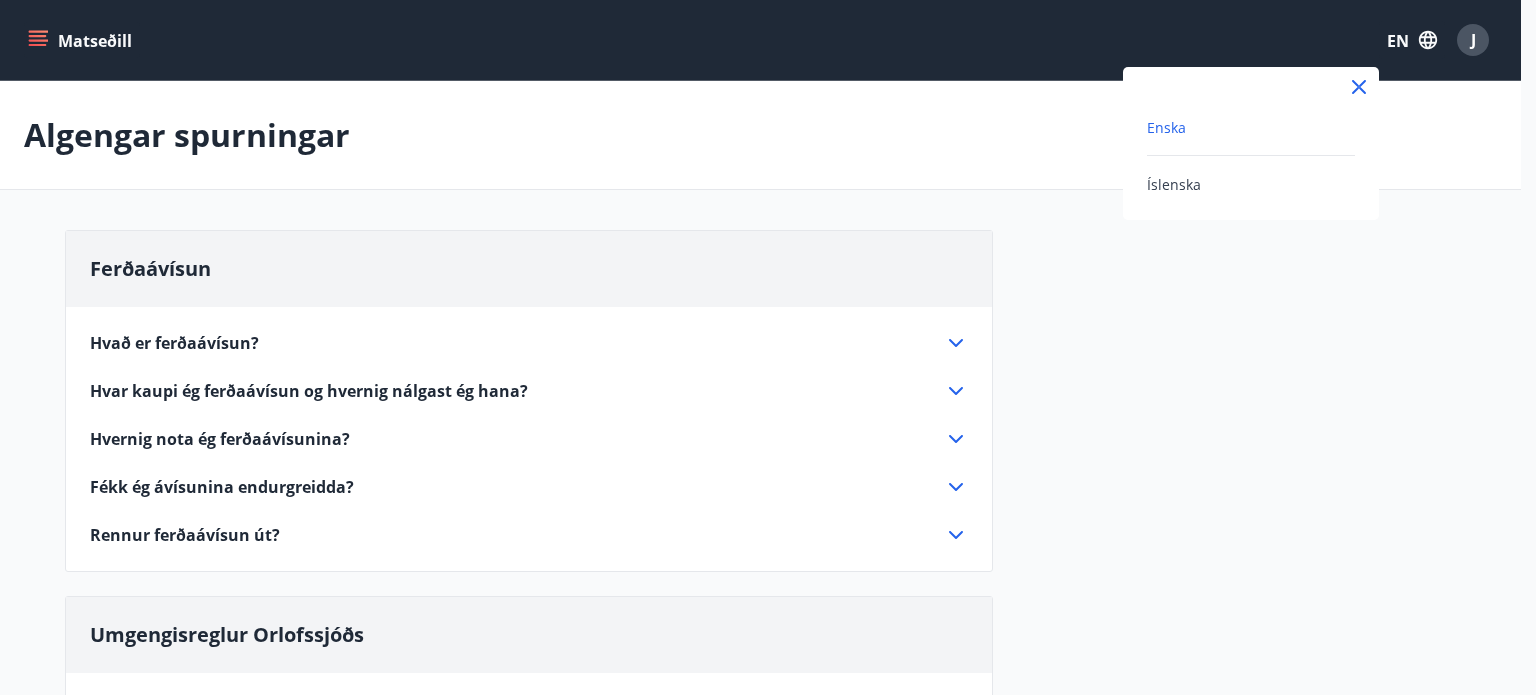 click on "Enska Íslenska" at bounding box center (1251, 143) 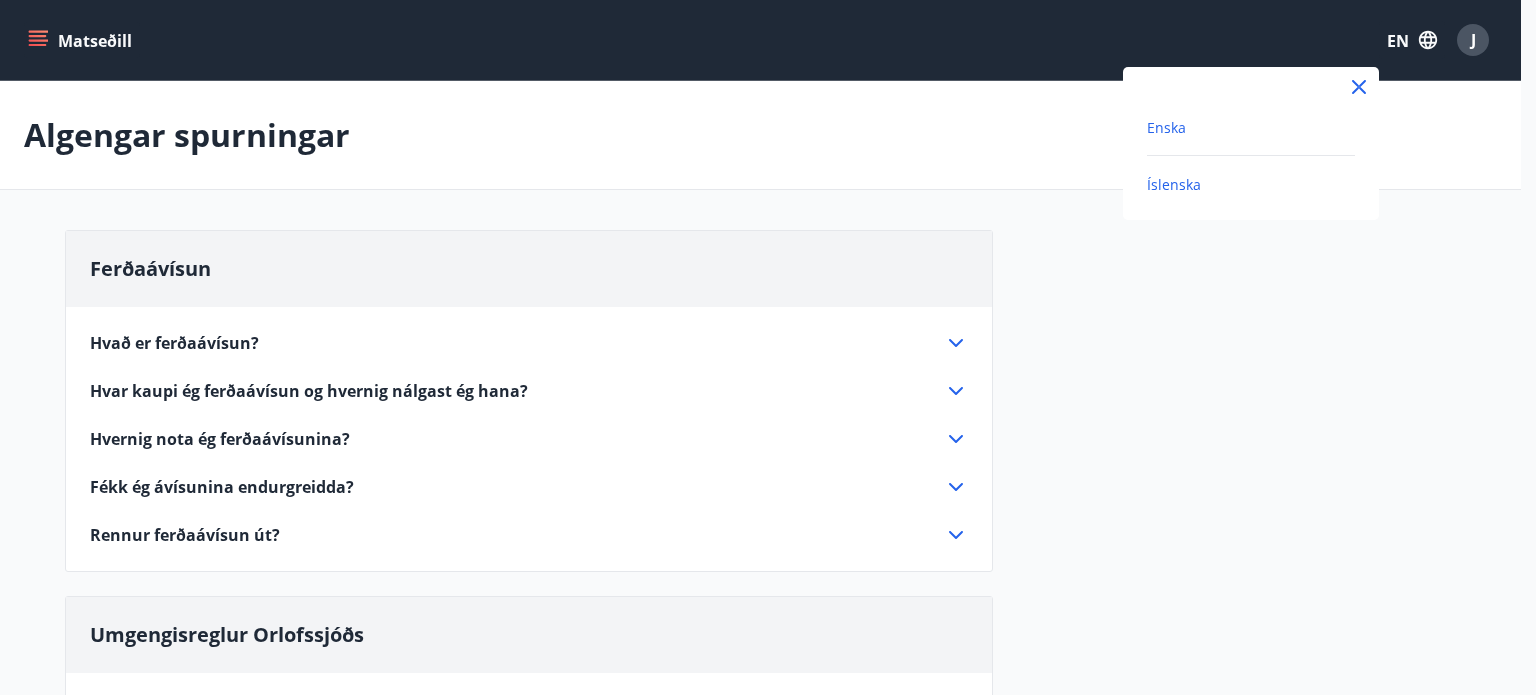 click on "Íslenska" at bounding box center (1174, 184) 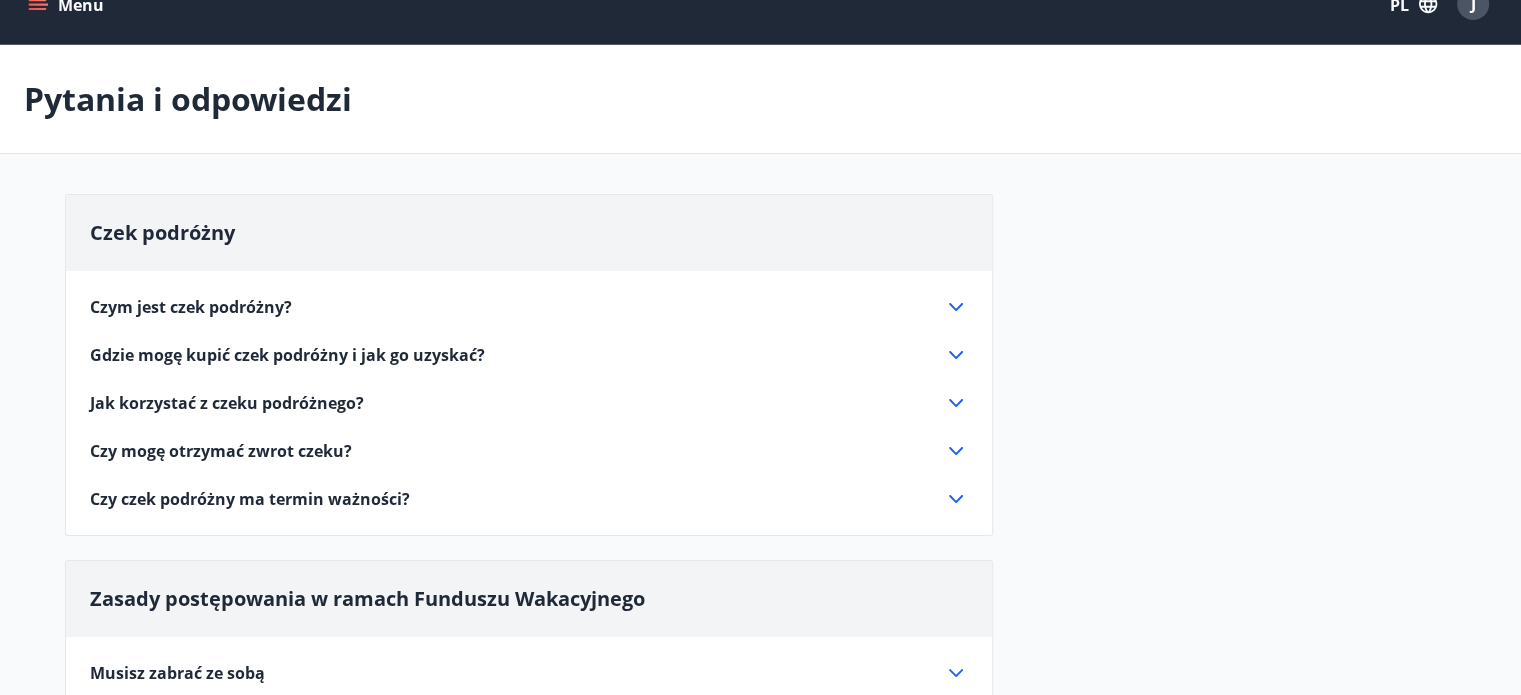 scroll, scrollTop: 100, scrollLeft: 0, axis: vertical 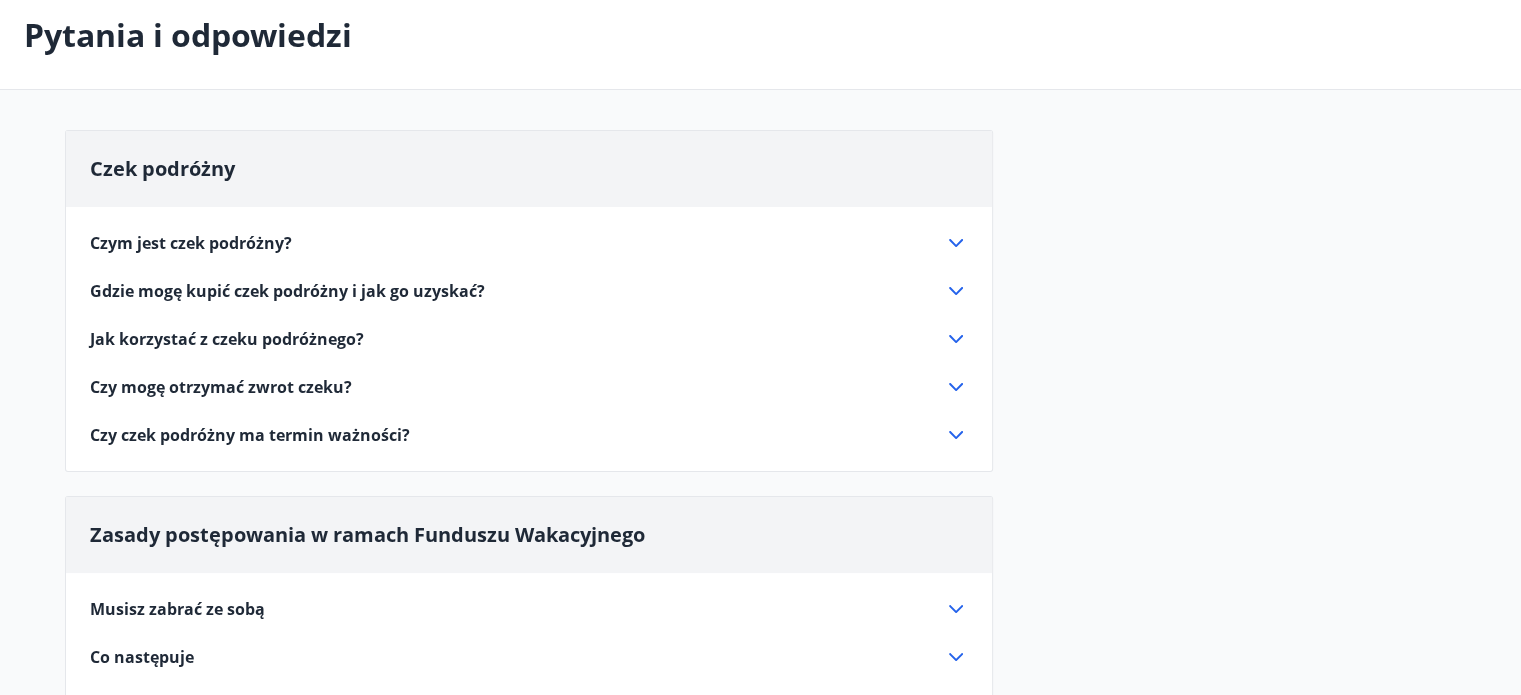 click 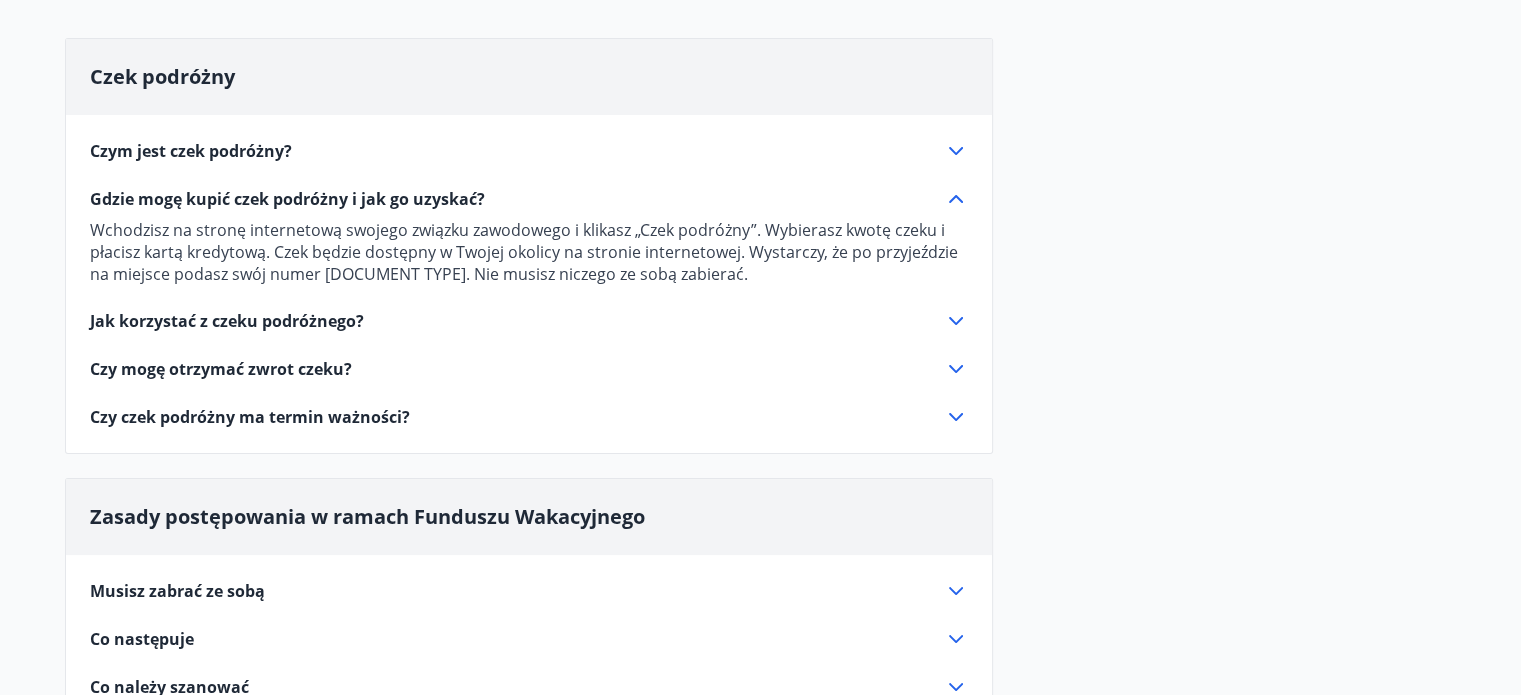 scroll, scrollTop: 200, scrollLeft: 0, axis: vertical 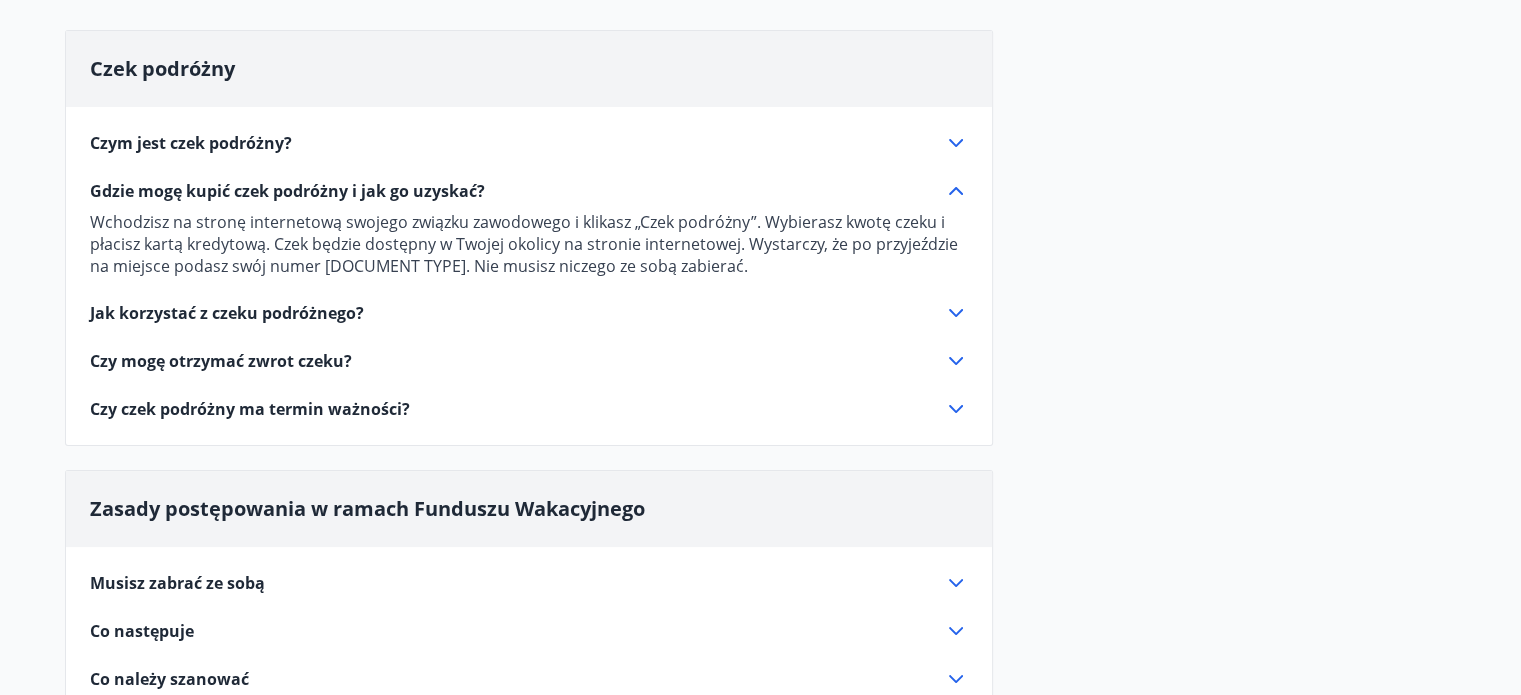 click on "Czy mogę otrzymać zwrot czeku?" at bounding box center (517, 361) 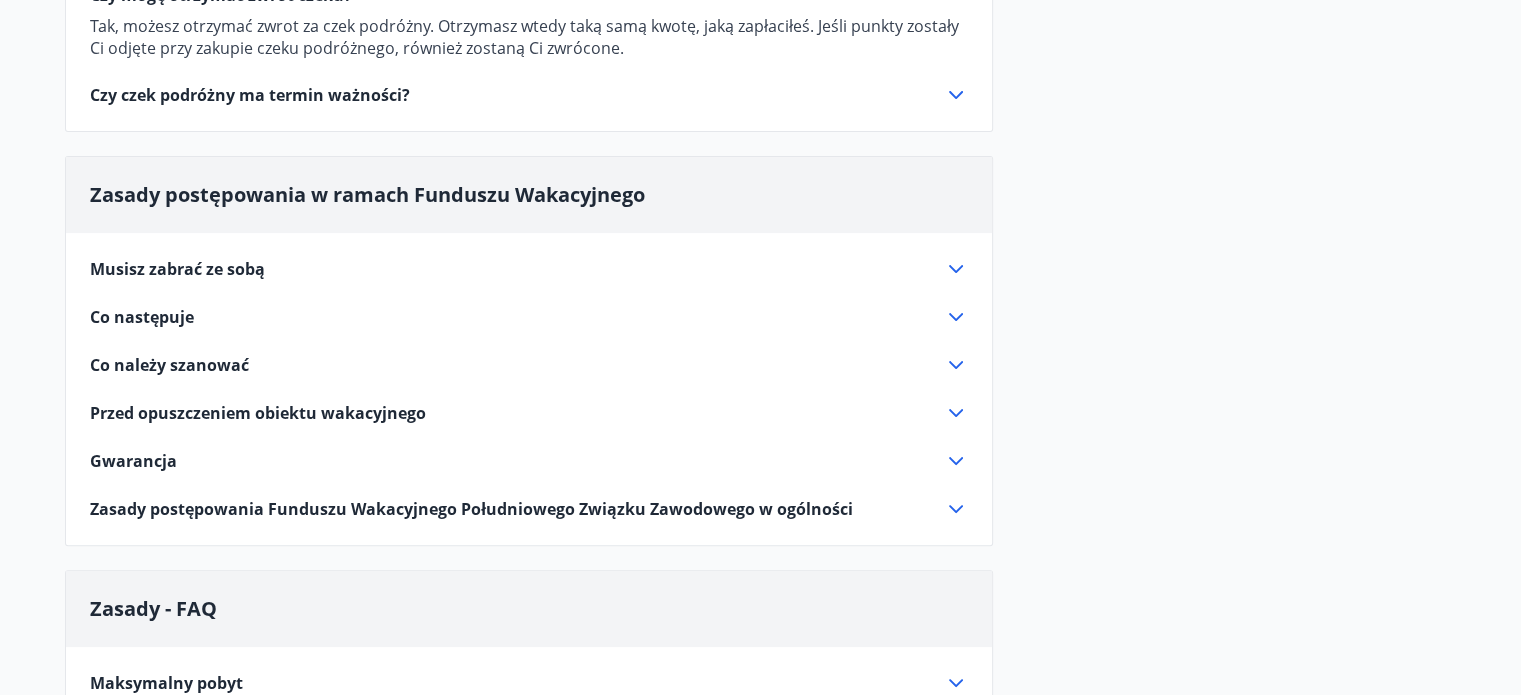 scroll, scrollTop: 500, scrollLeft: 0, axis: vertical 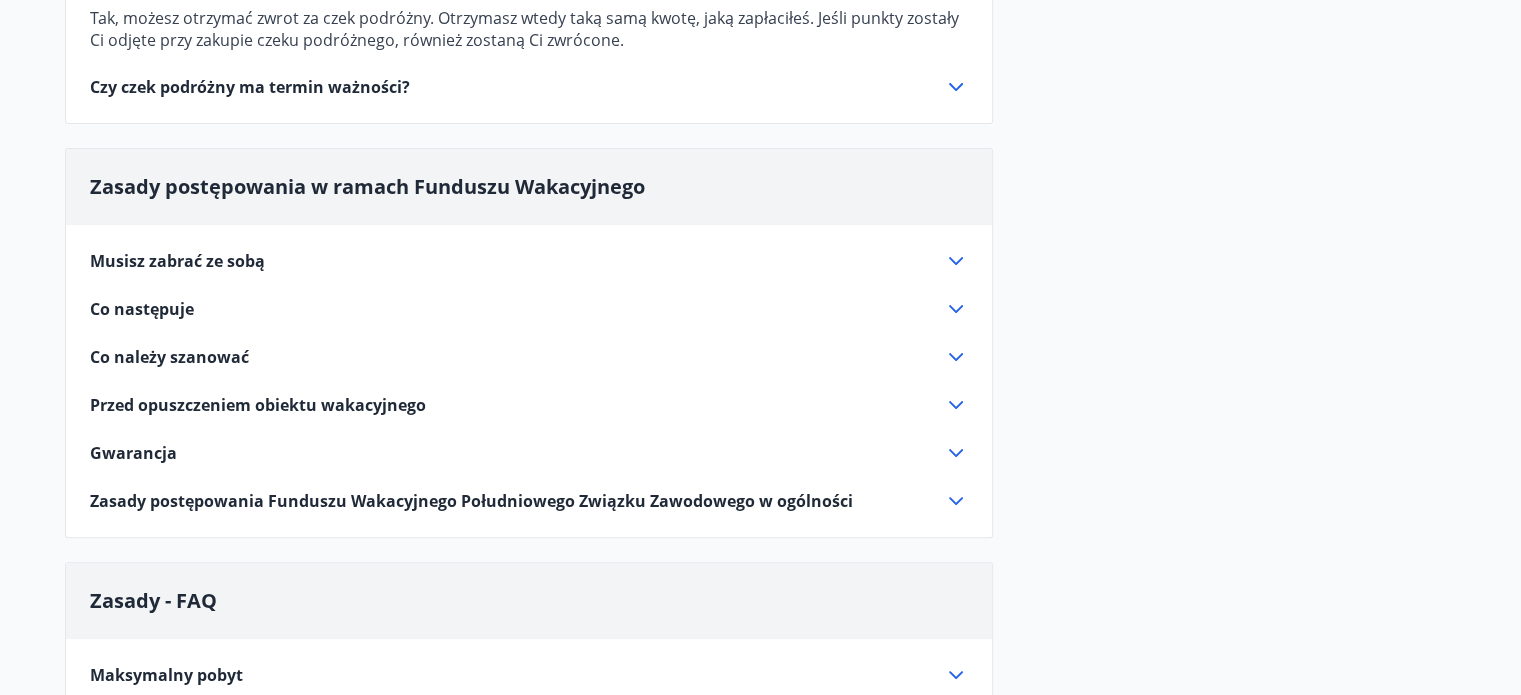 click on "Musisz zabrać ze sobą" at bounding box center [517, 261] 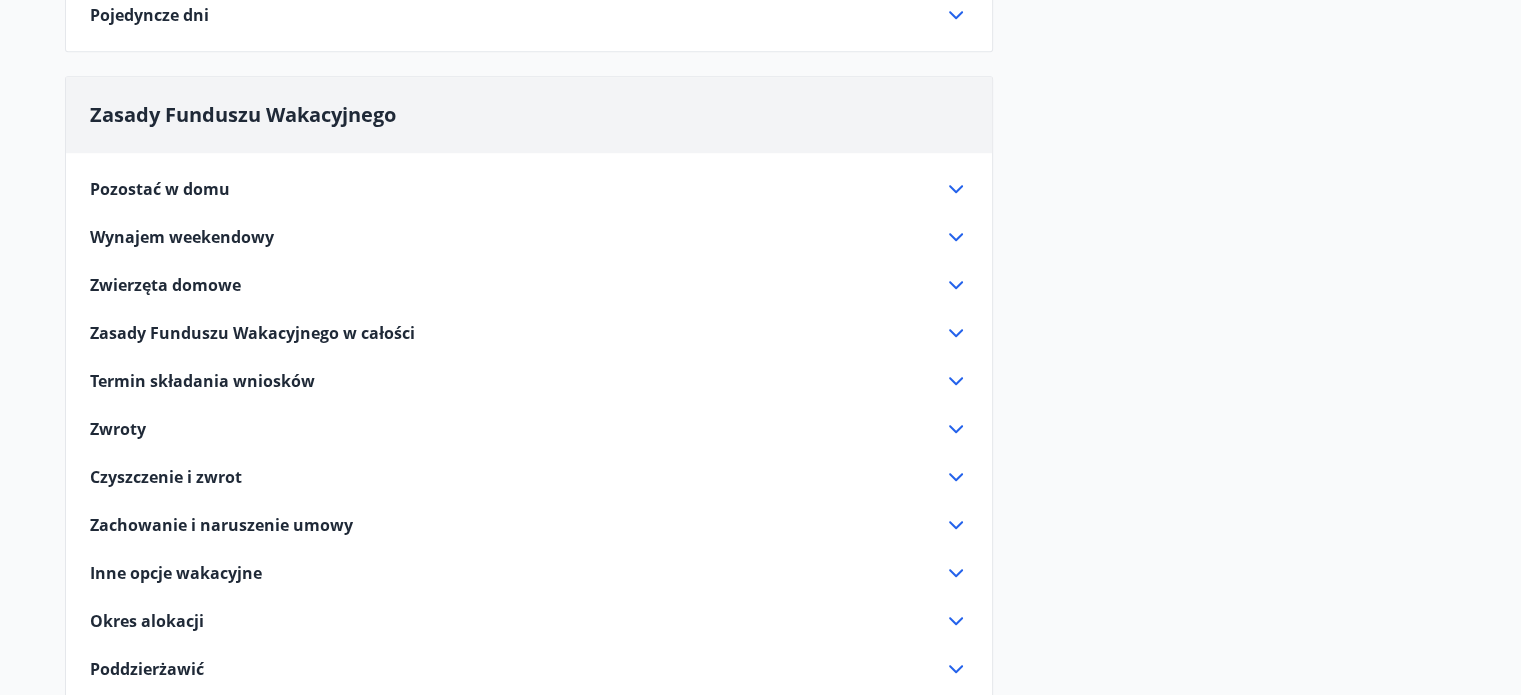 scroll, scrollTop: 1400, scrollLeft: 0, axis: vertical 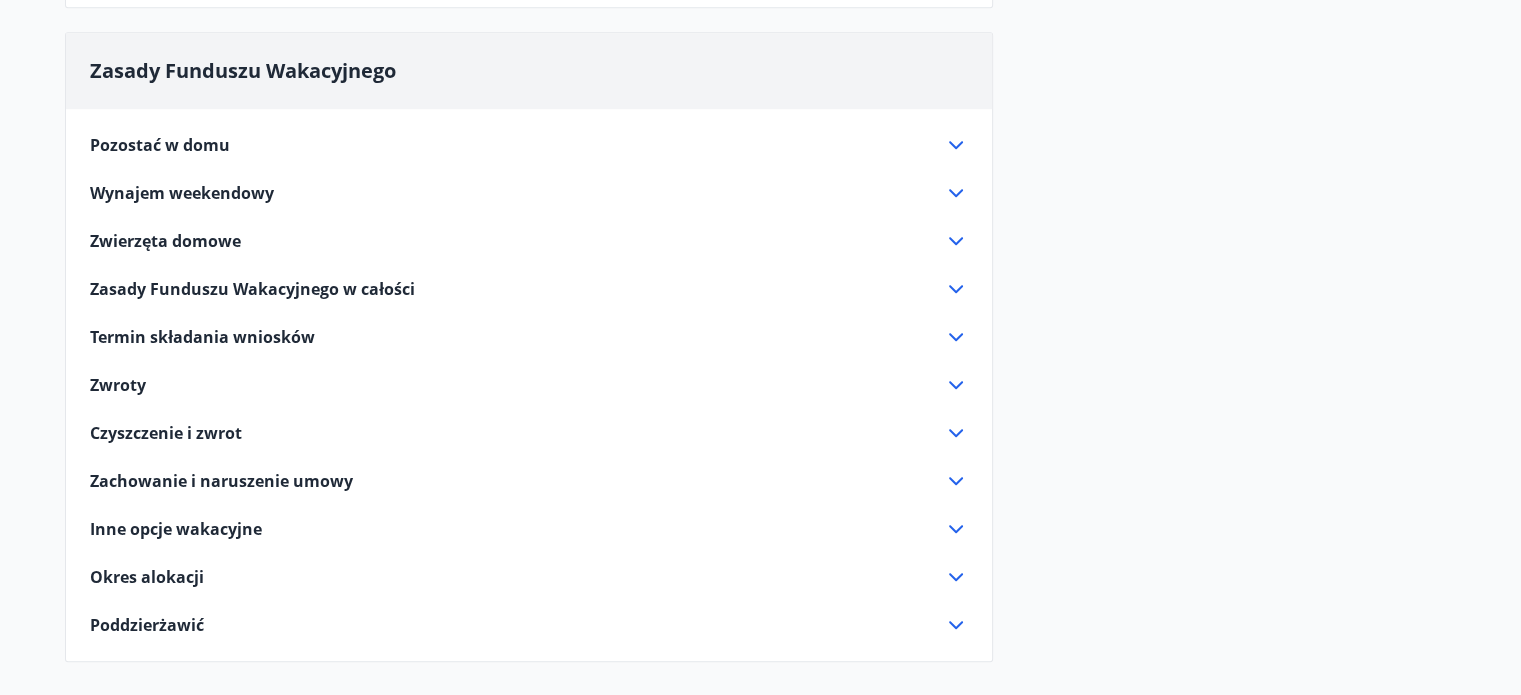 click on "Zwroty" at bounding box center (517, 385) 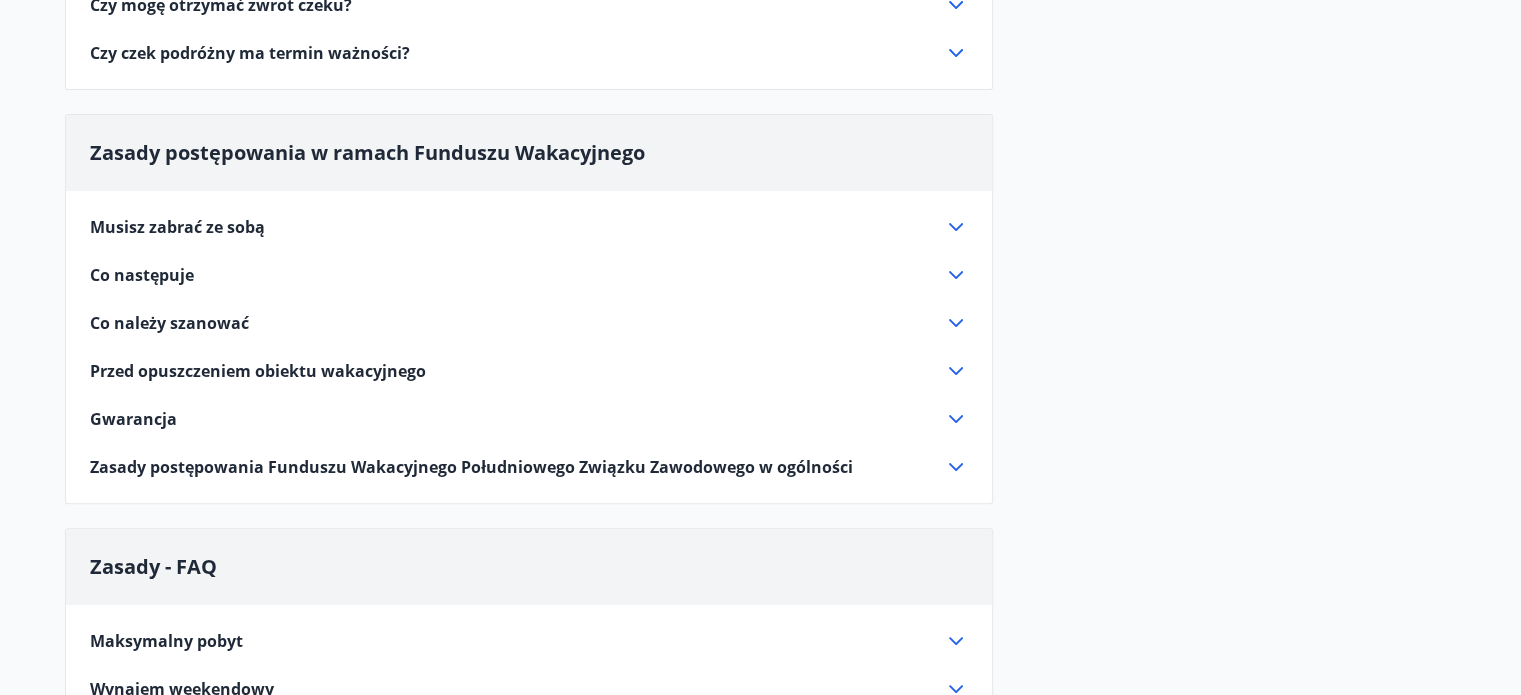 scroll, scrollTop: 0, scrollLeft: 0, axis: both 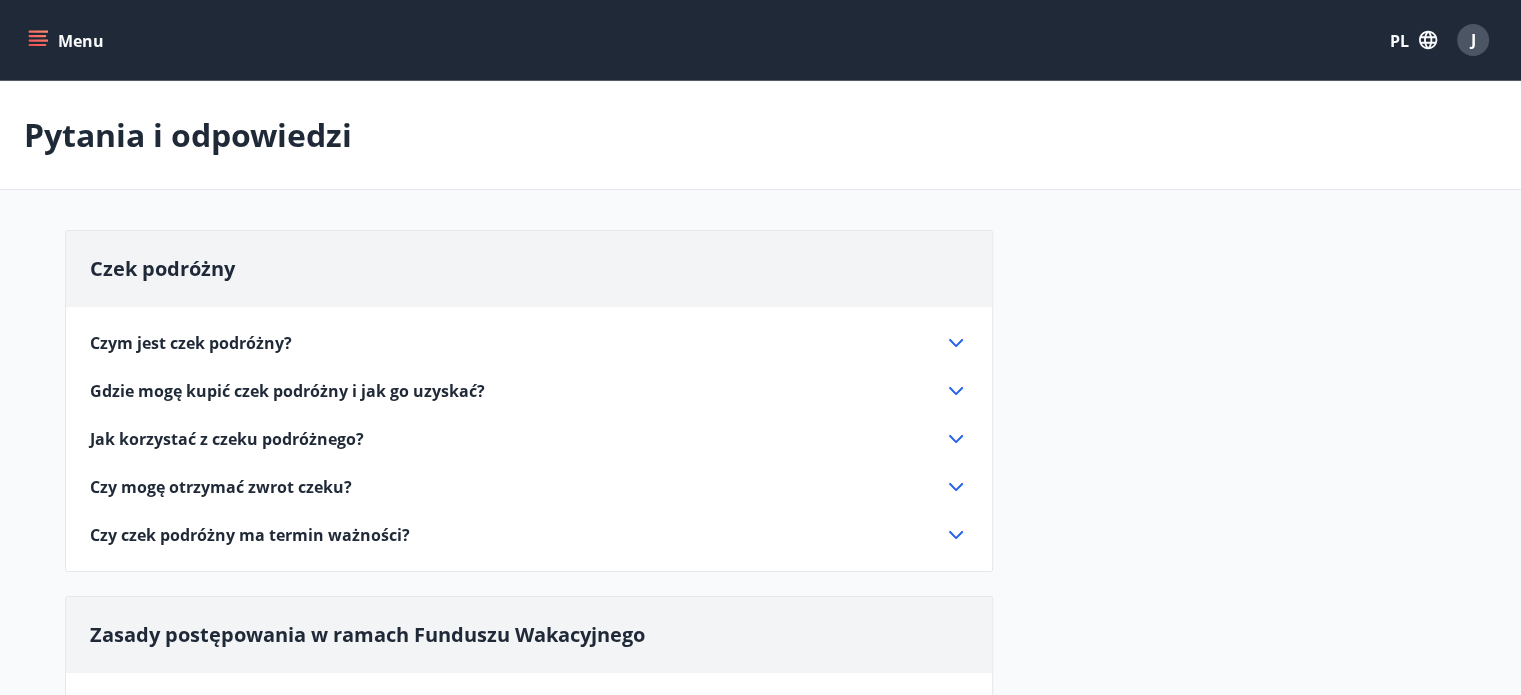 click on "Menu" at bounding box center (68, 40) 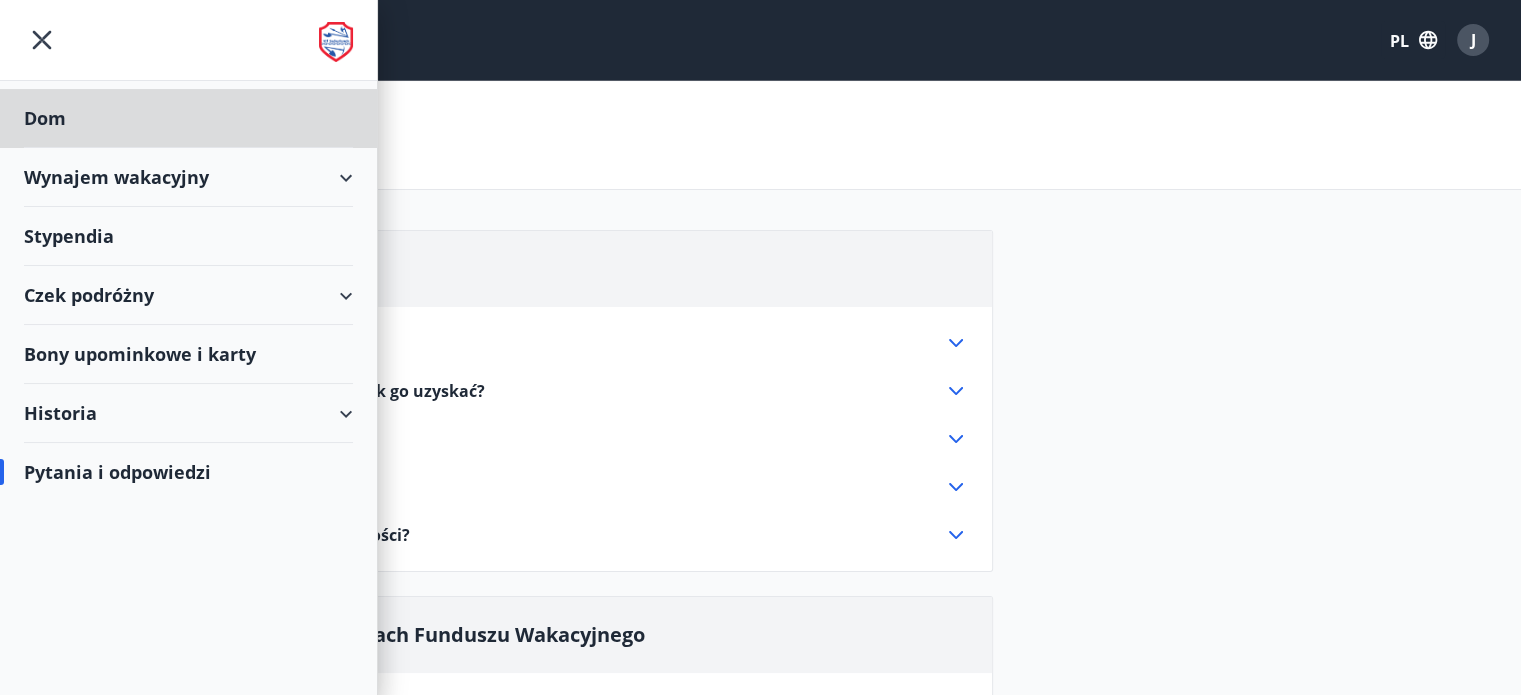 click on "Stypendia" at bounding box center (45, 118) 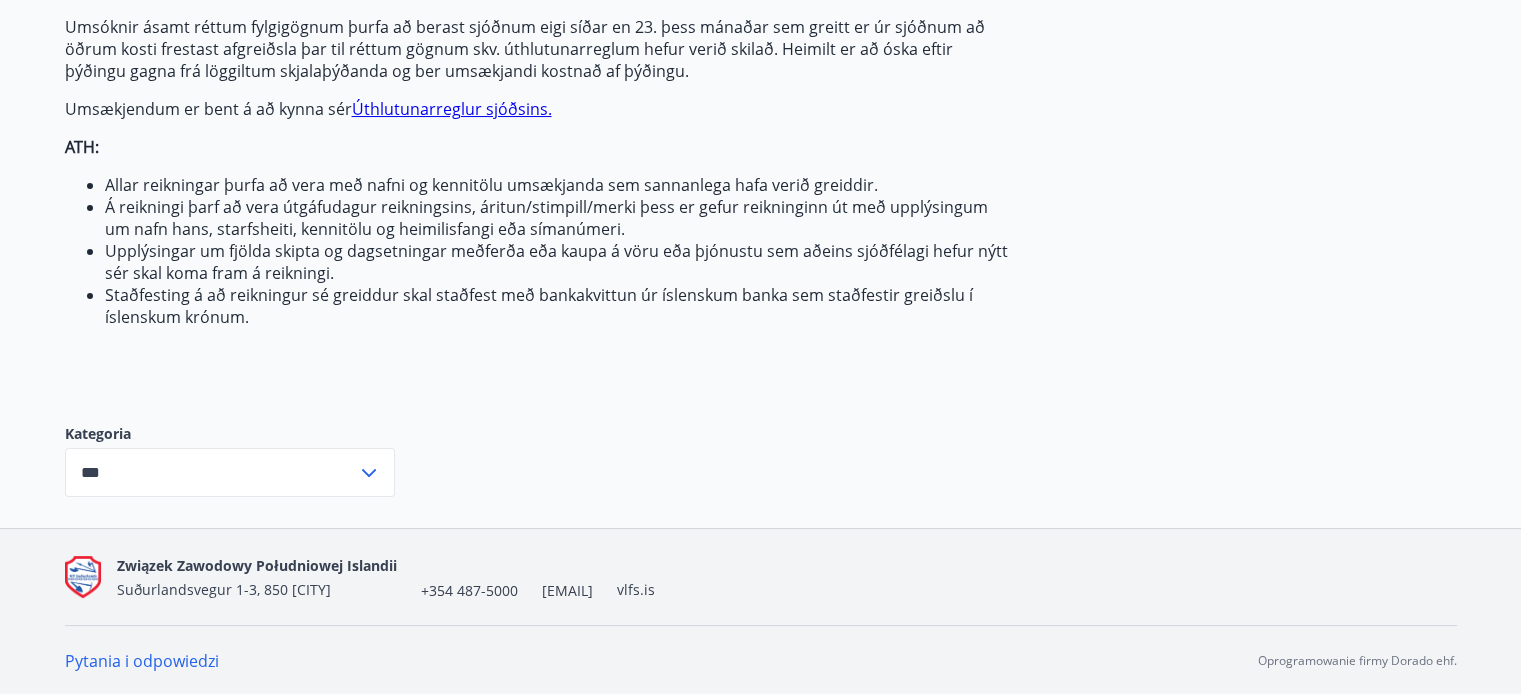 scroll, scrollTop: 296, scrollLeft: 0, axis: vertical 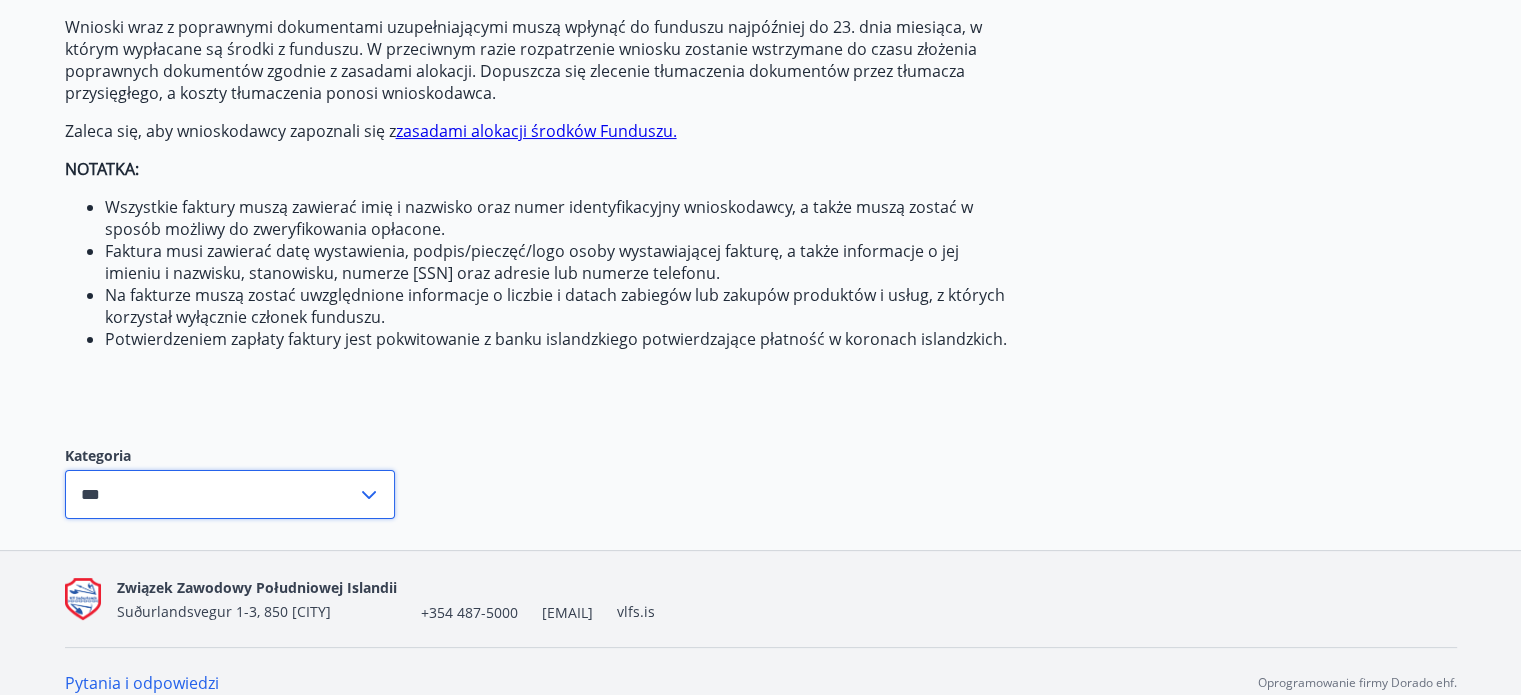 click on "***" at bounding box center (211, 494) 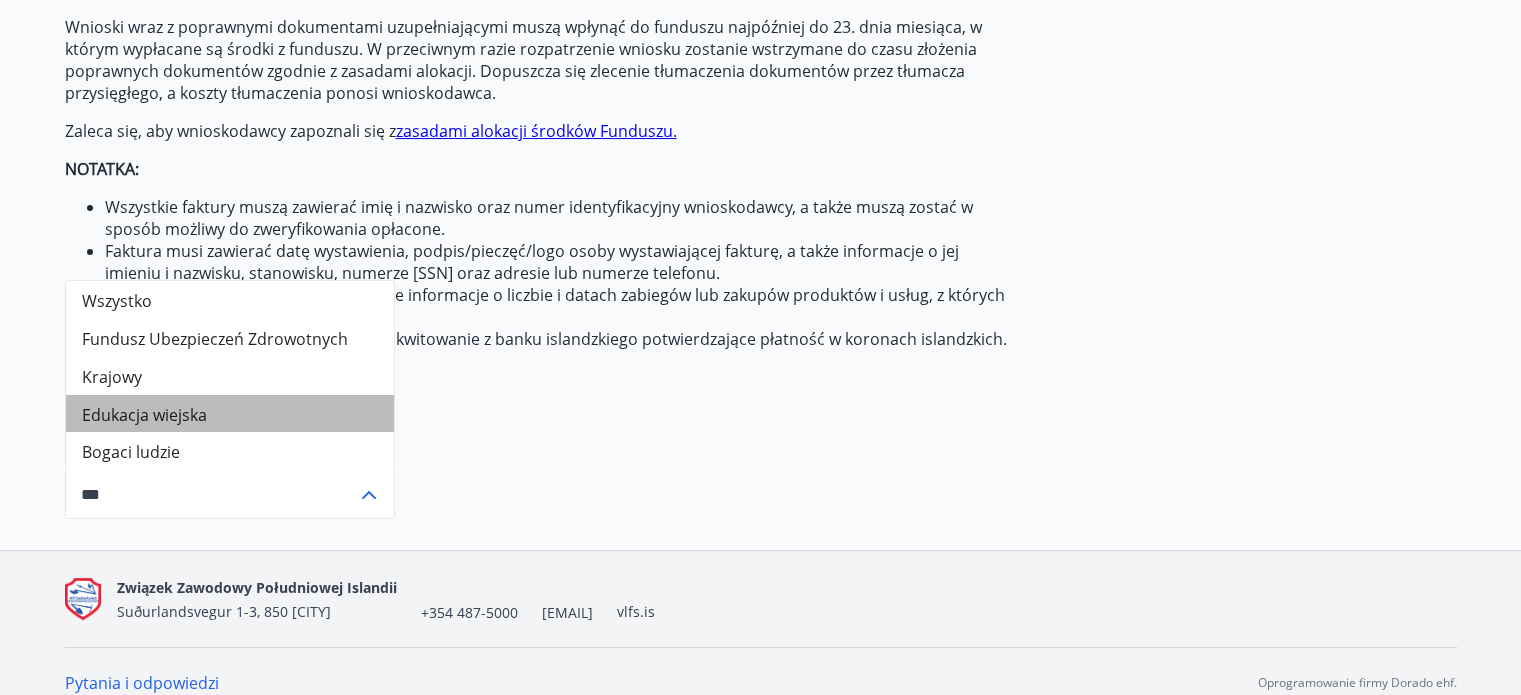click on "Edukacja wiejska" at bounding box center [230, 414] 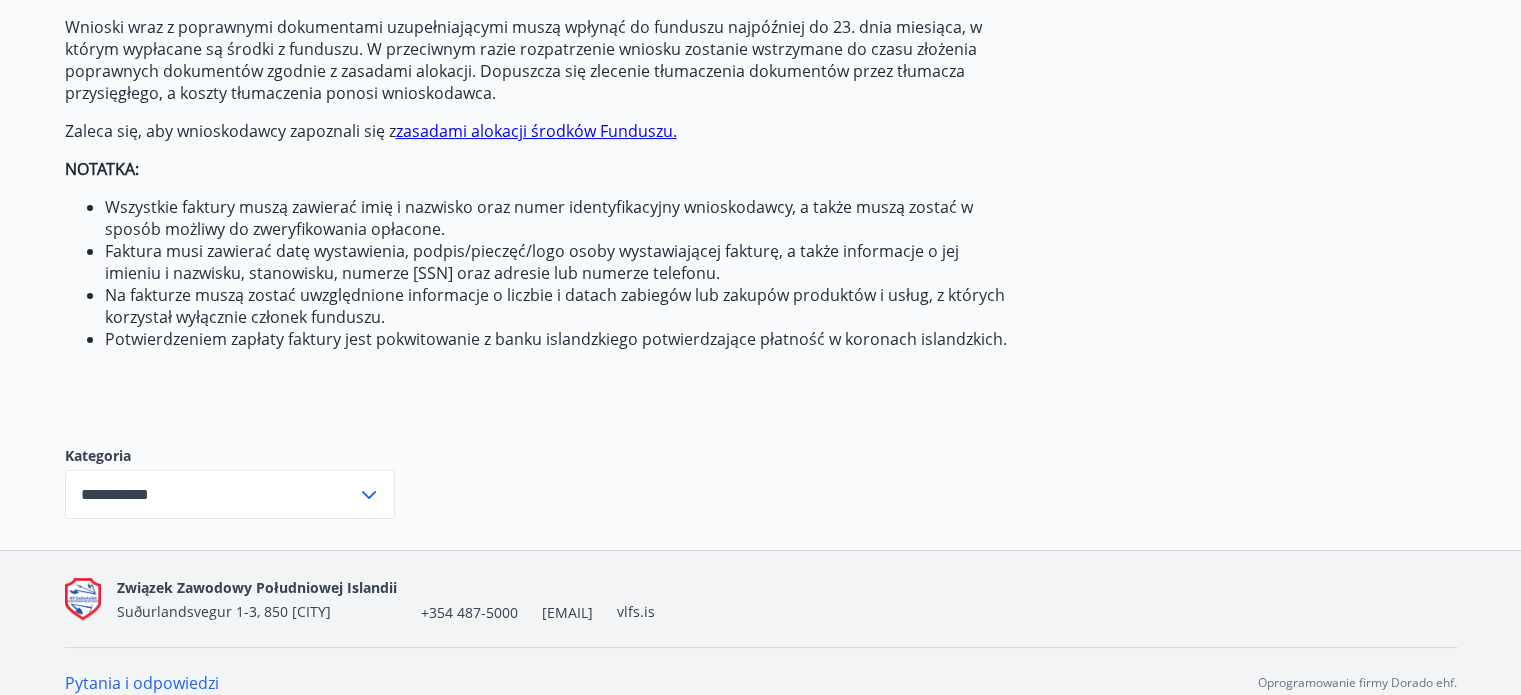 click on "**********" at bounding box center (761, 242) 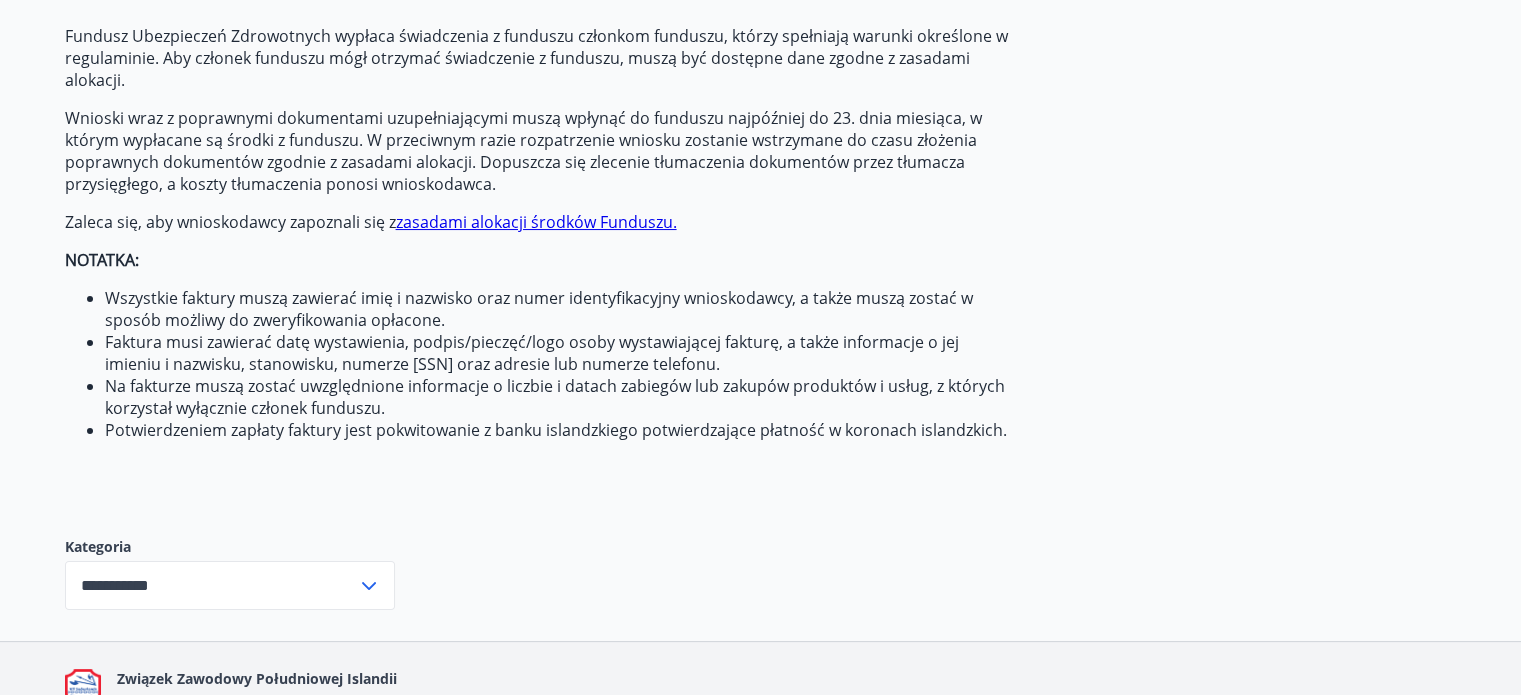 scroll, scrollTop: 196, scrollLeft: 0, axis: vertical 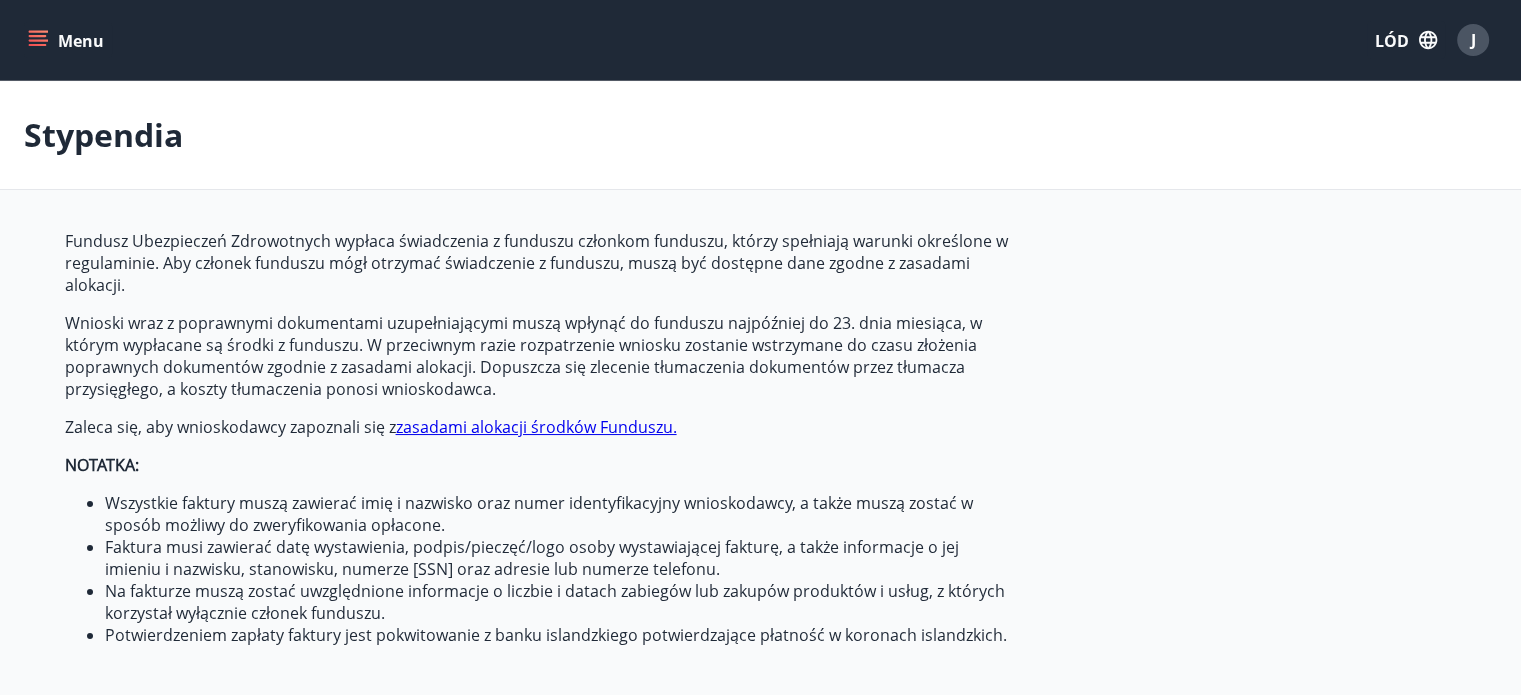 click on "LÓD" at bounding box center [1406, 40] 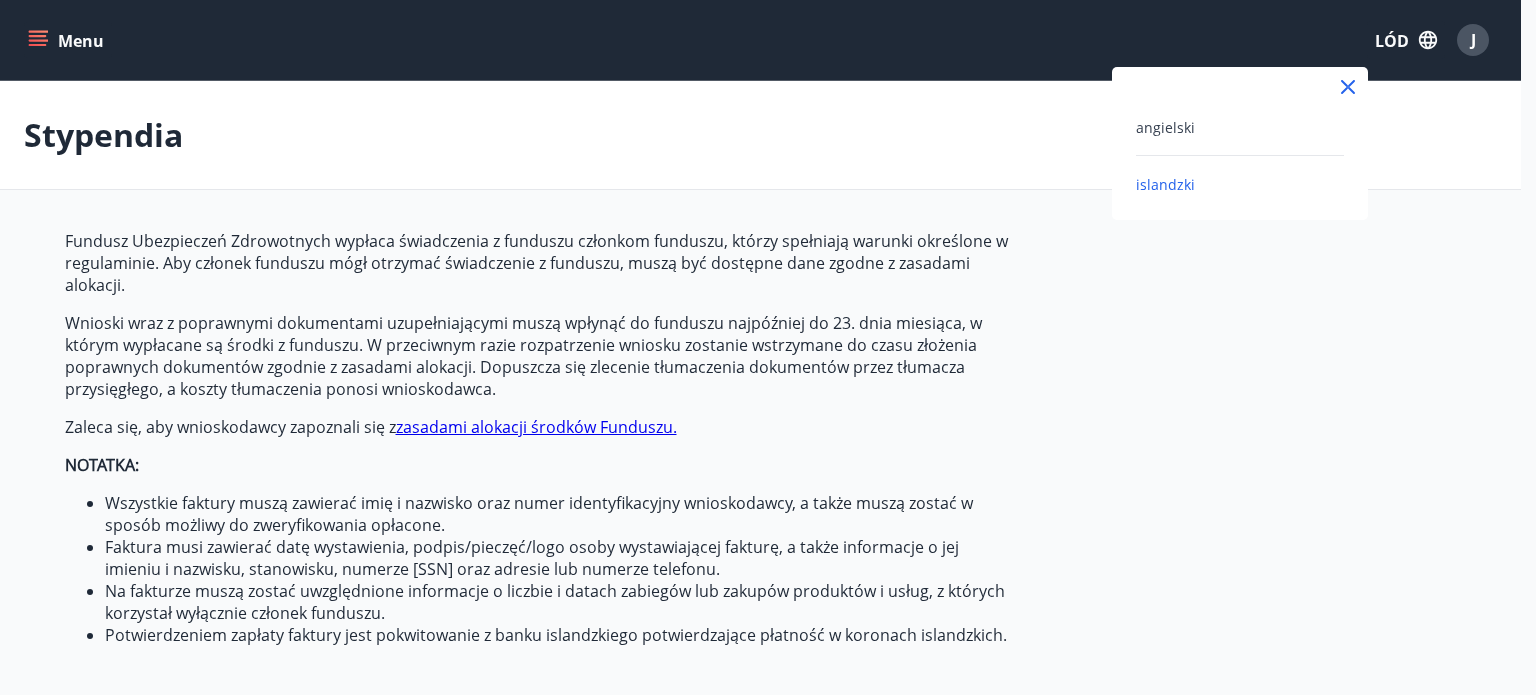 click at bounding box center (768, 347) 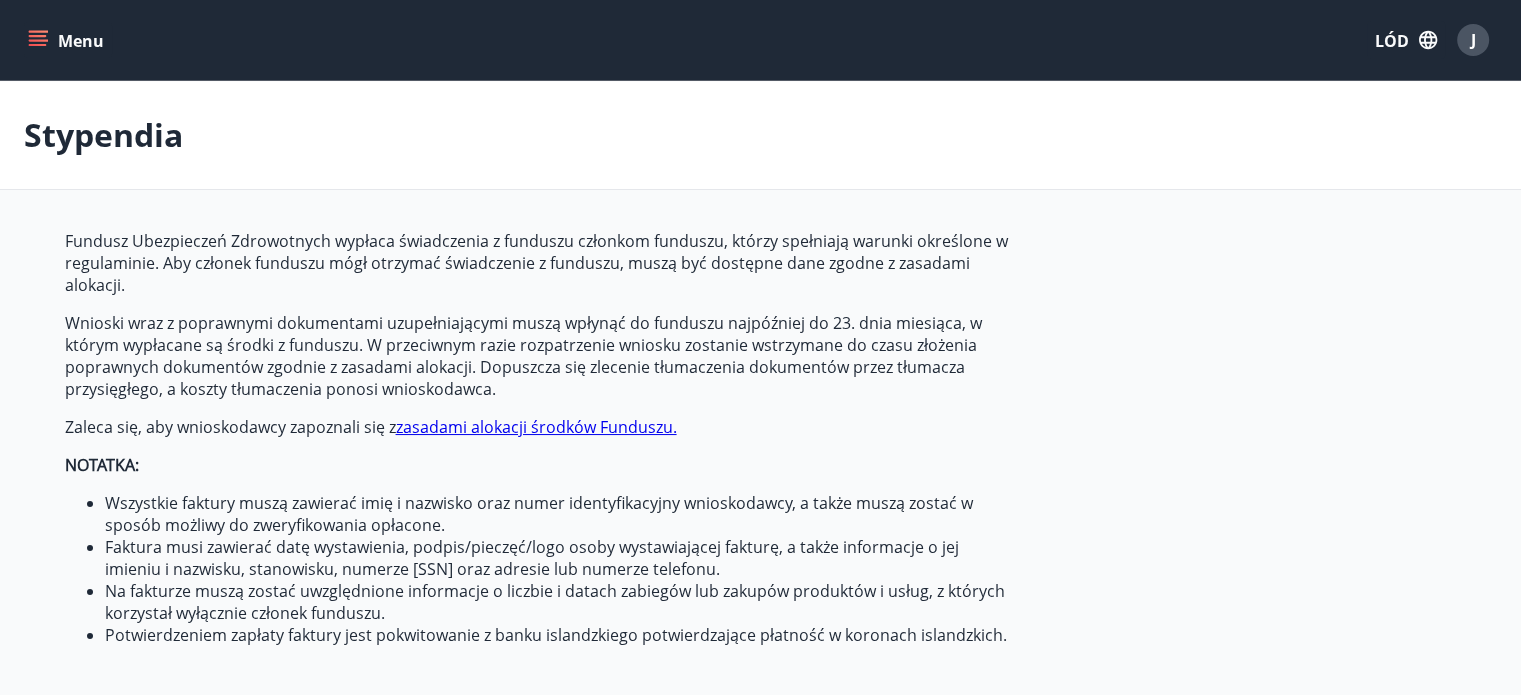 click on "Menu" at bounding box center (68, 40) 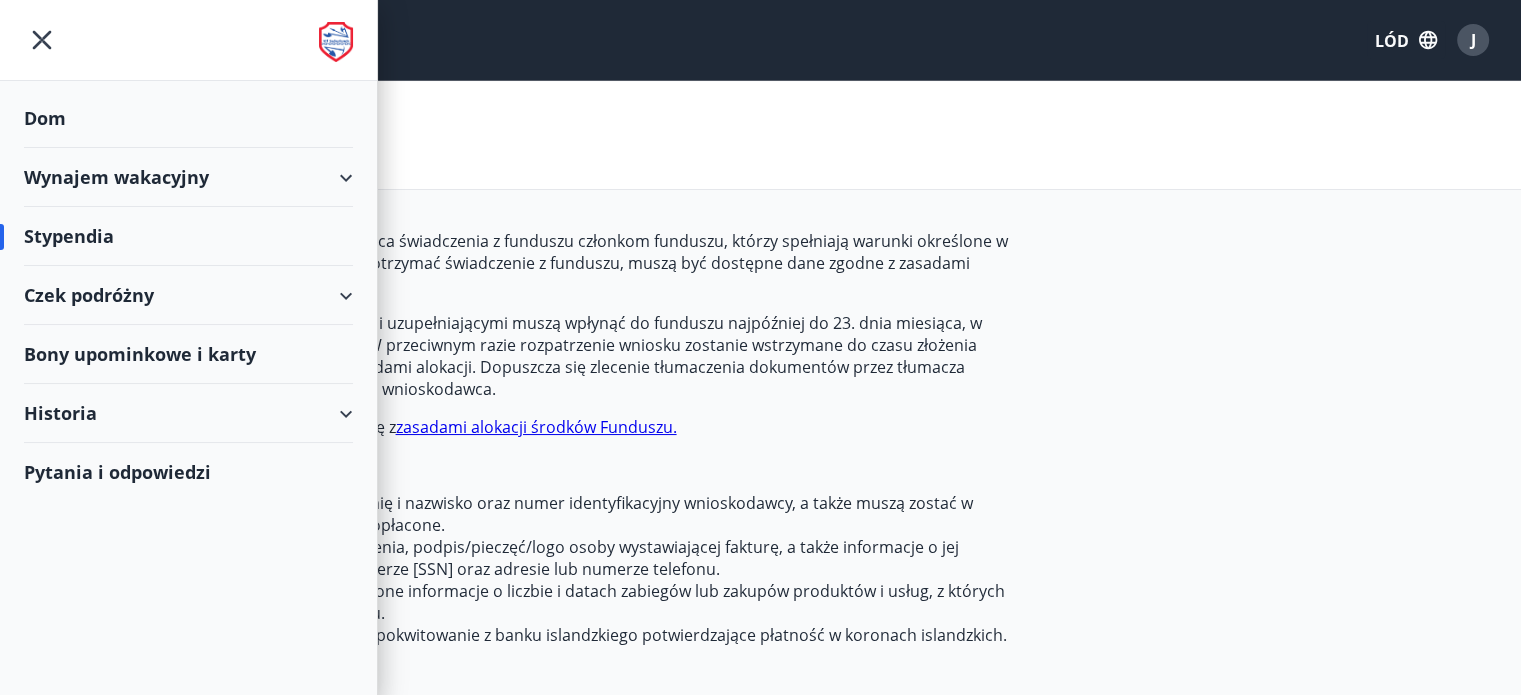 click on "Pytania i odpowiedzi" at bounding box center (117, 472) 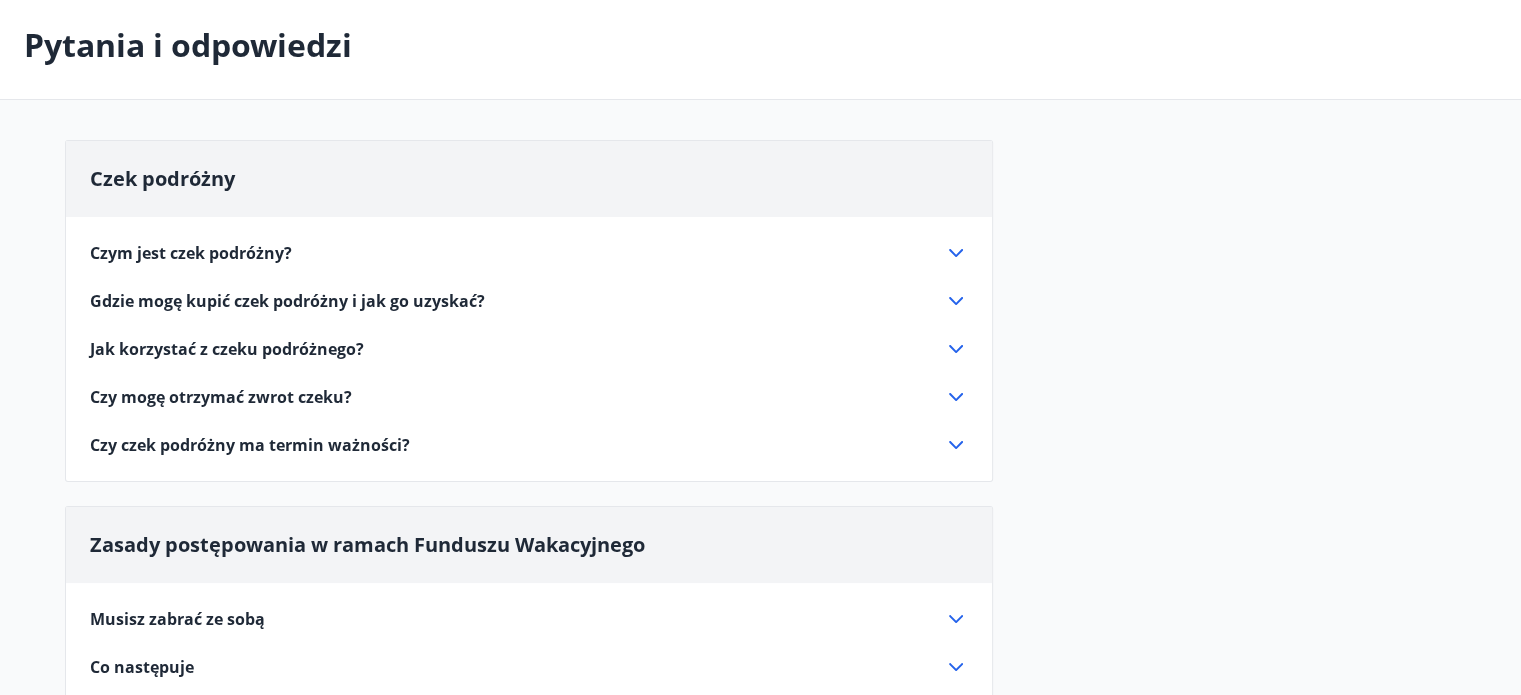scroll, scrollTop: 0, scrollLeft: 0, axis: both 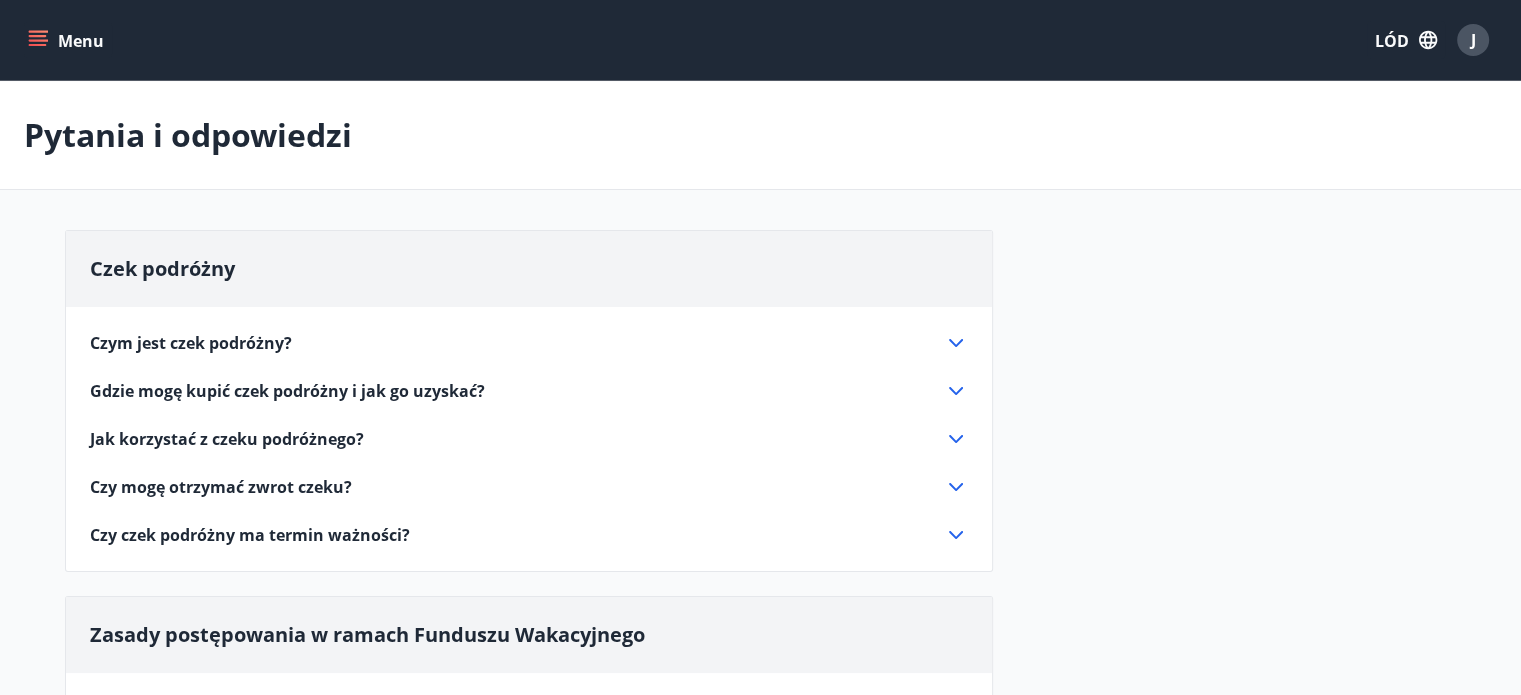 click 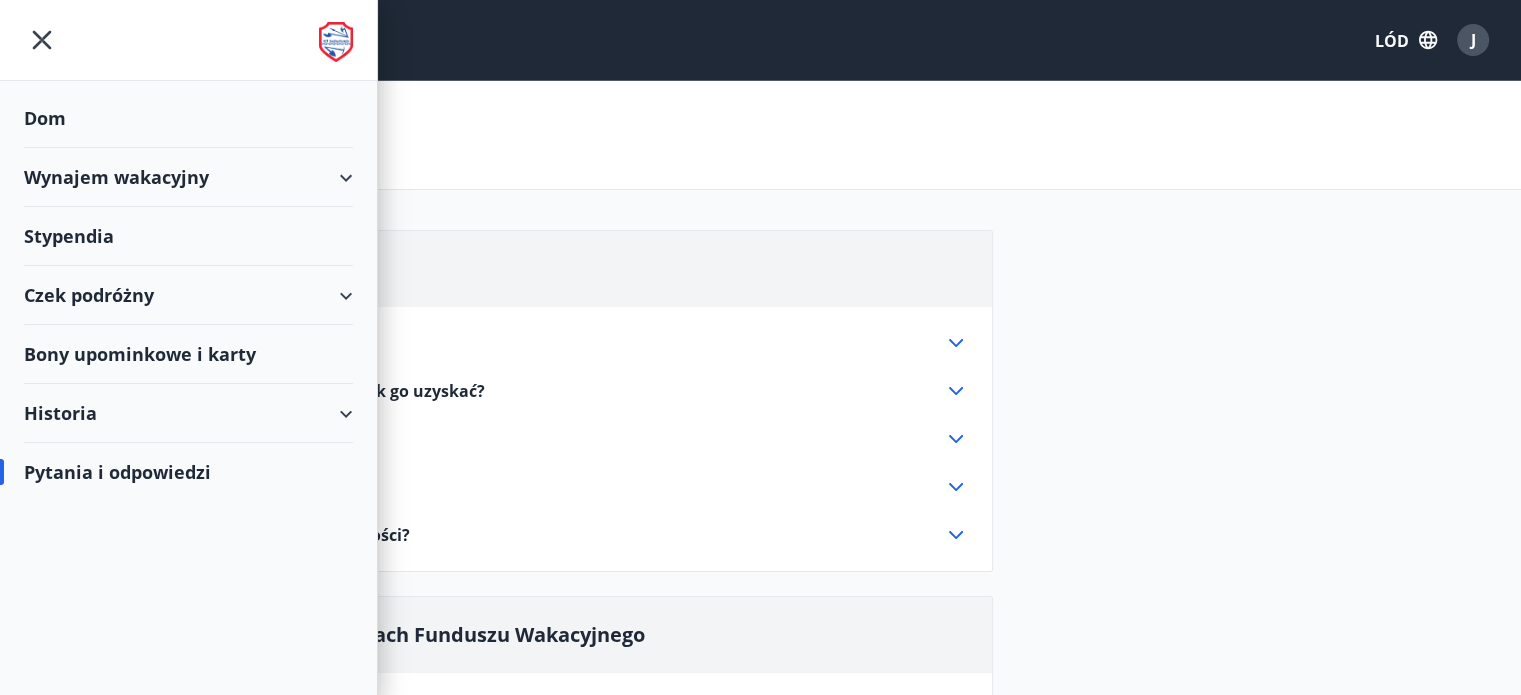 click on "Czek podróżny" at bounding box center (188, 295) 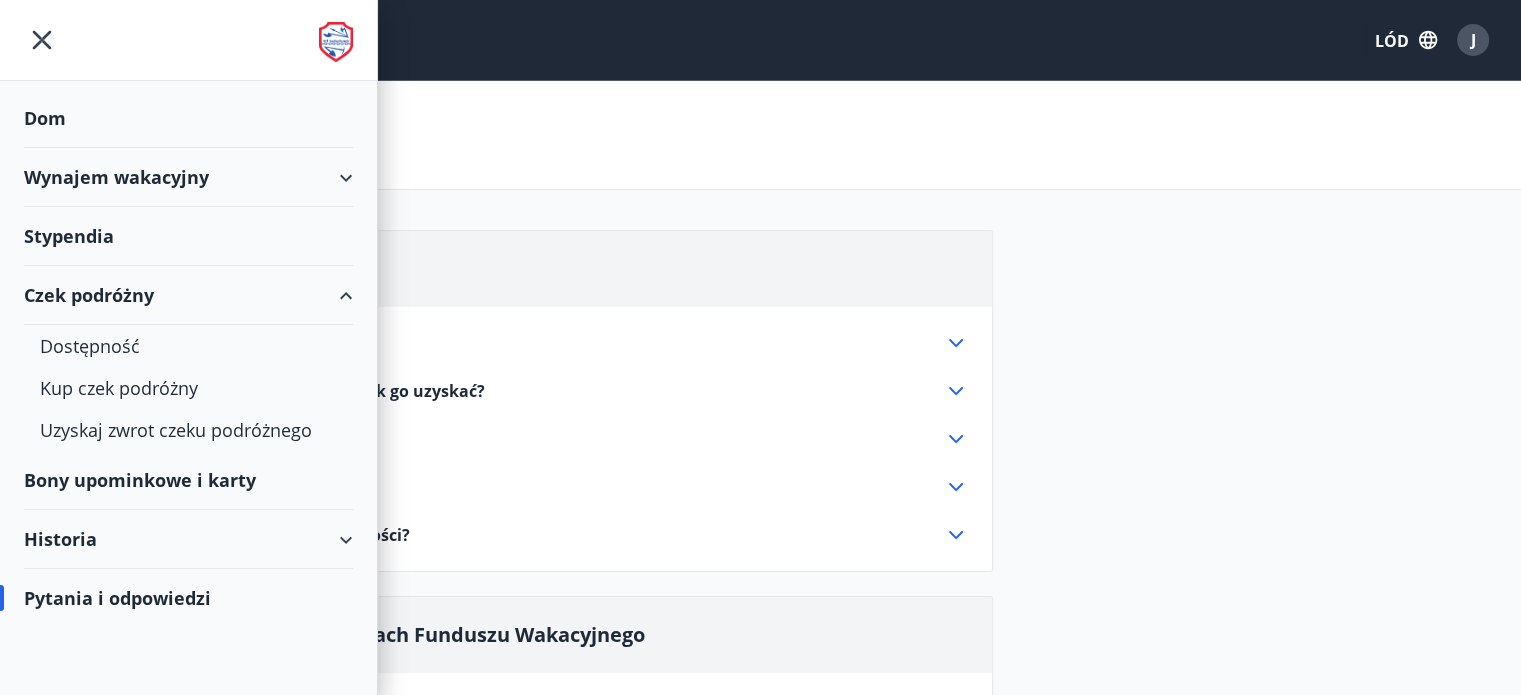 click on "Czek podróżny" at bounding box center (188, 295) 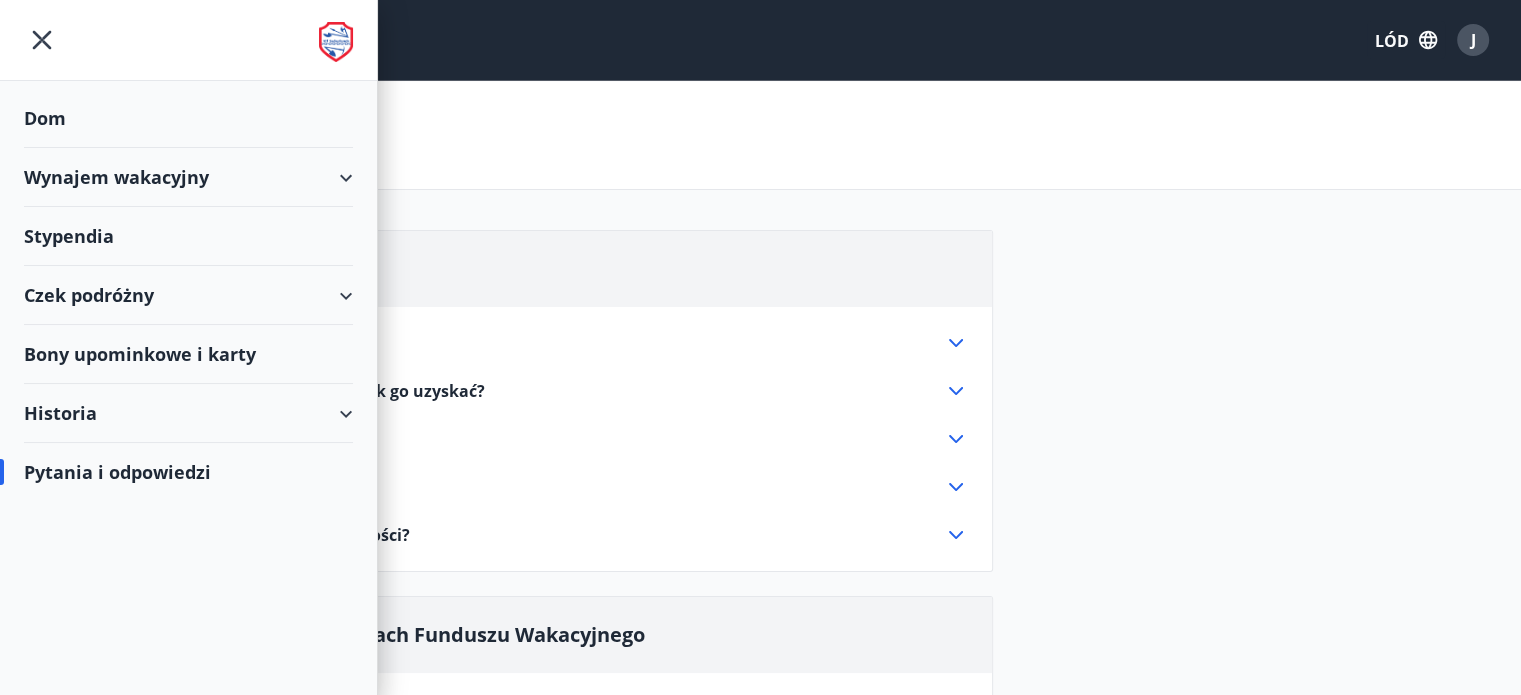 click on "Wynajem wakacyjny" at bounding box center (188, 177) 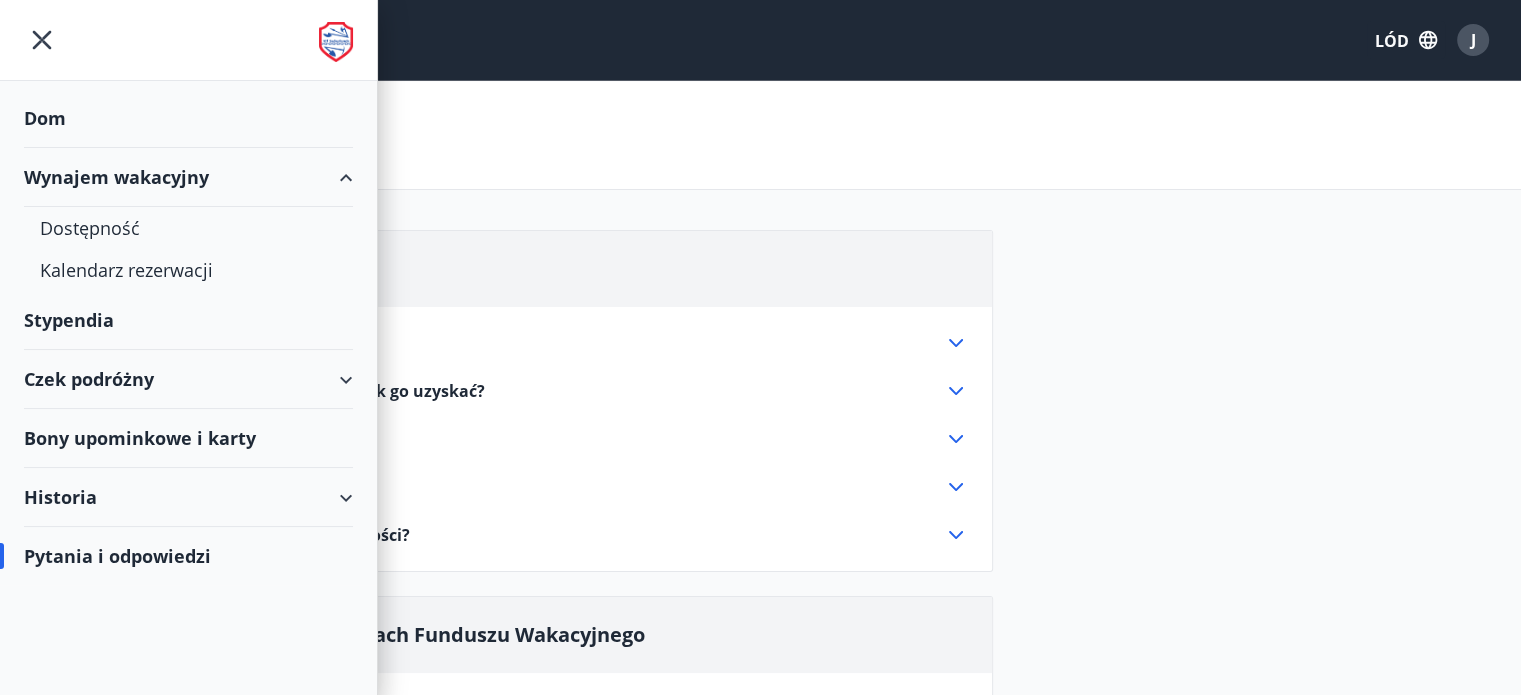 click on "Wynajem wakacyjny" at bounding box center [188, 177] 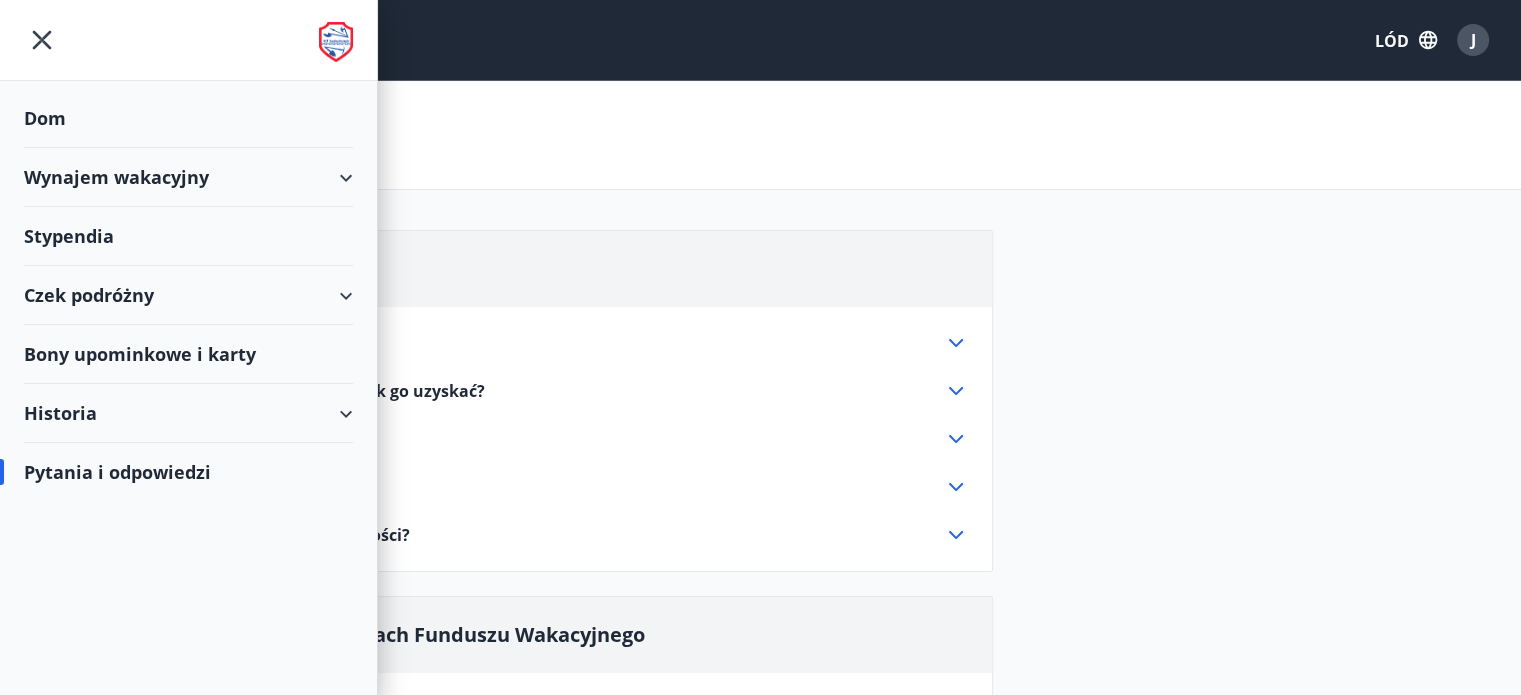 click on "Dom" at bounding box center (188, 118) 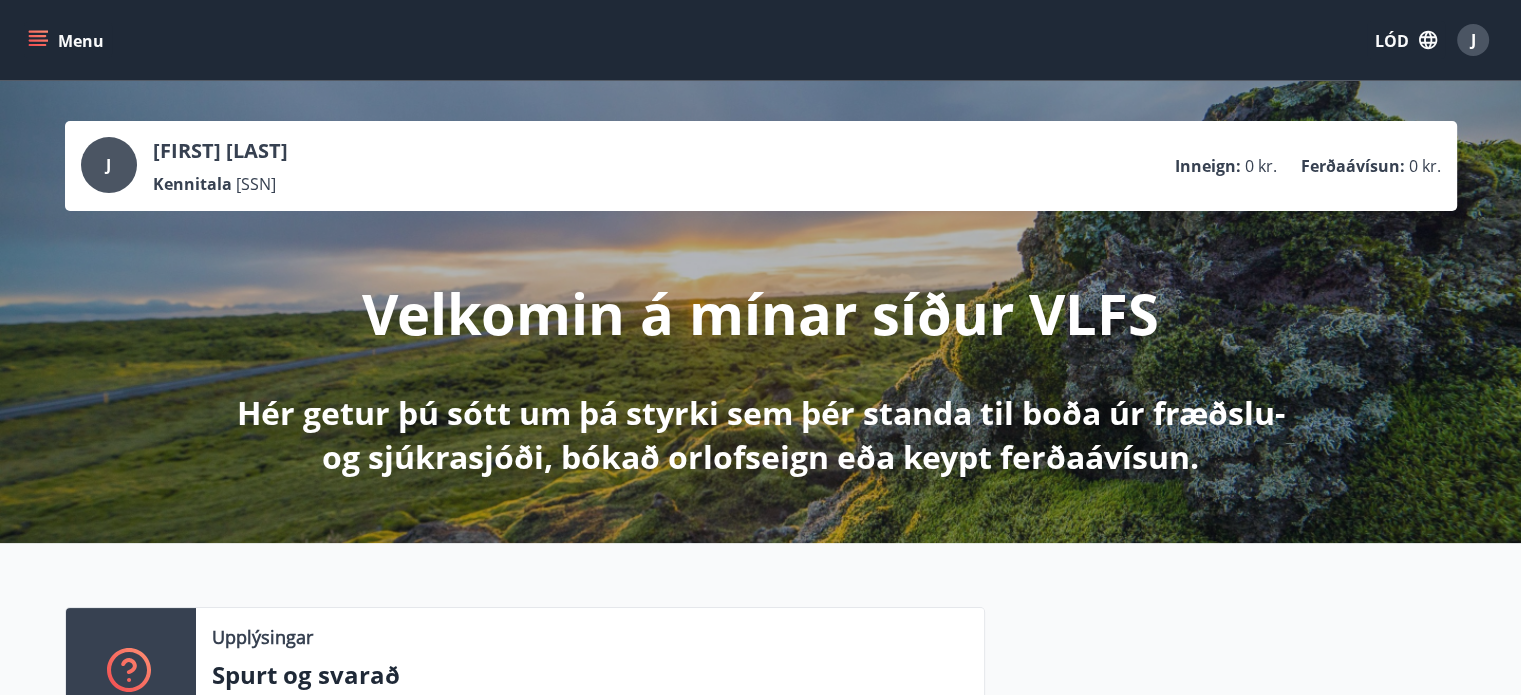 click on "Inneign :" at bounding box center [1208, 166] 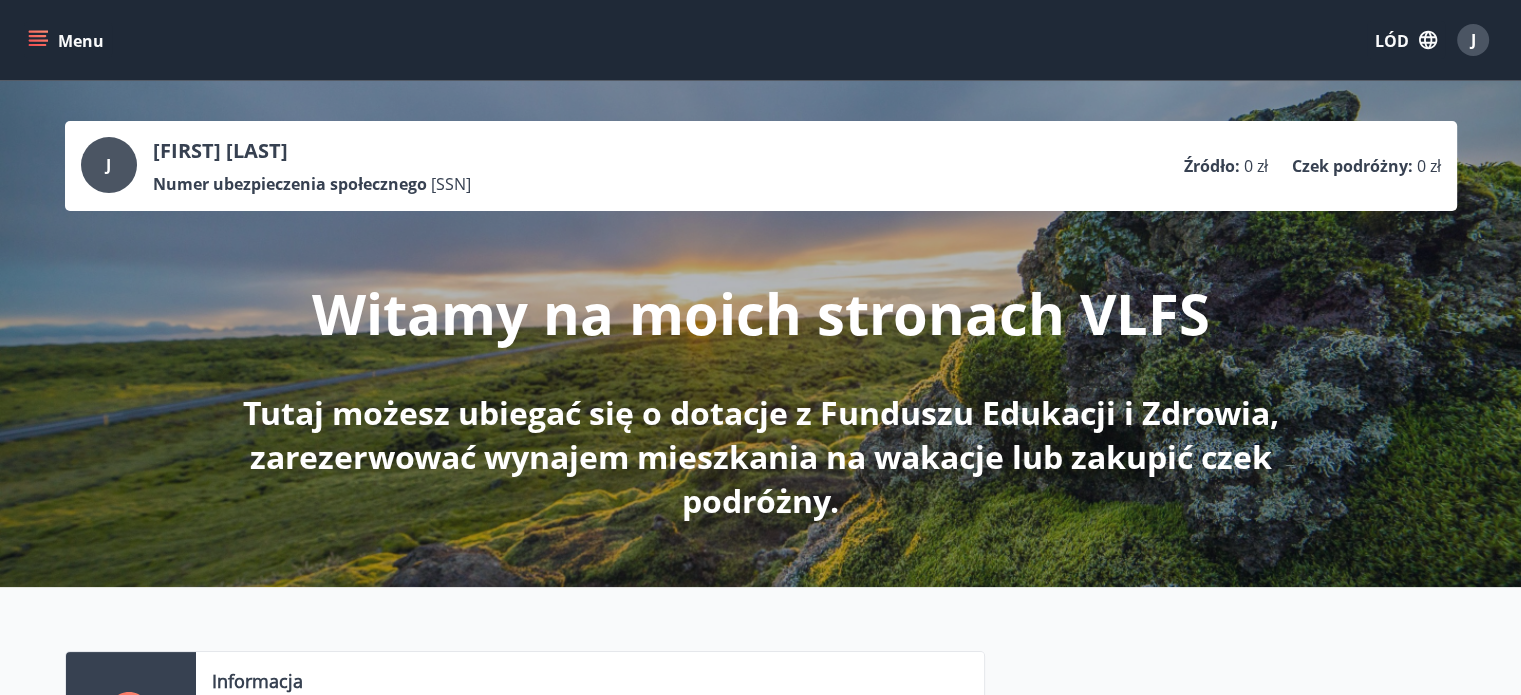 click on "J" at bounding box center [109, 165] 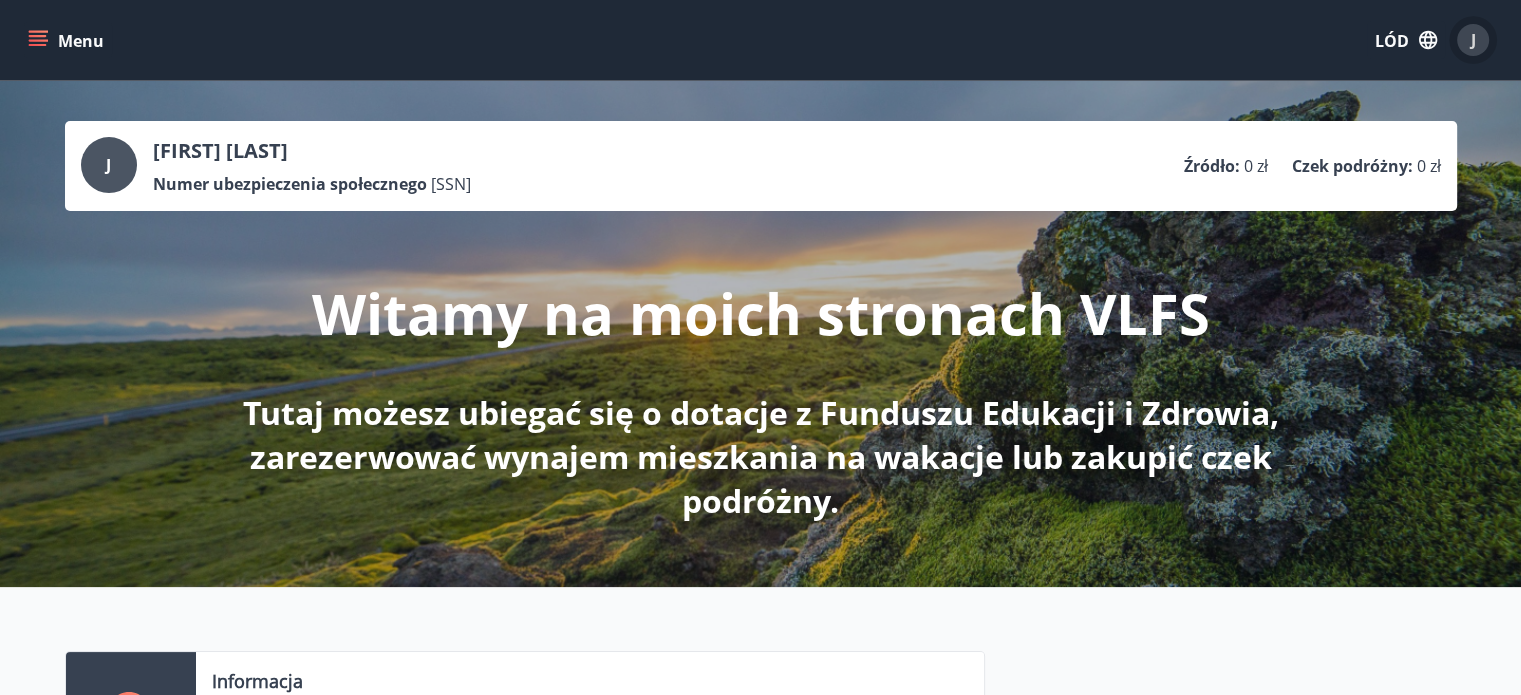 click on "J" at bounding box center (1473, 40) 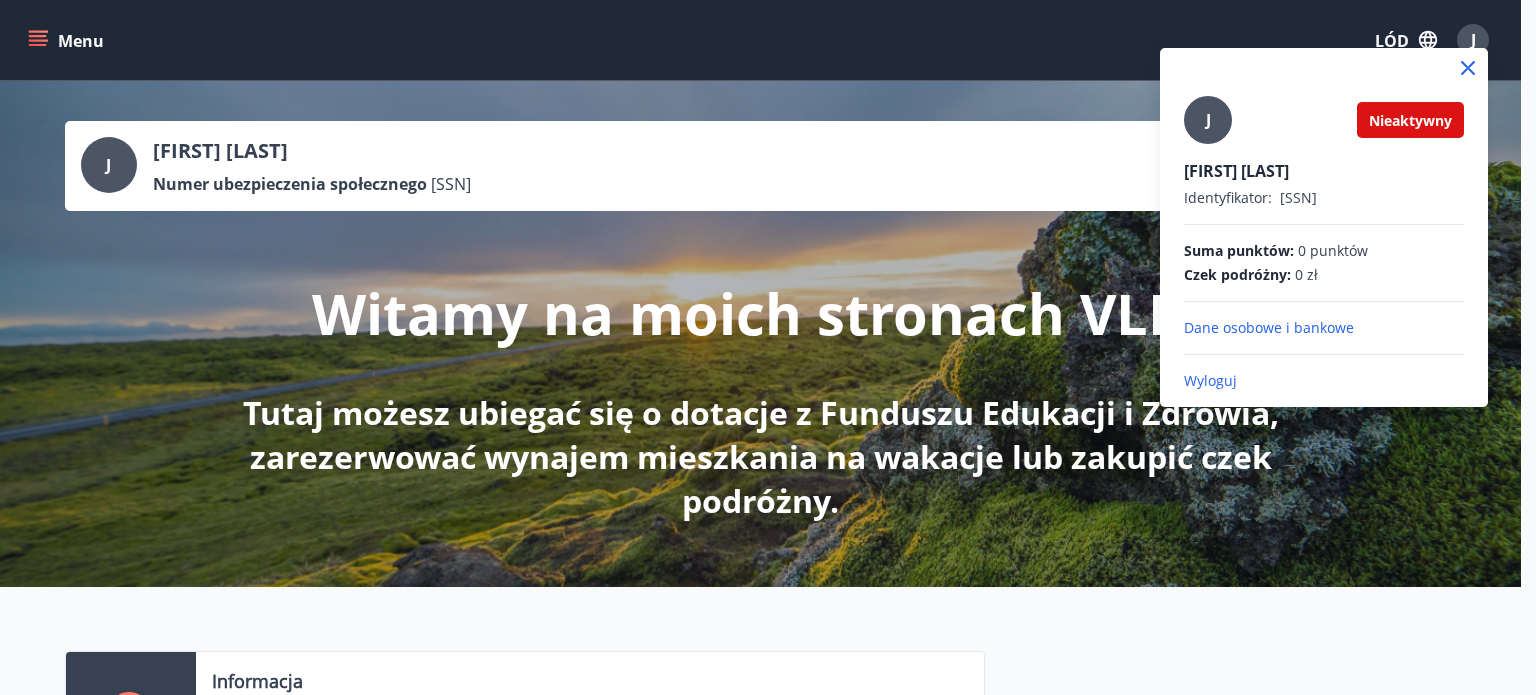 click on "J" at bounding box center (1208, 120) 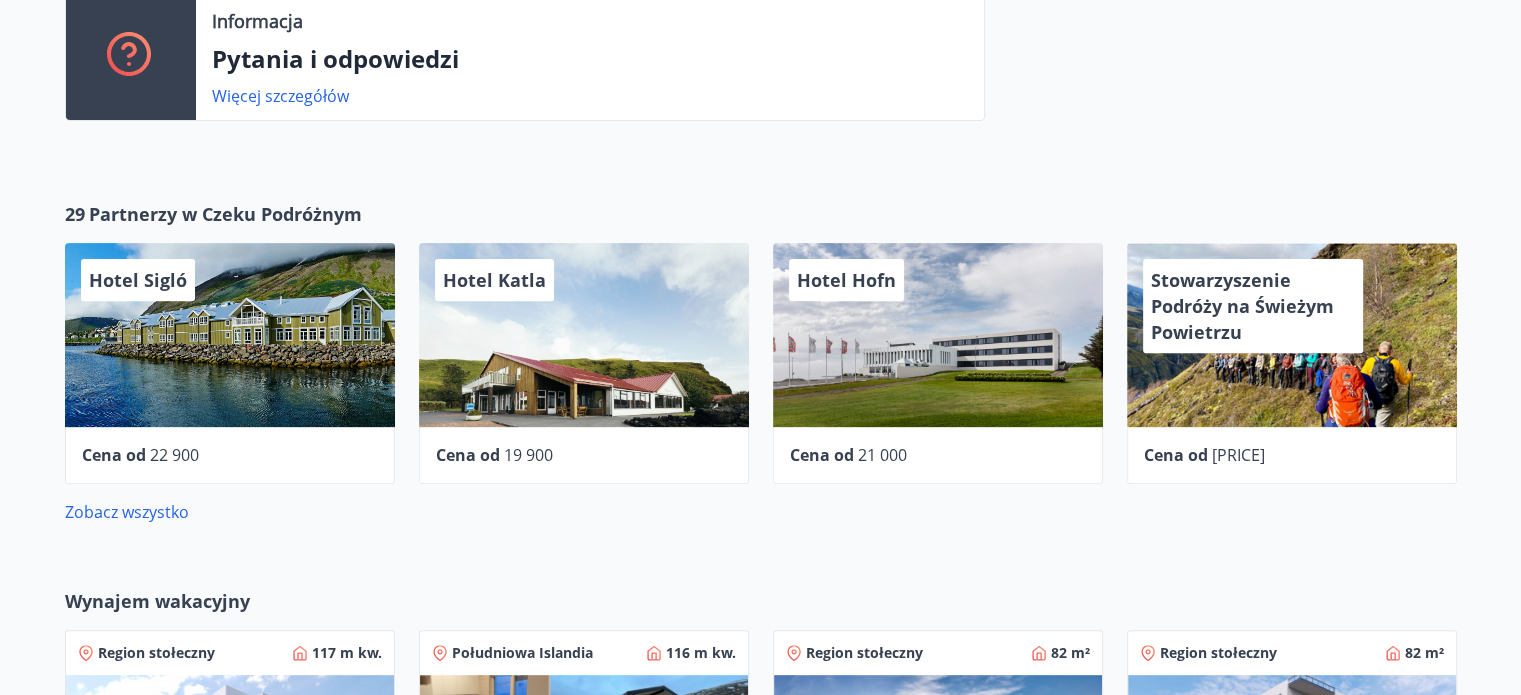 scroll, scrollTop: 600, scrollLeft: 0, axis: vertical 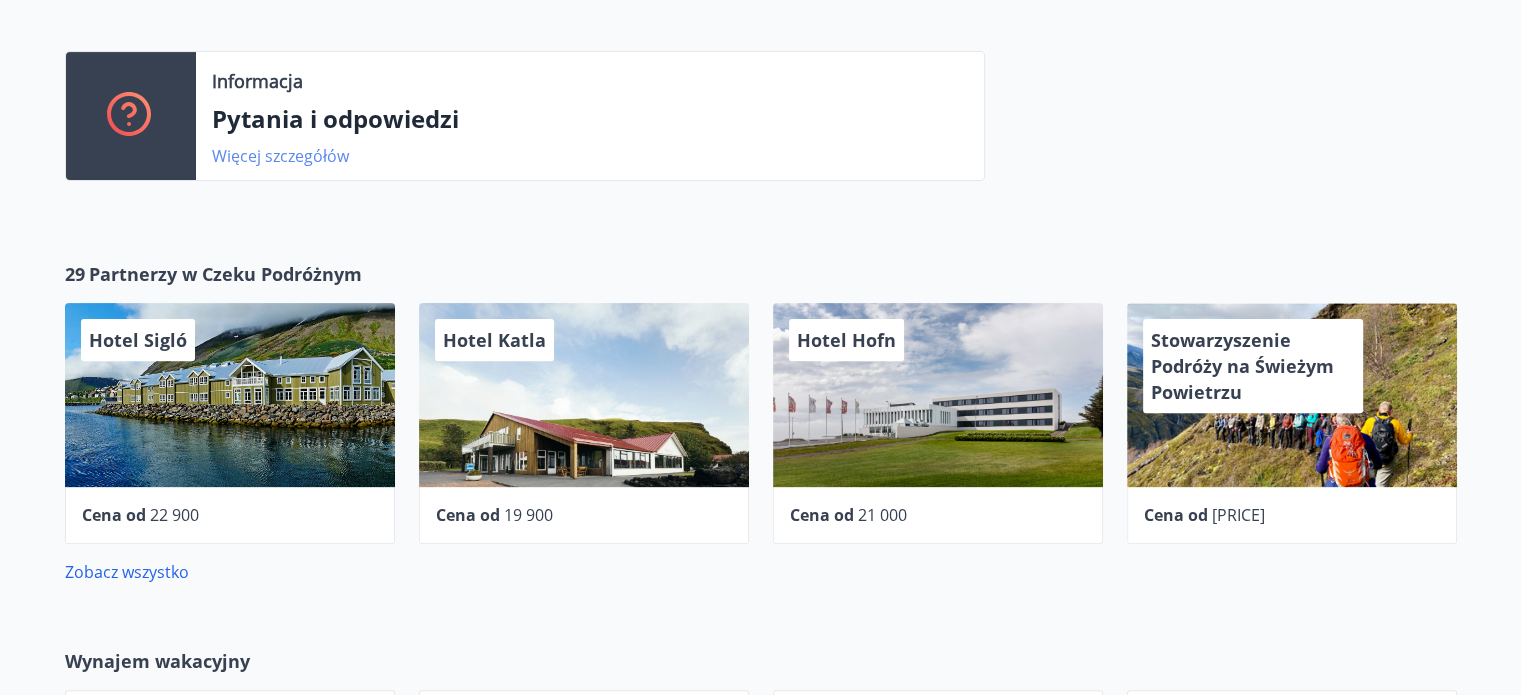 click on "Więcej szczegółów" at bounding box center (280, 156) 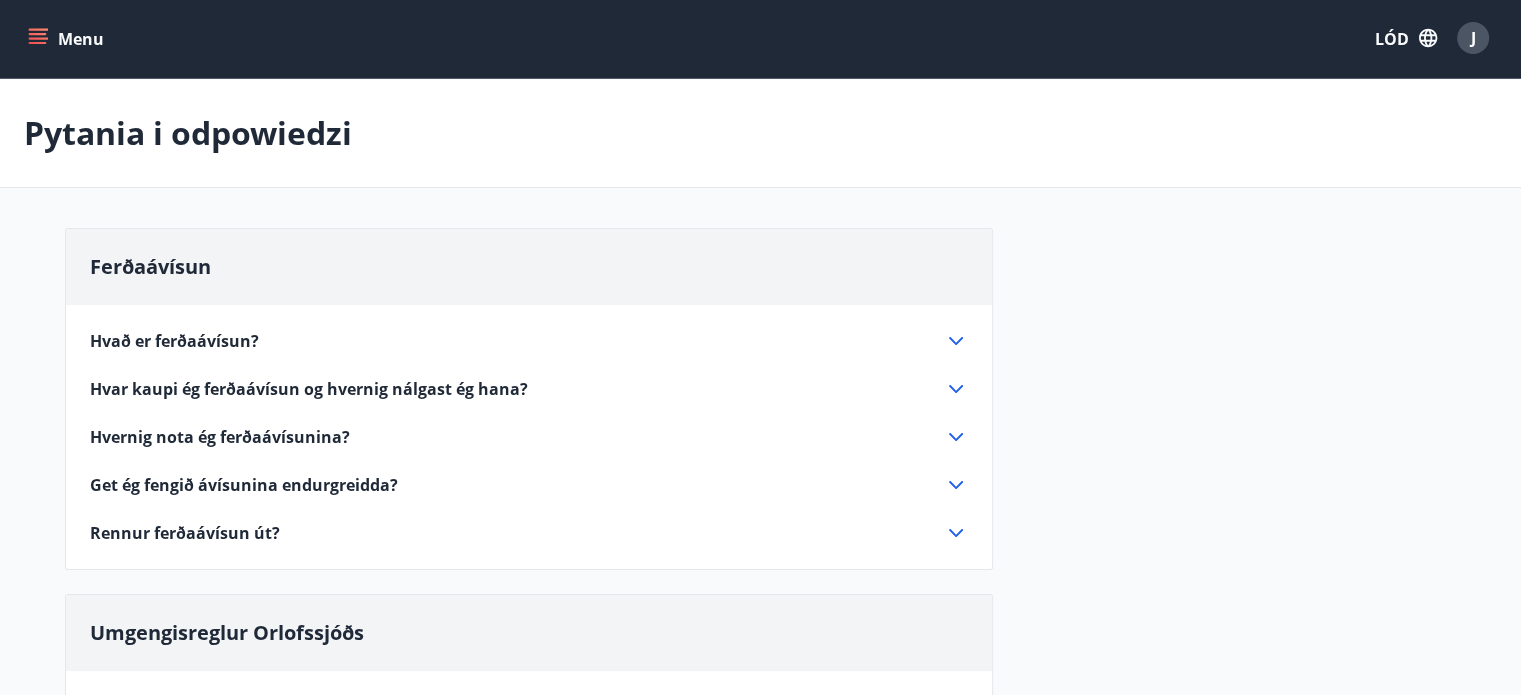 scroll, scrollTop: 600, scrollLeft: 0, axis: vertical 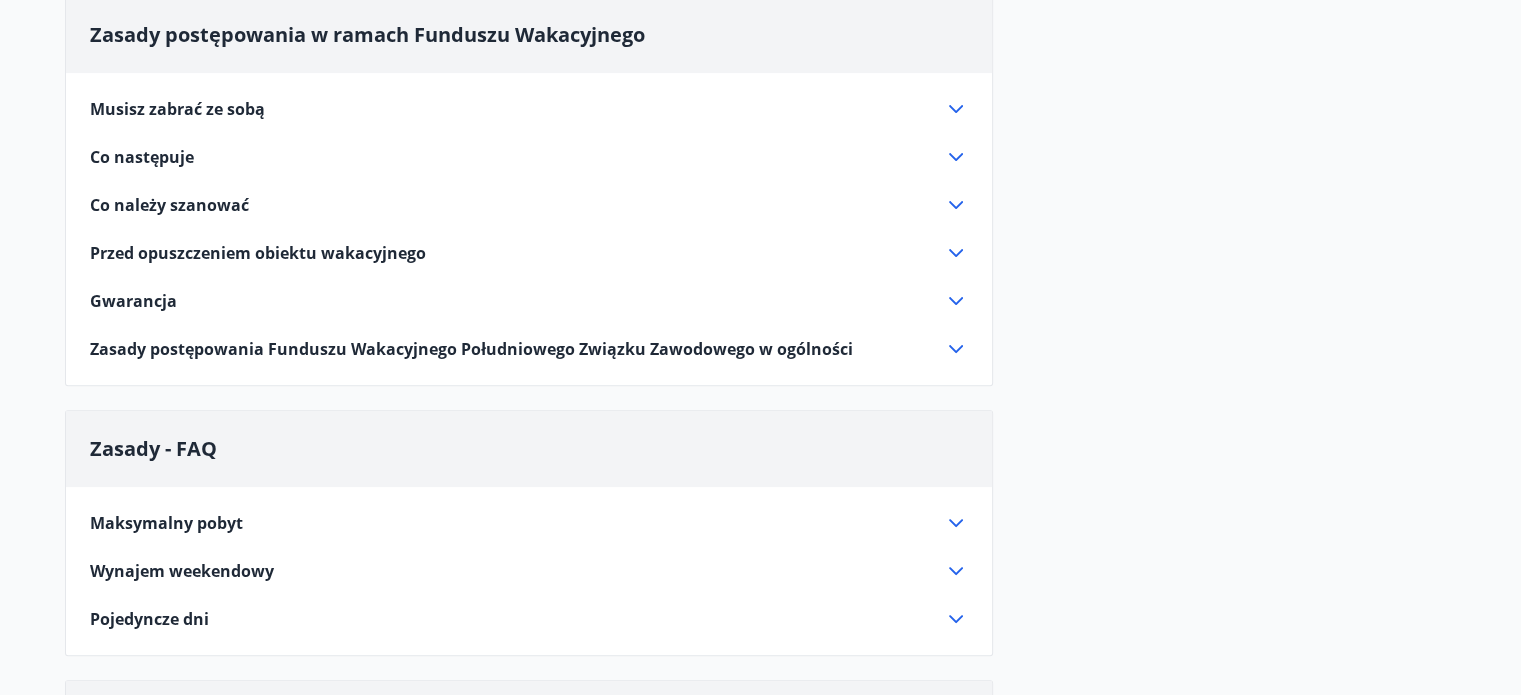 drag, startPoint x: 468, startPoint y: 279, endPoint x: 450, endPoint y: 286, distance: 19.313208 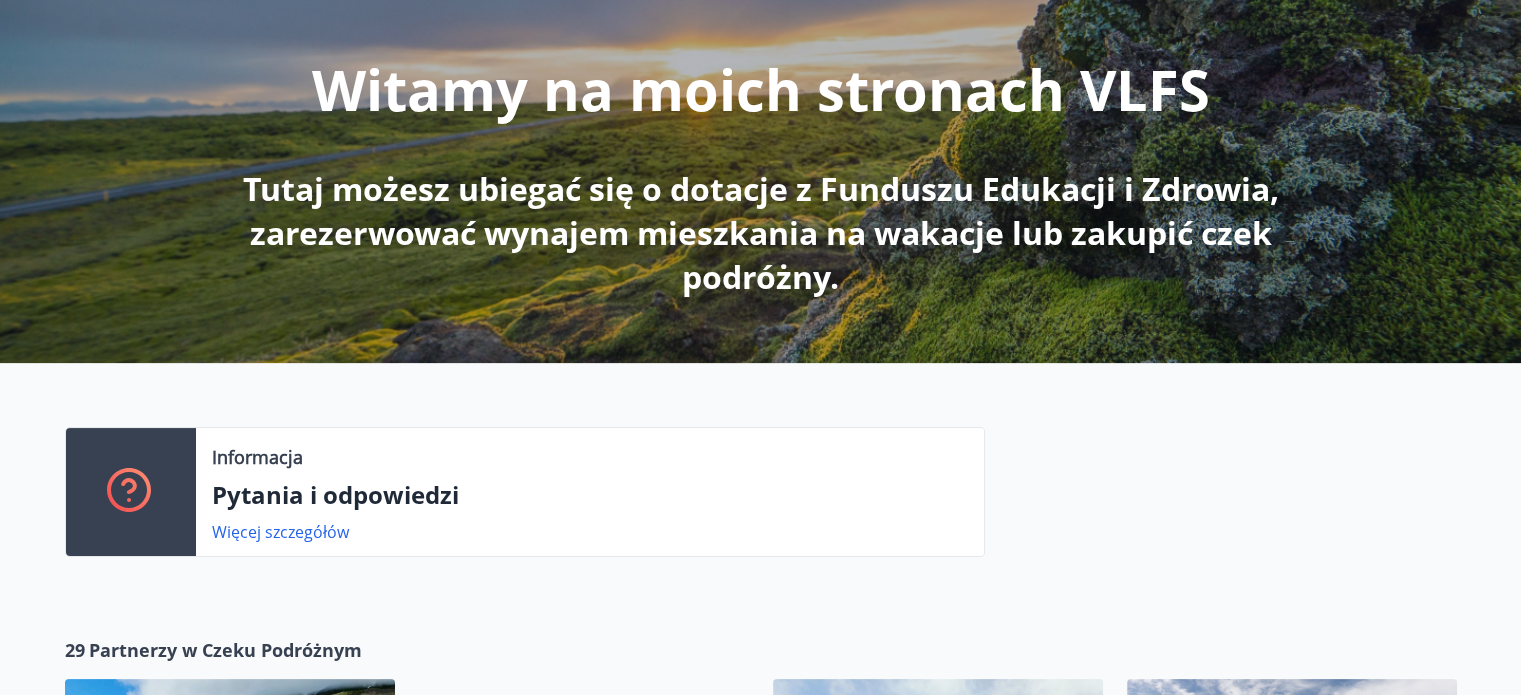 scroll, scrollTop: 0, scrollLeft: 0, axis: both 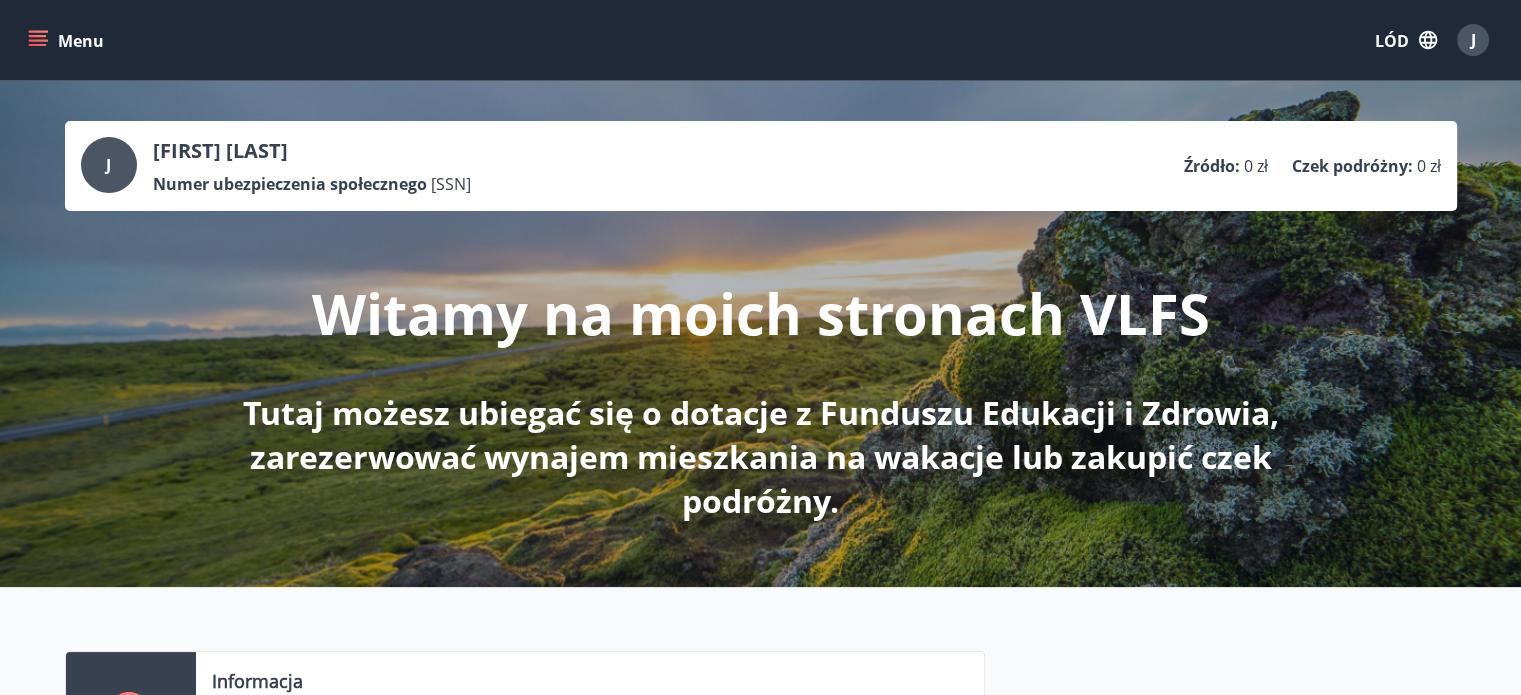 click on ":" at bounding box center (1410, 166) 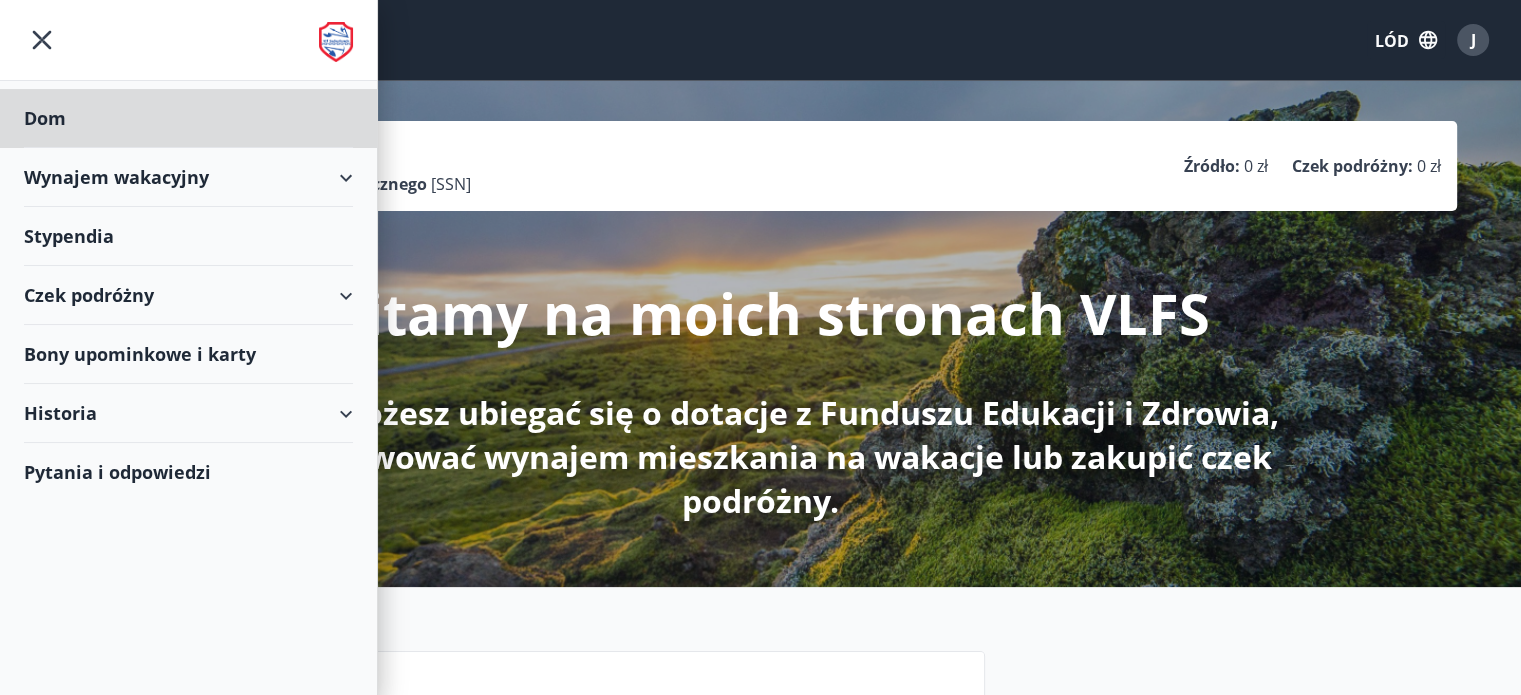 click on "Stypendia" at bounding box center (188, 118) 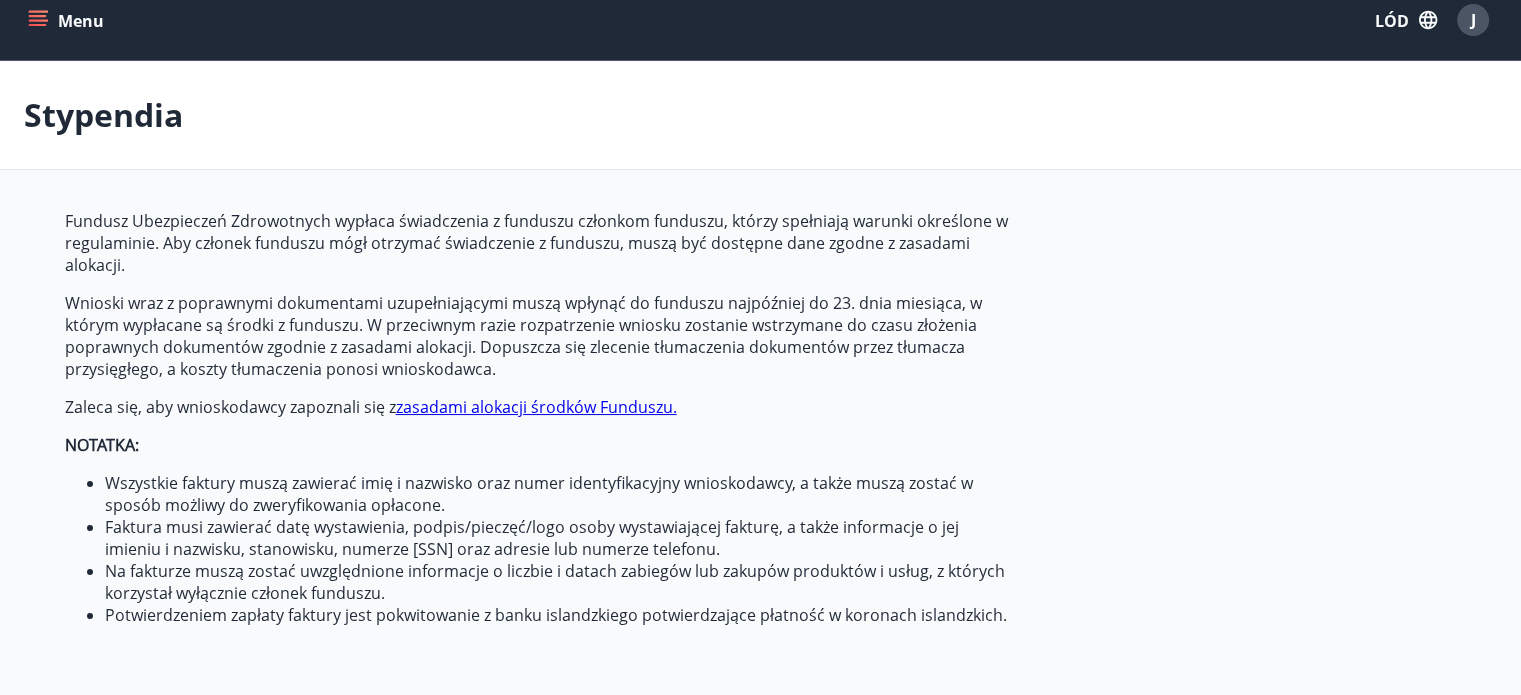 scroll, scrollTop: 340, scrollLeft: 0, axis: vertical 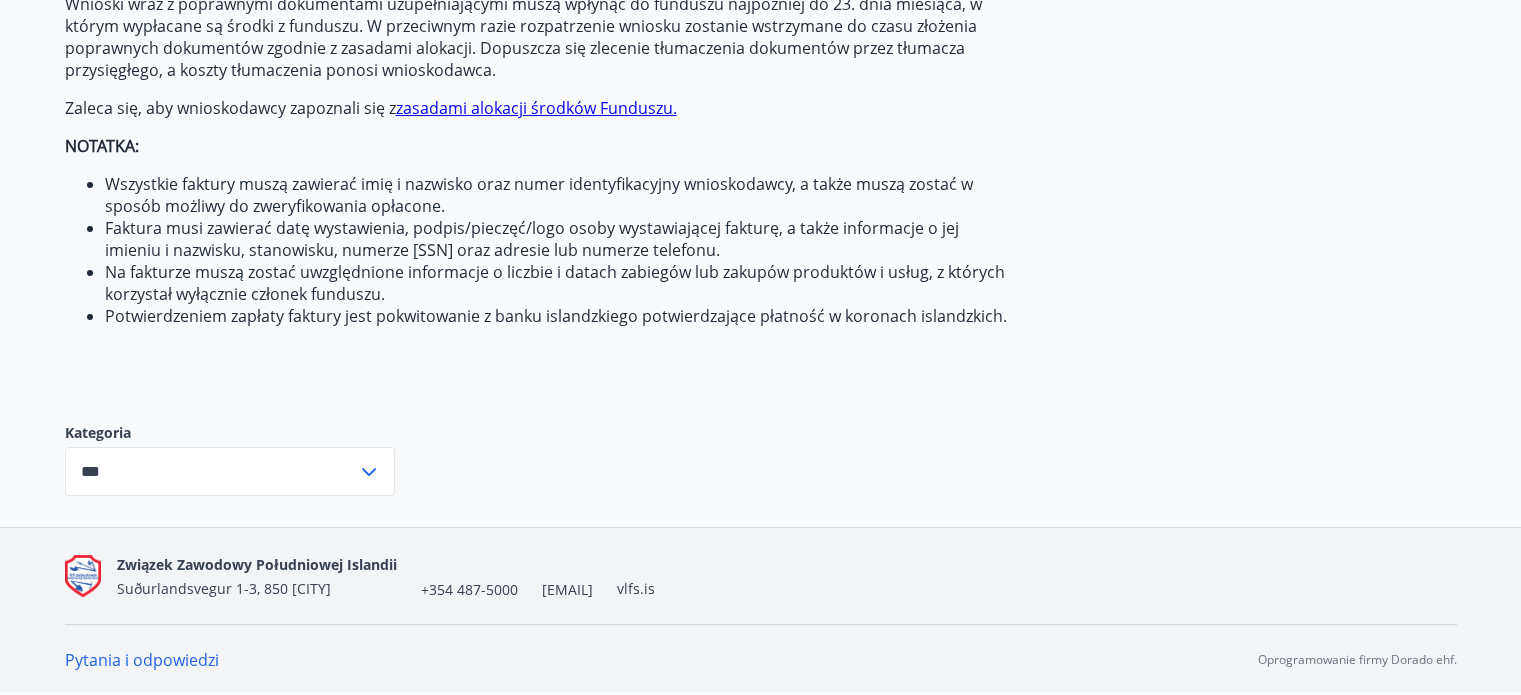 click on "***" at bounding box center [211, 471] 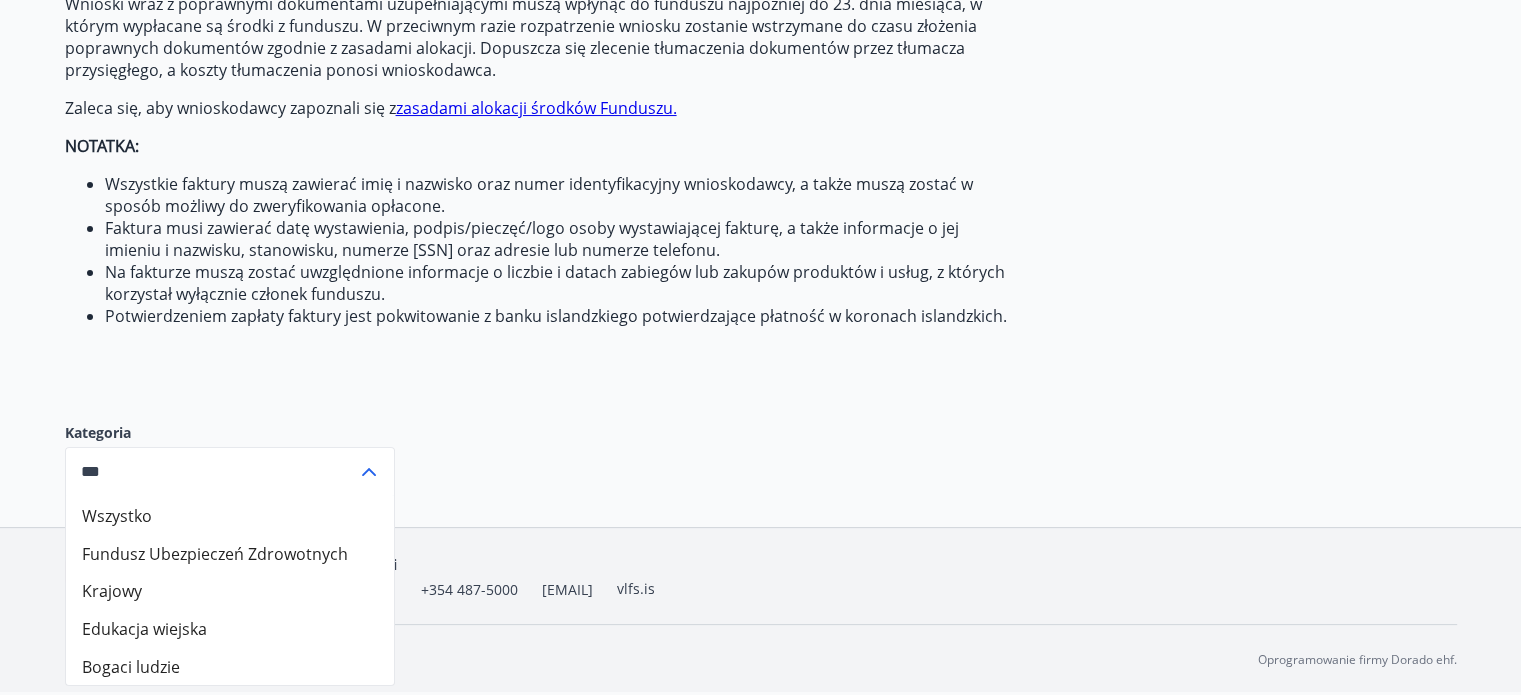 click on "Edukacja wiejska" at bounding box center [144, 629] 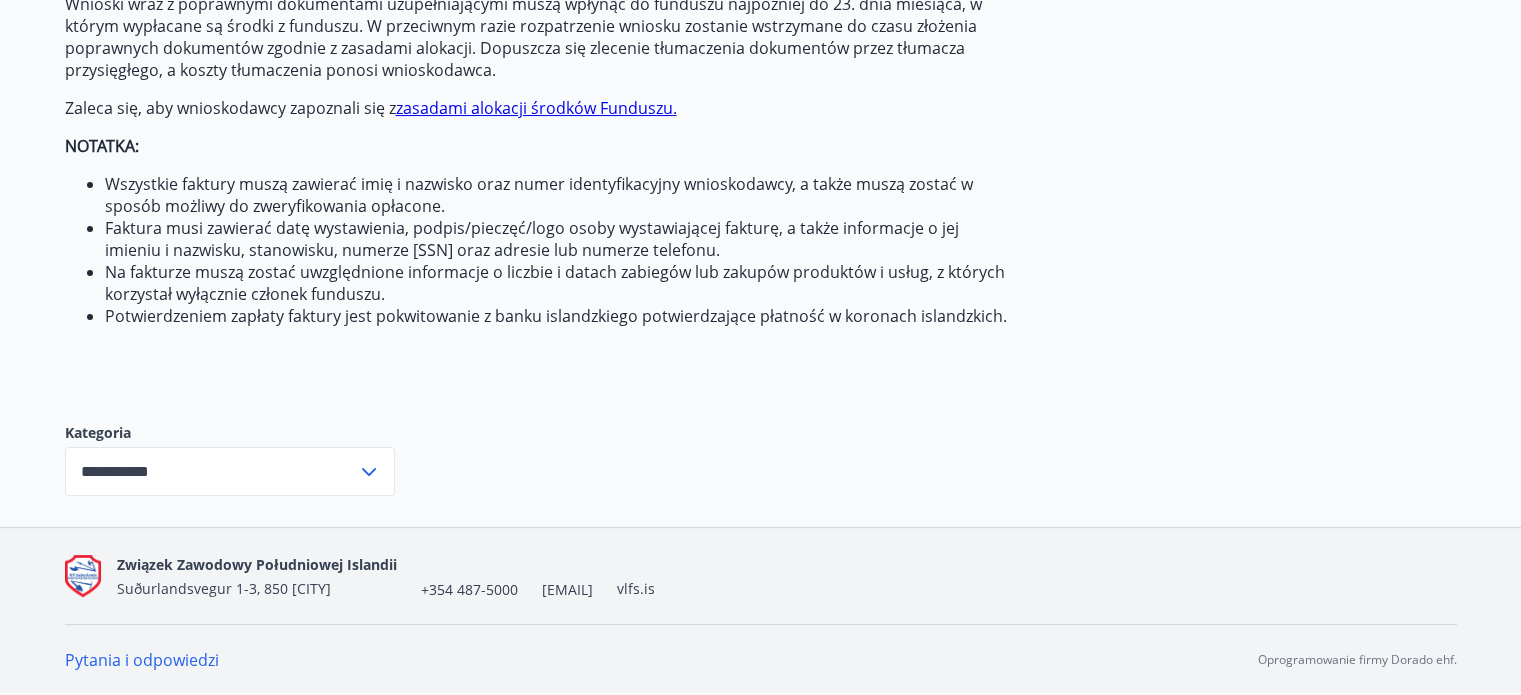 click on "**********" at bounding box center [761, 219] 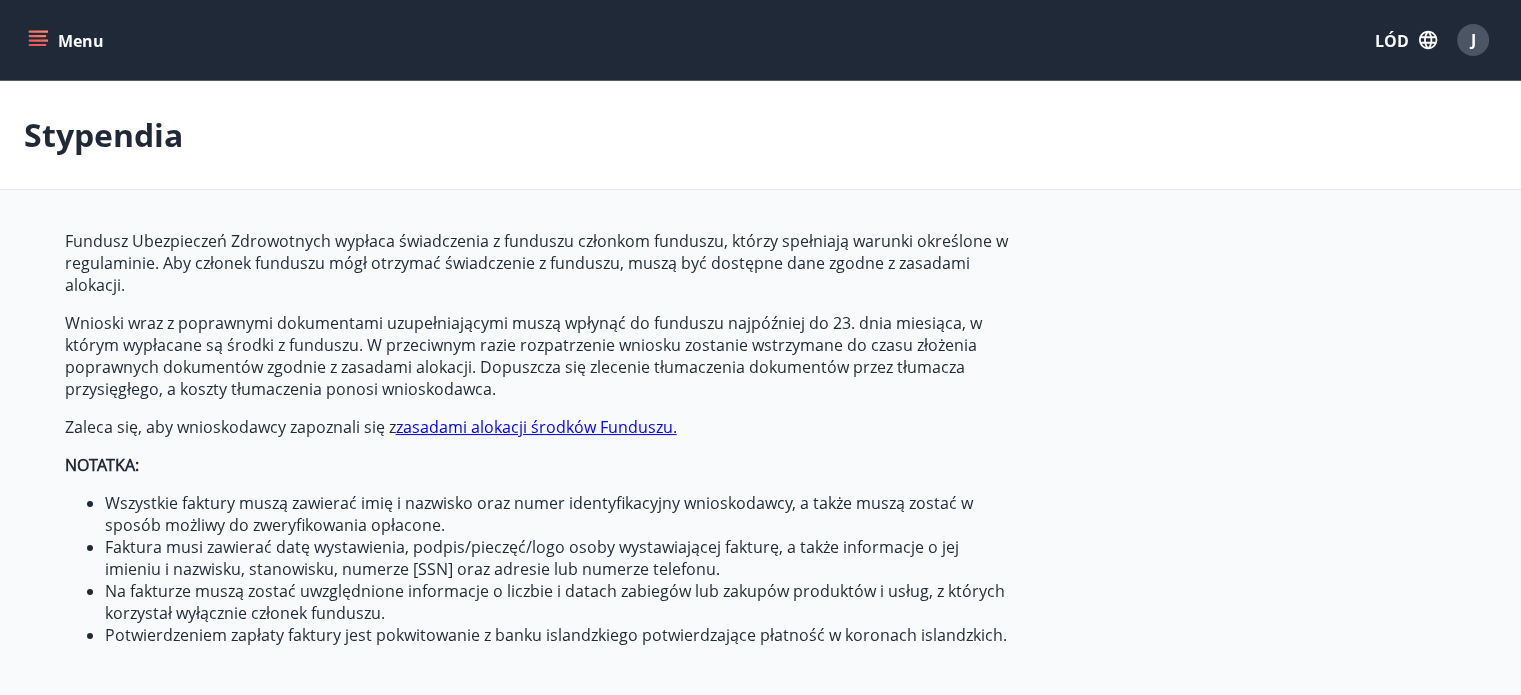 click on "LÓD" at bounding box center (1392, 41) 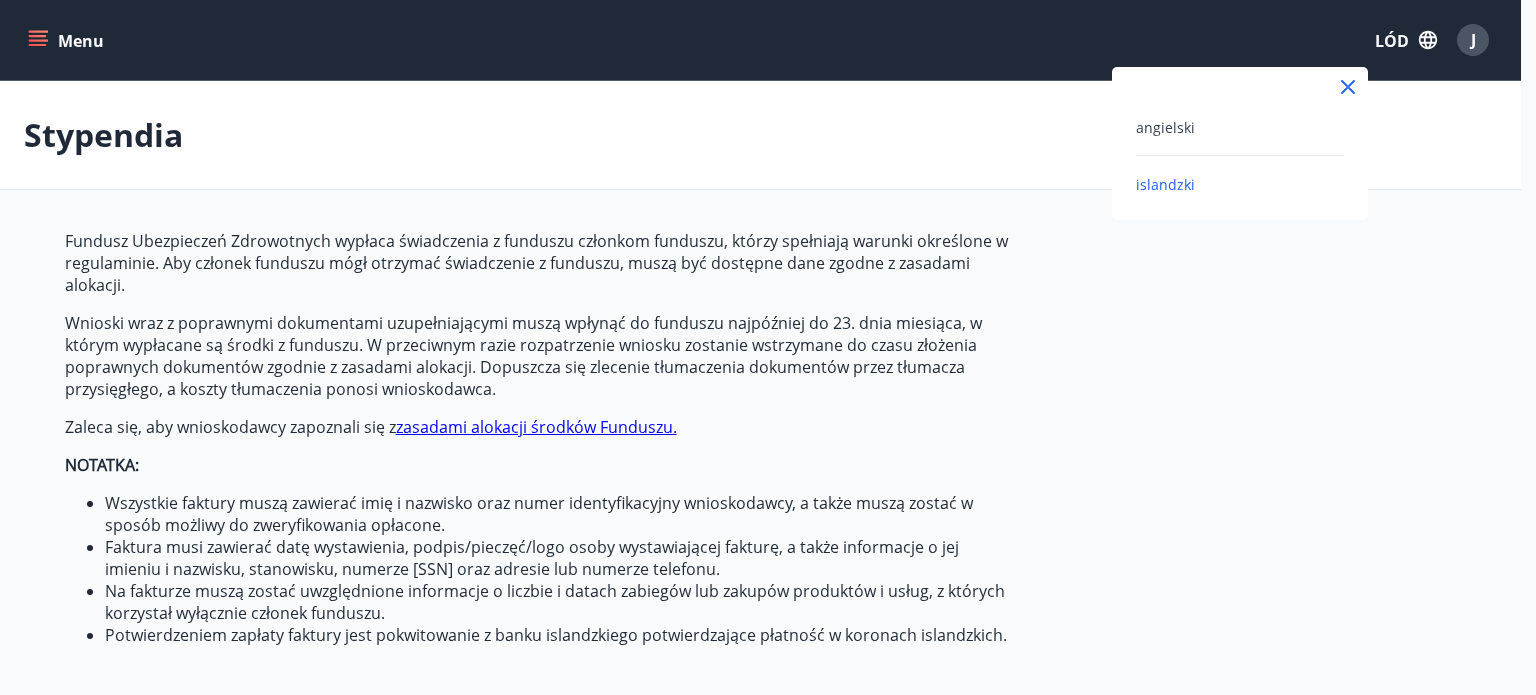 click on "islandzki" at bounding box center (1165, 184) 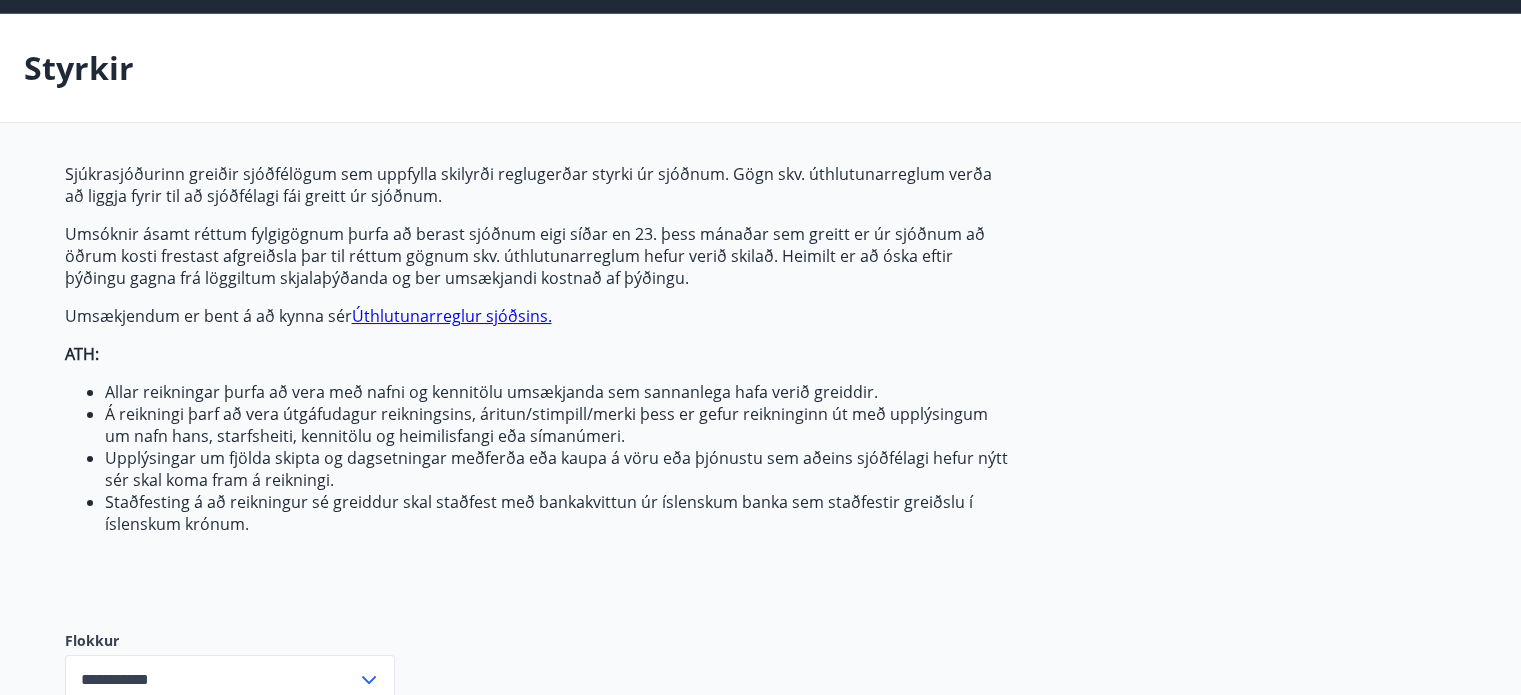 scroll, scrollTop: 274, scrollLeft: 0, axis: vertical 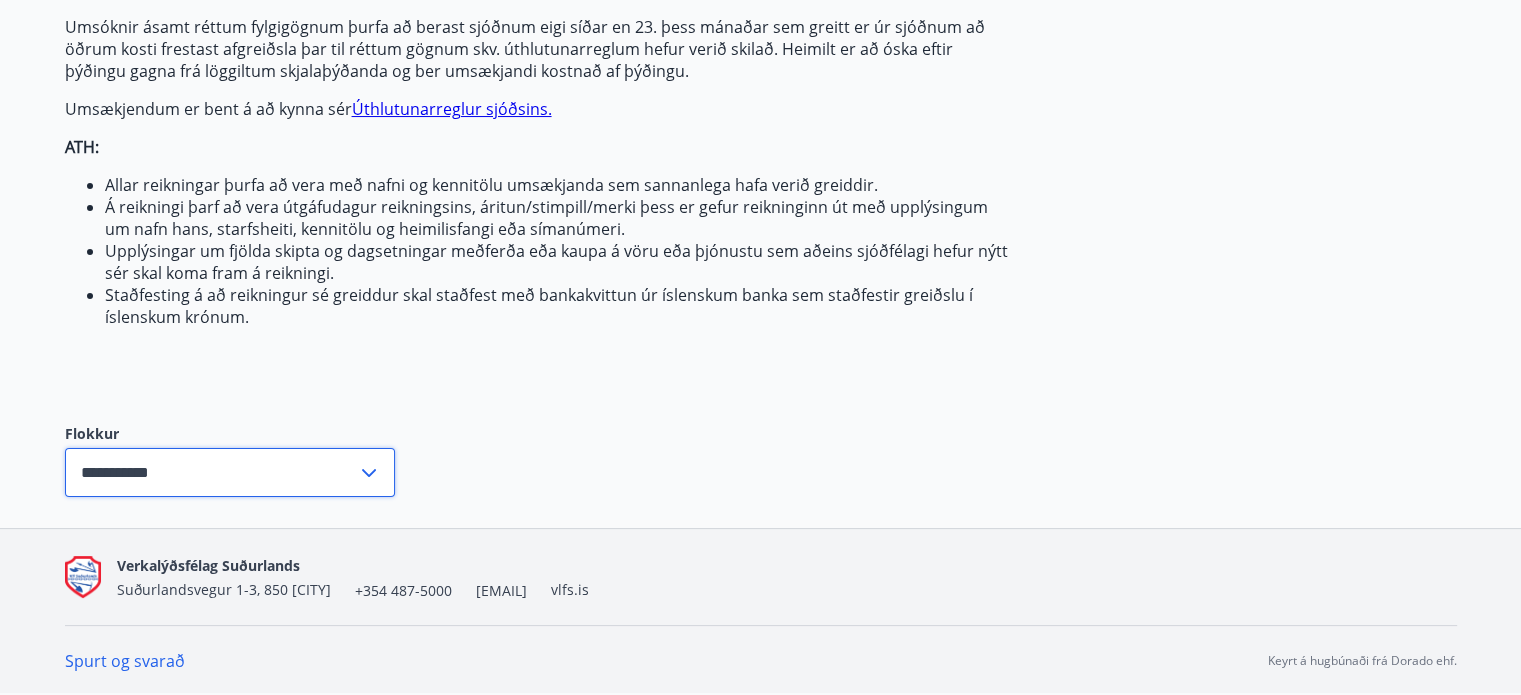 click on "**********" at bounding box center [211, 472] 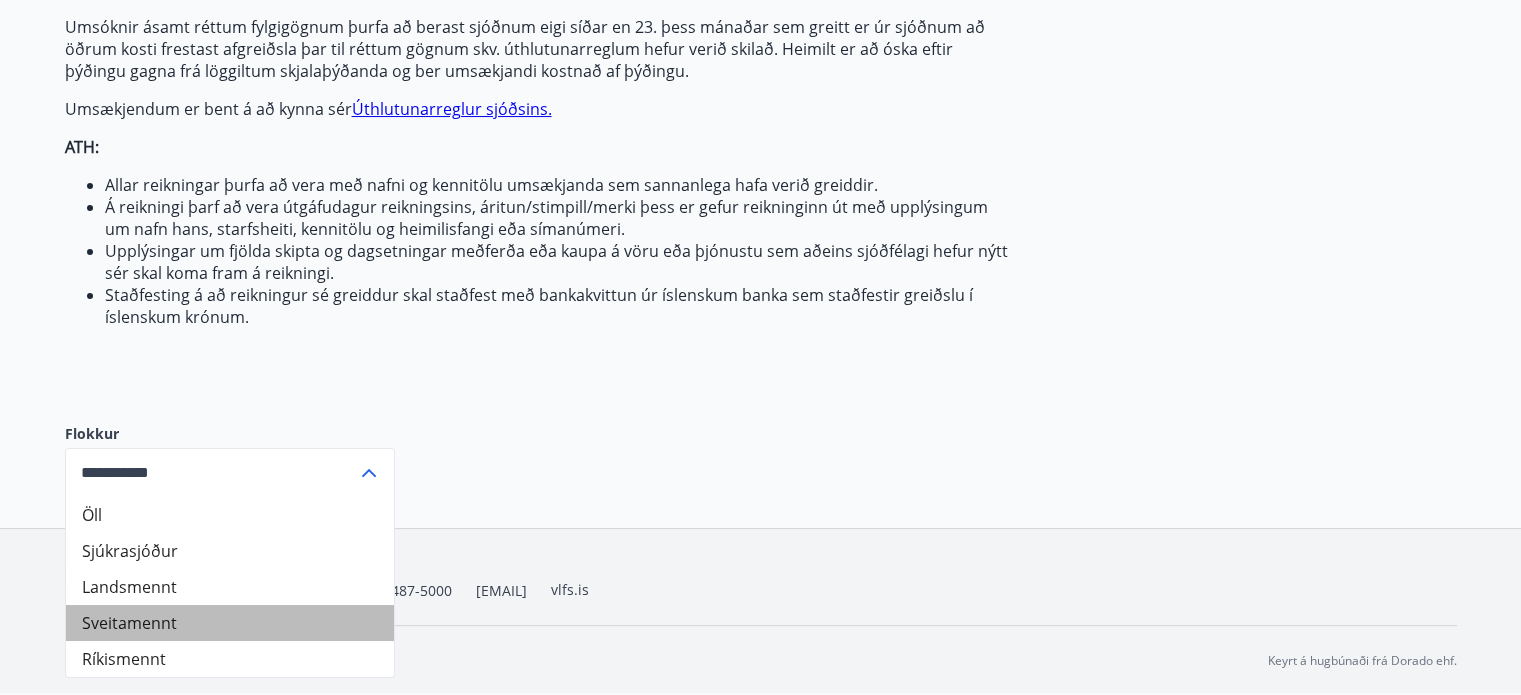 click on "Sveitamennt" at bounding box center [230, 623] 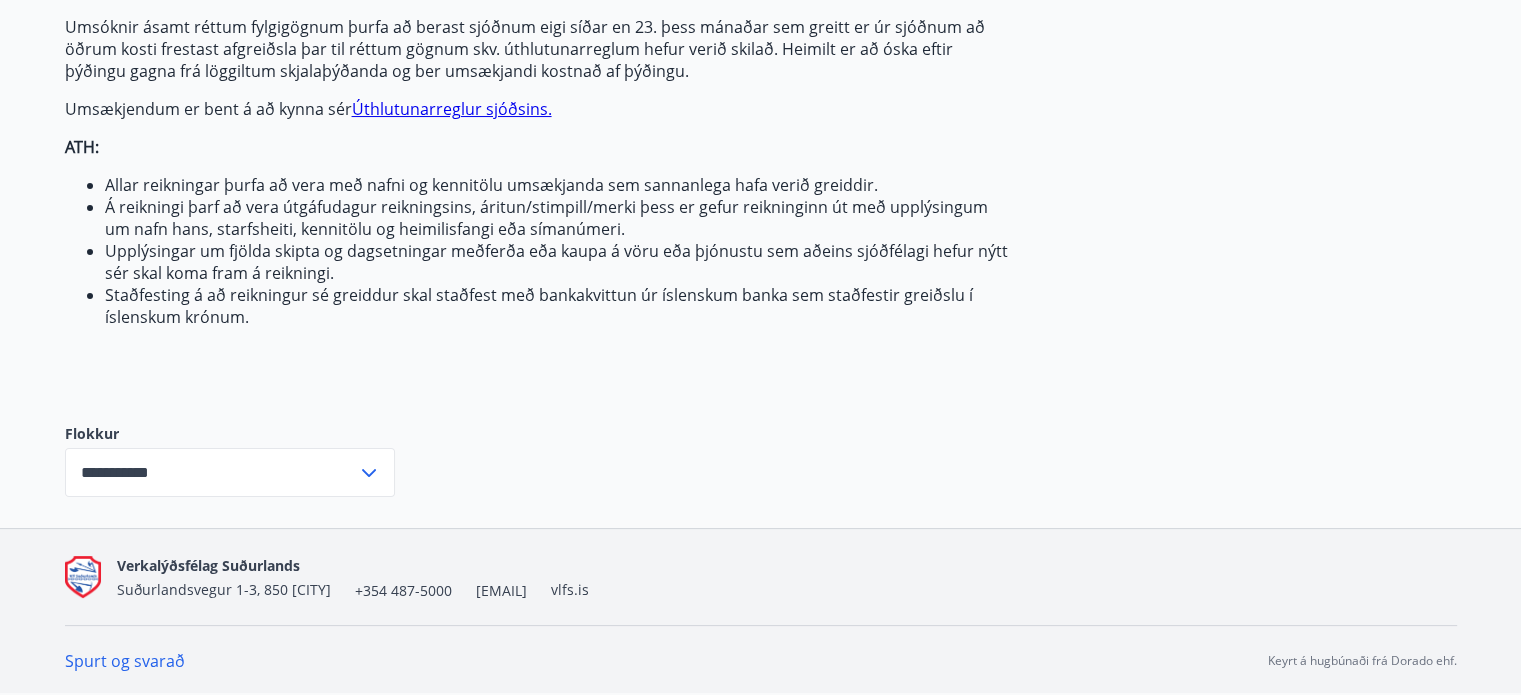 click on "**********" at bounding box center [761, 242] 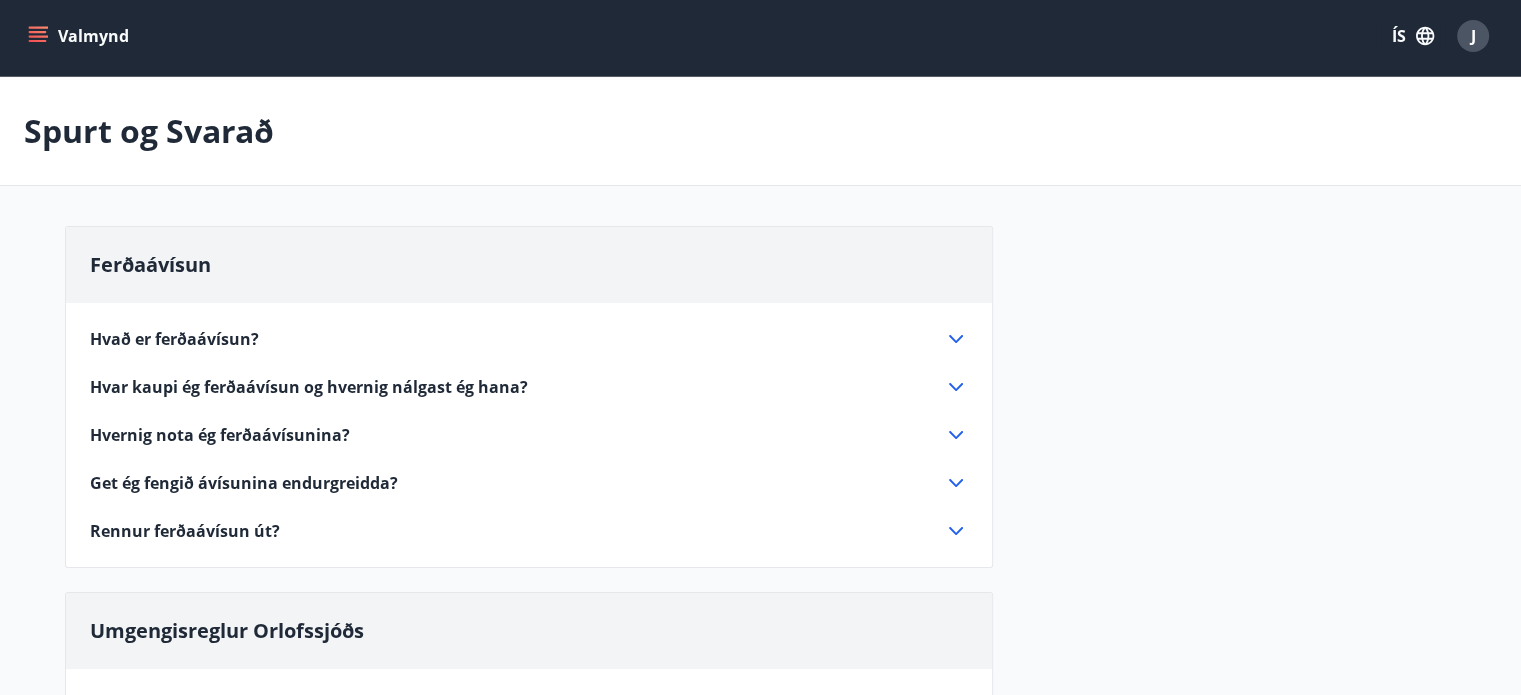 scroll, scrollTop: 0, scrollLeft: 0, axis: both 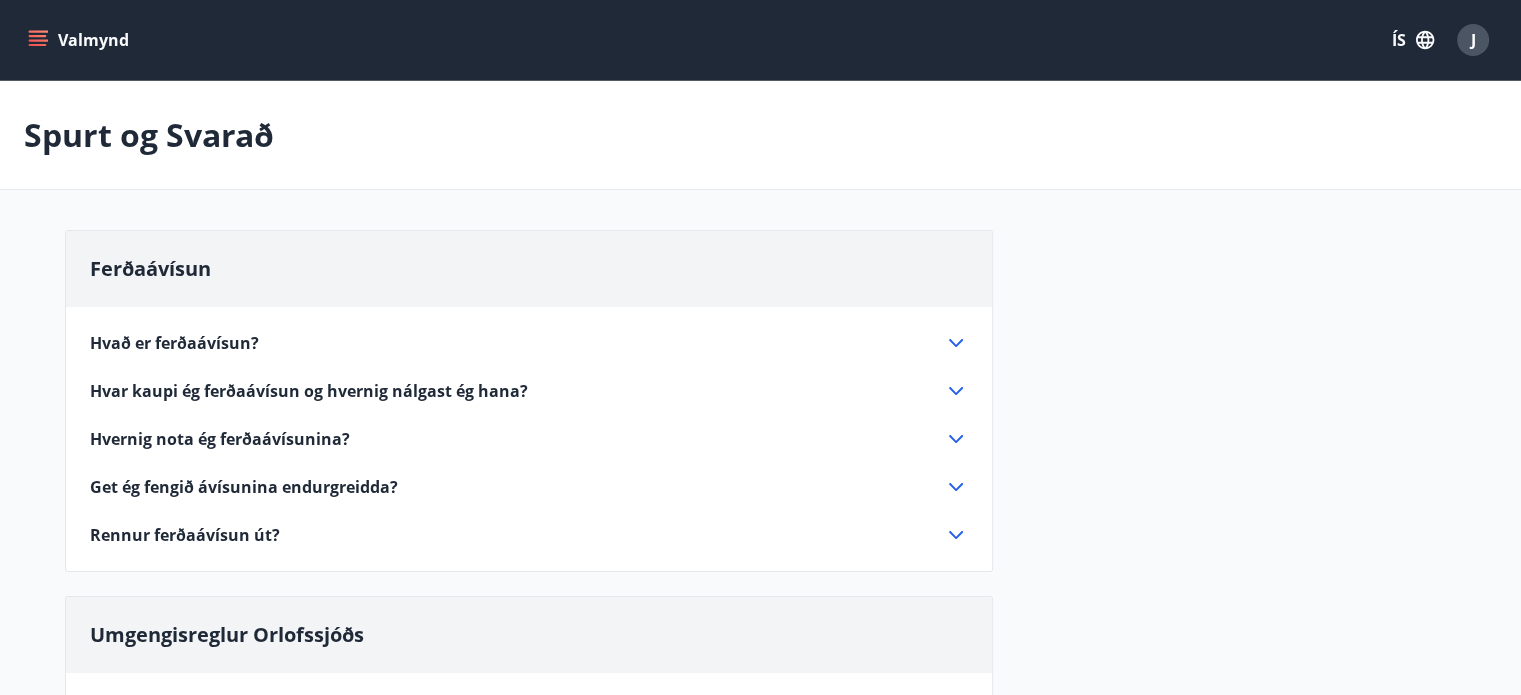 click on "Valmynd" at bounding box center [80, 40] 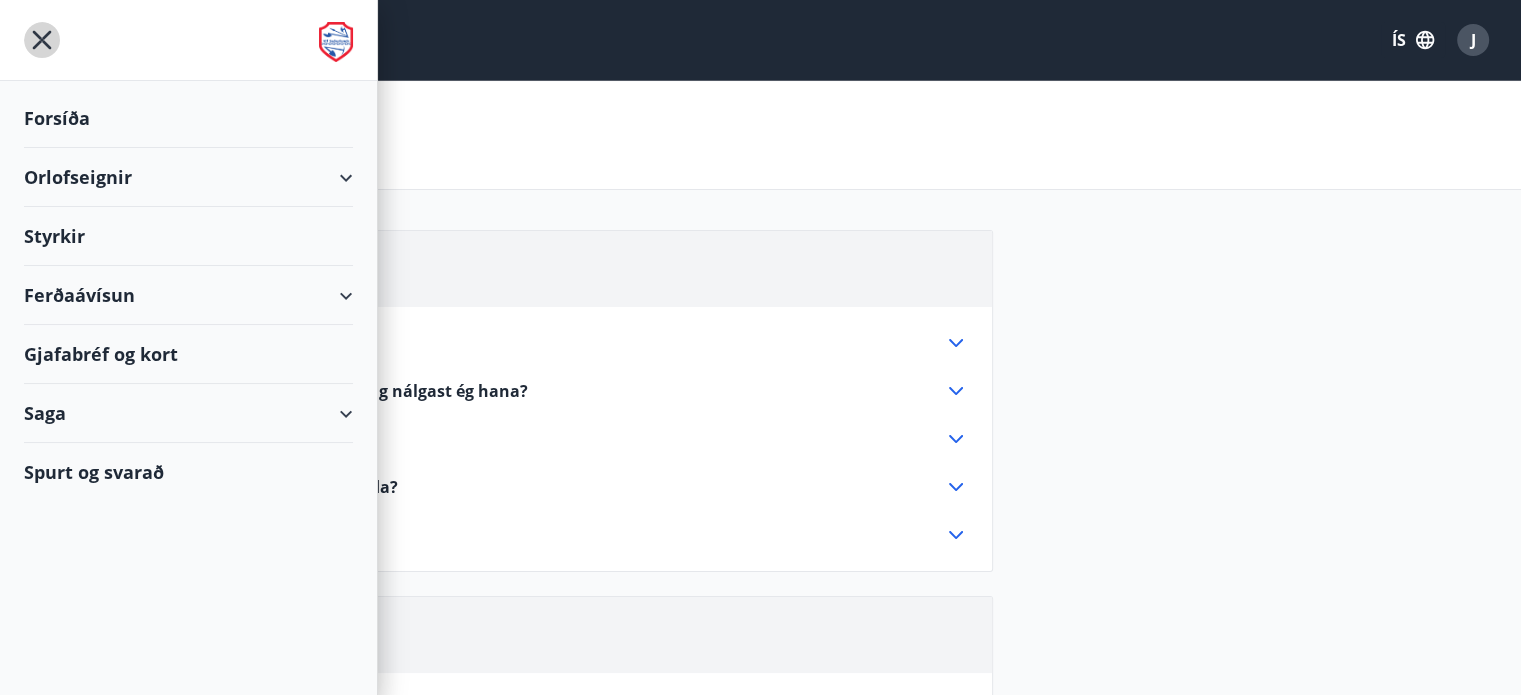 click 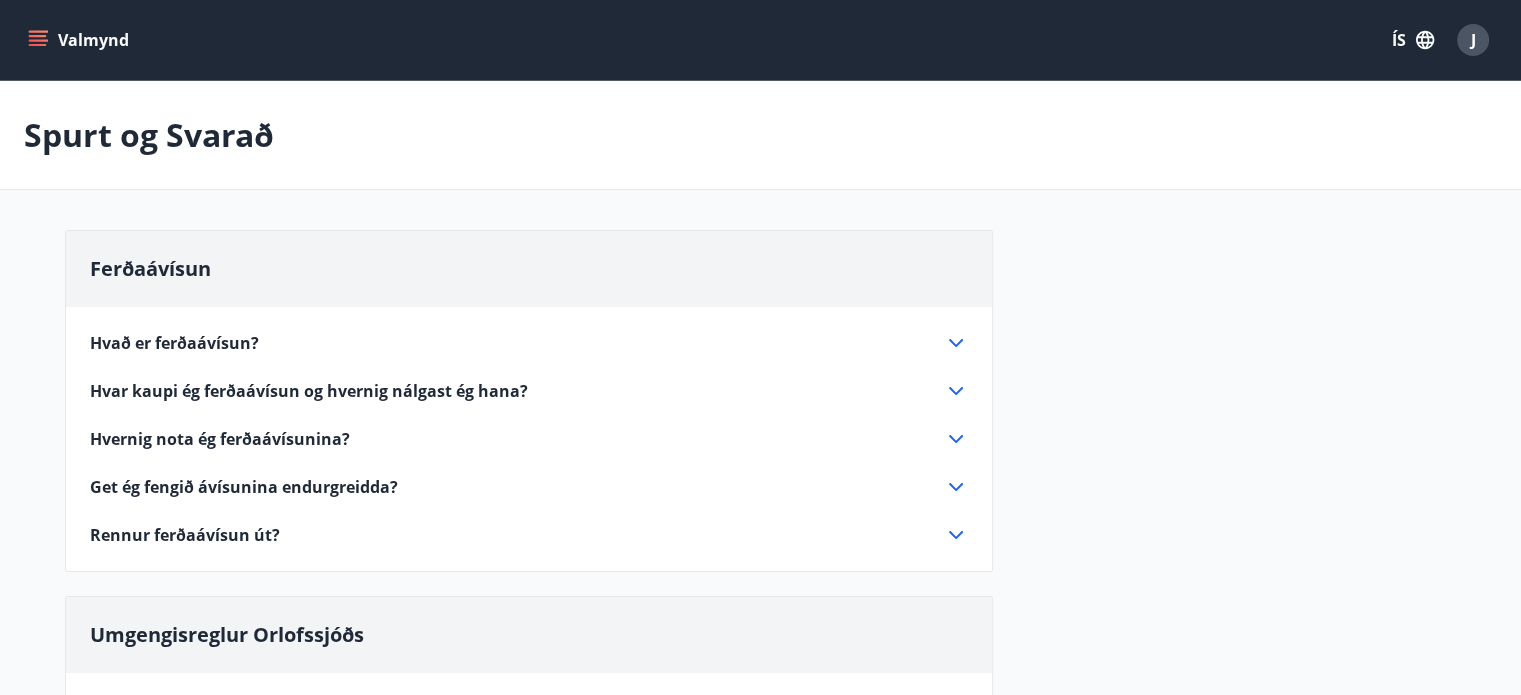 click 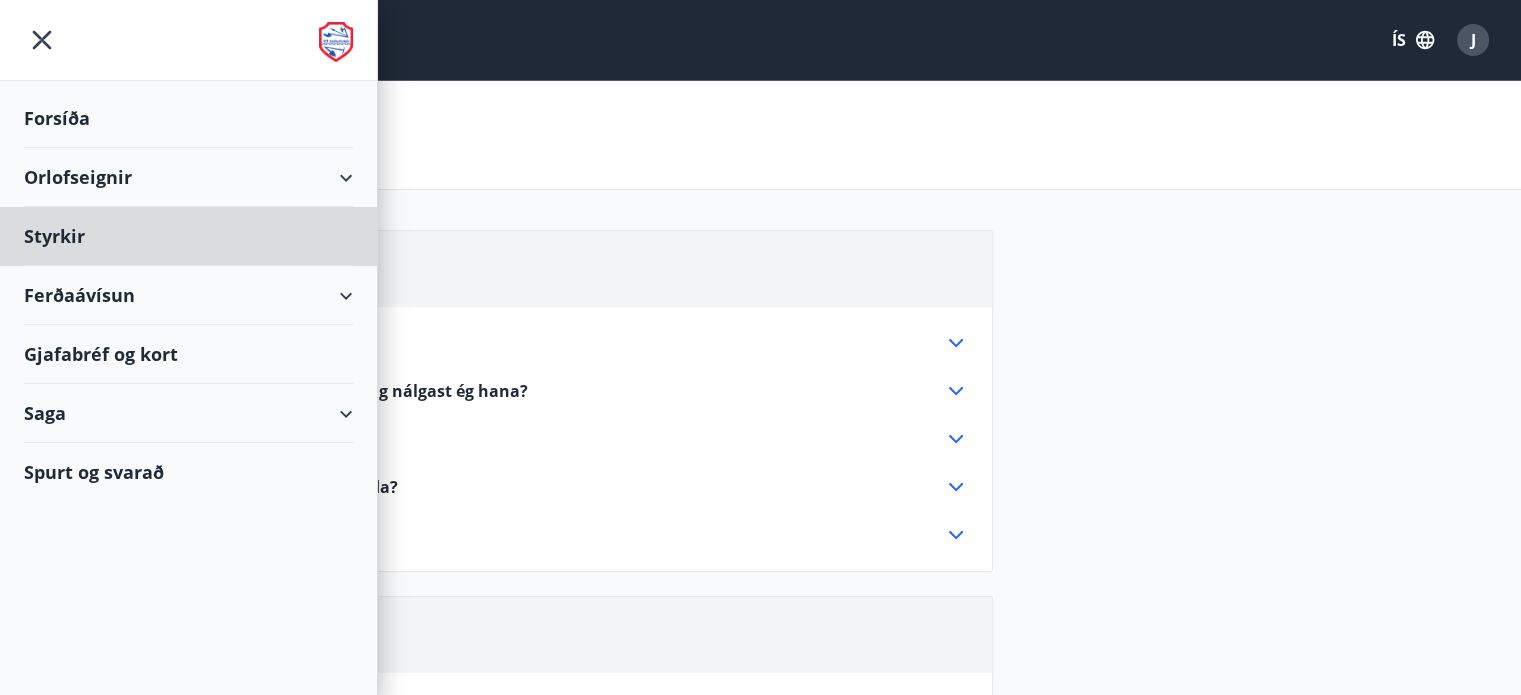 click on "Forsíða" at bounding box center (188, 118) 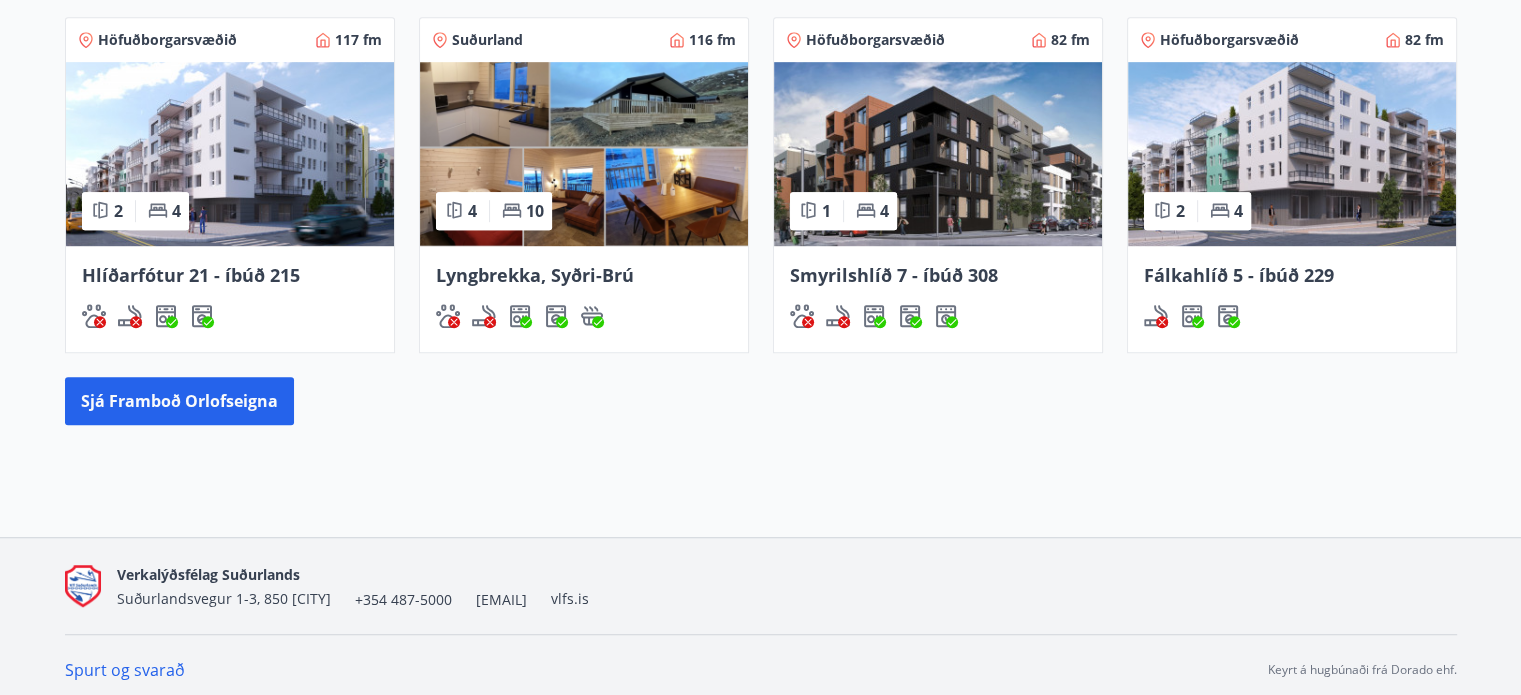 scroll, scrollTop: 1237, scrollLeft: 0, axis: vertical 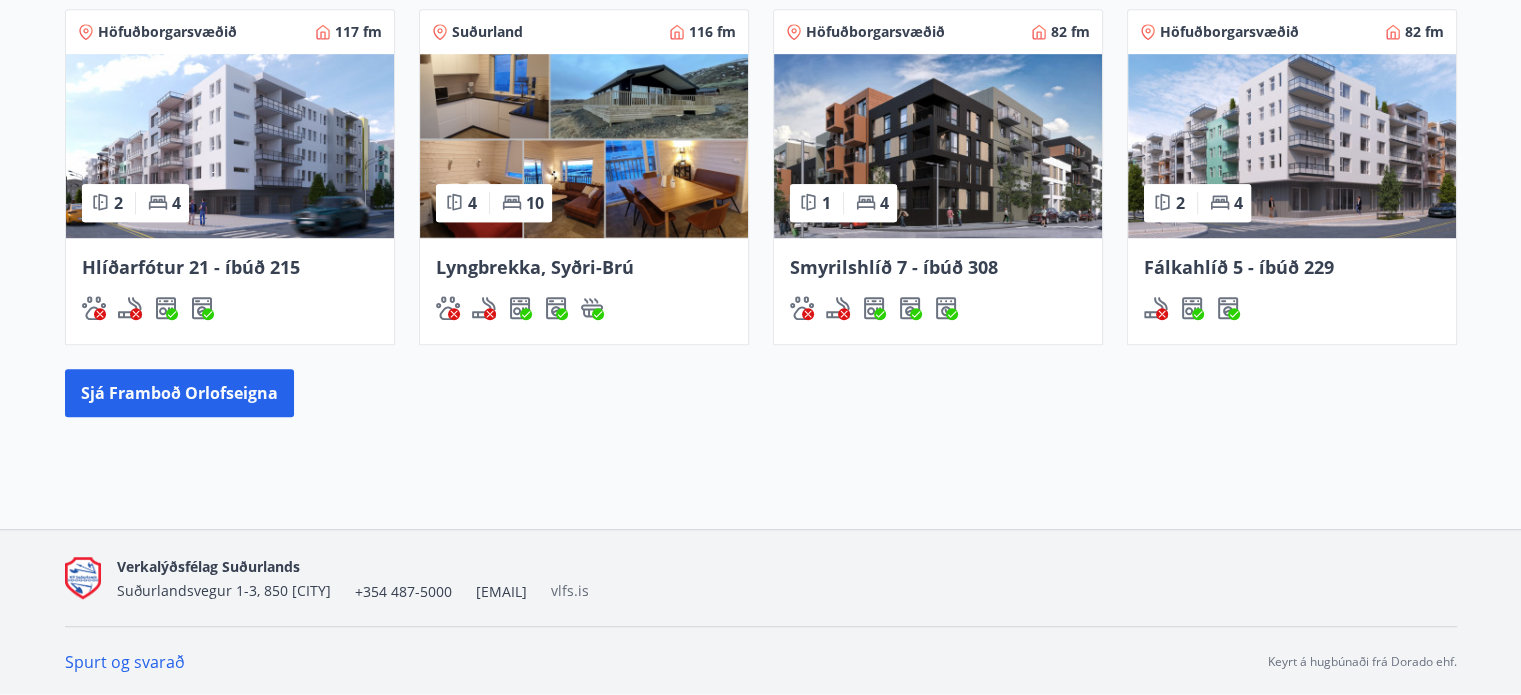 click on "vlfs.is" at bounding box center (570, 590) 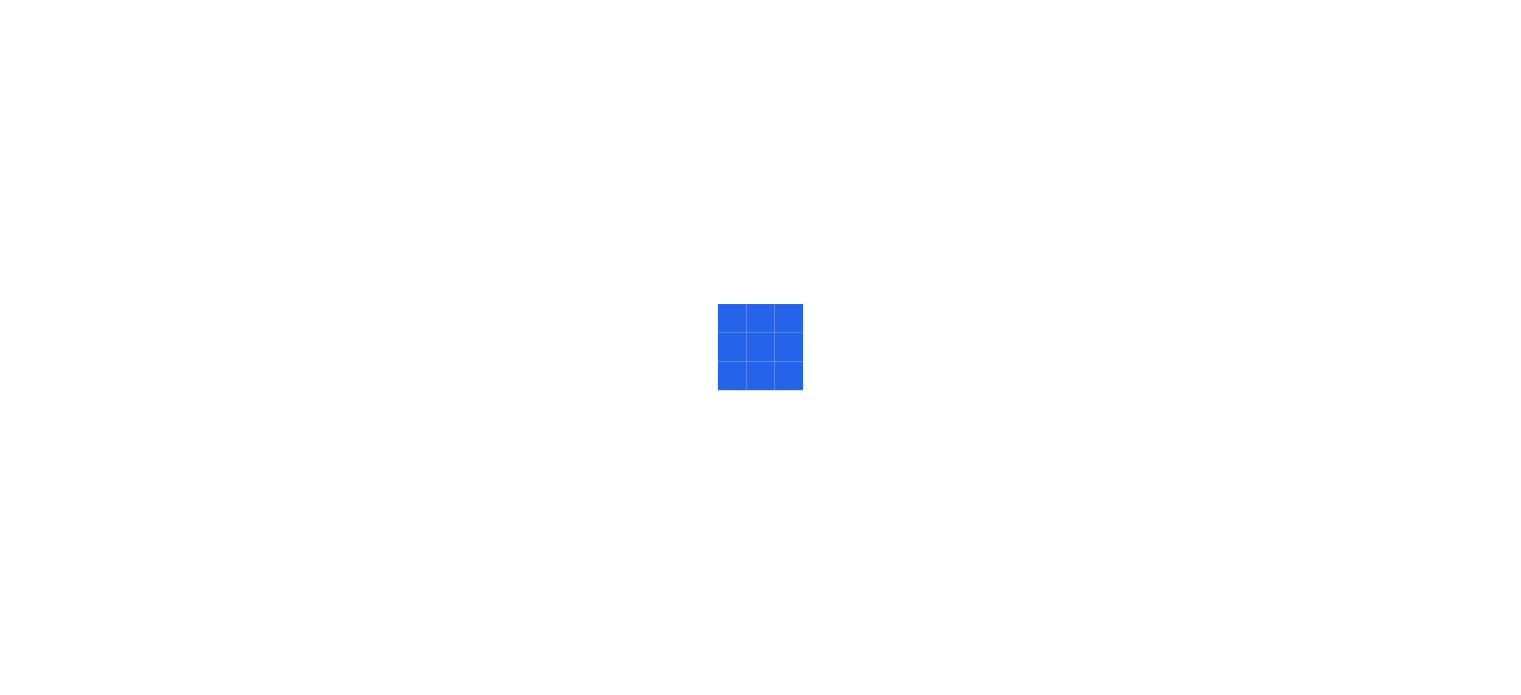 scroll, scrollTop: 0, scrollLeft: 0, axis: both 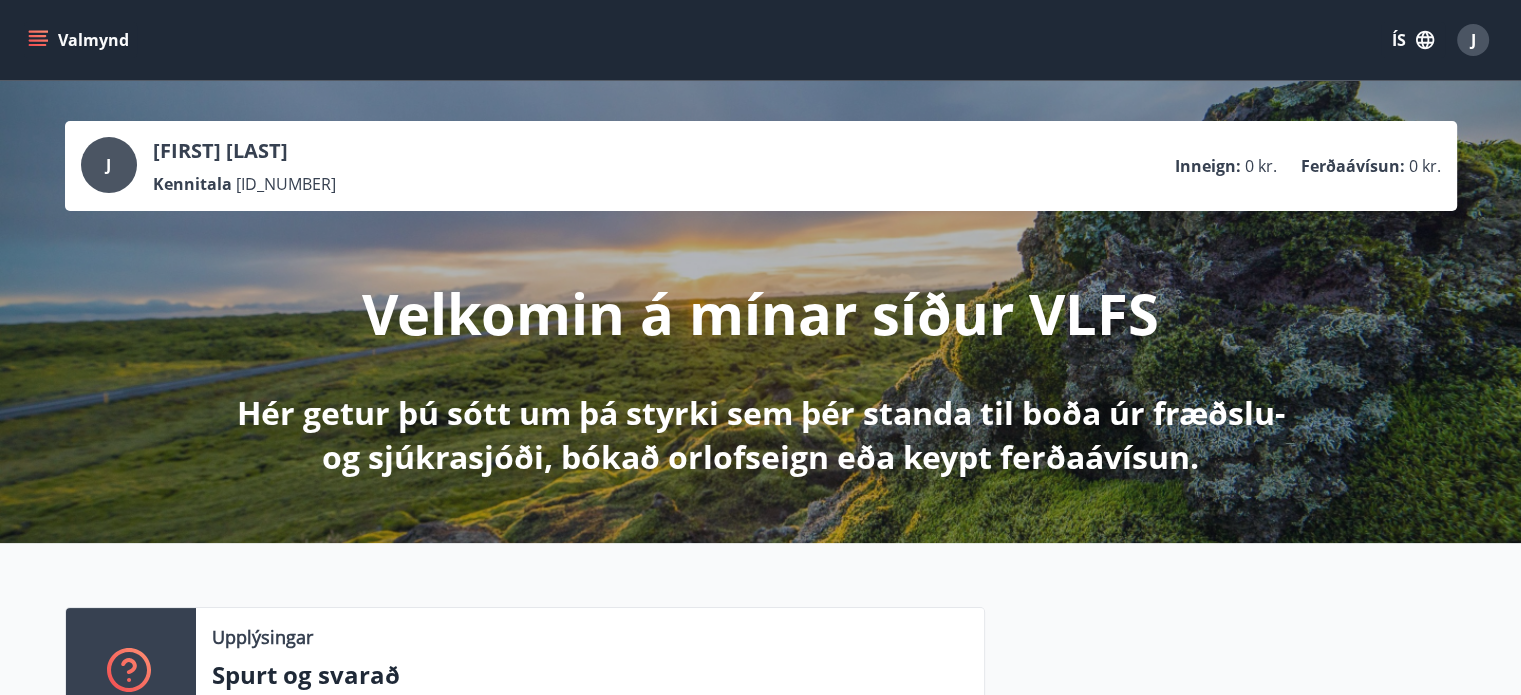 click on "Inneign :" at bounding box center (1208, 166) 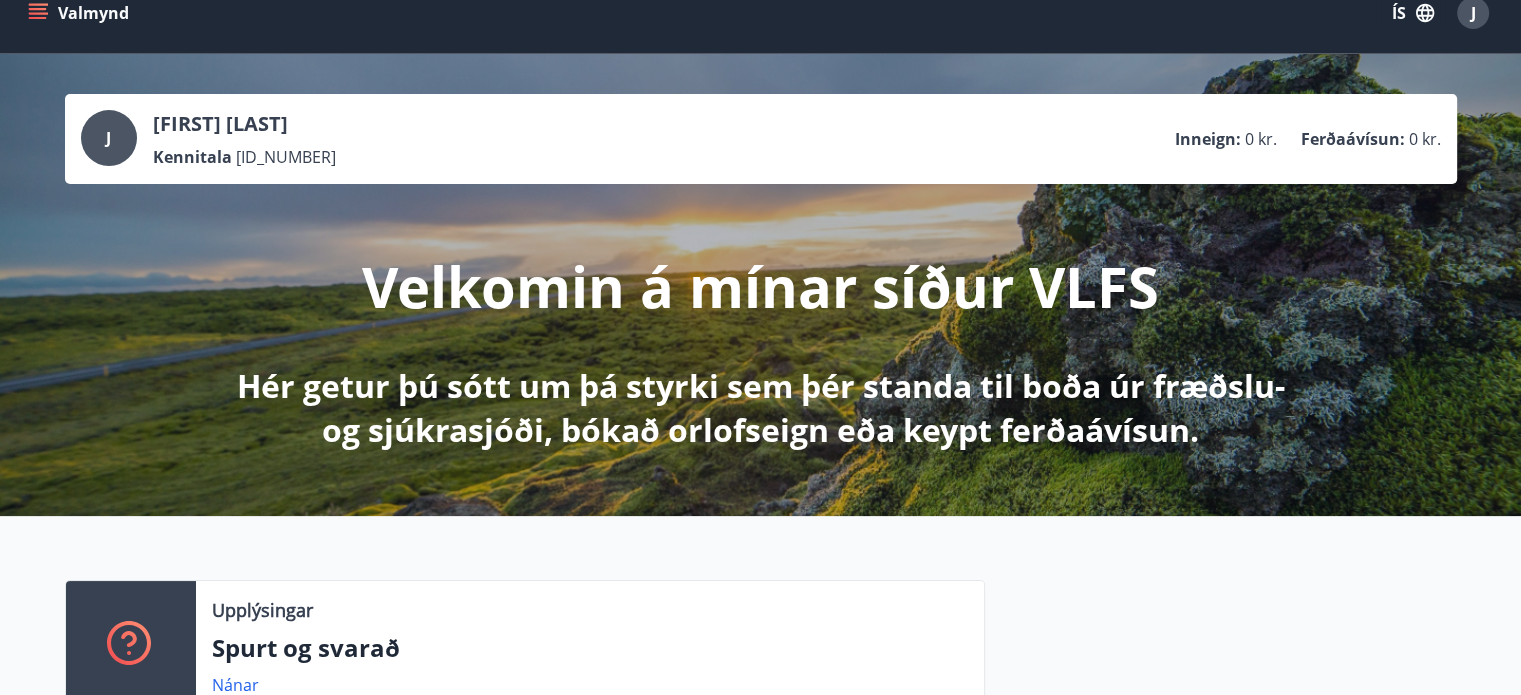 scroll, scrollTop: 0, scrollLeft: 0, axis: both 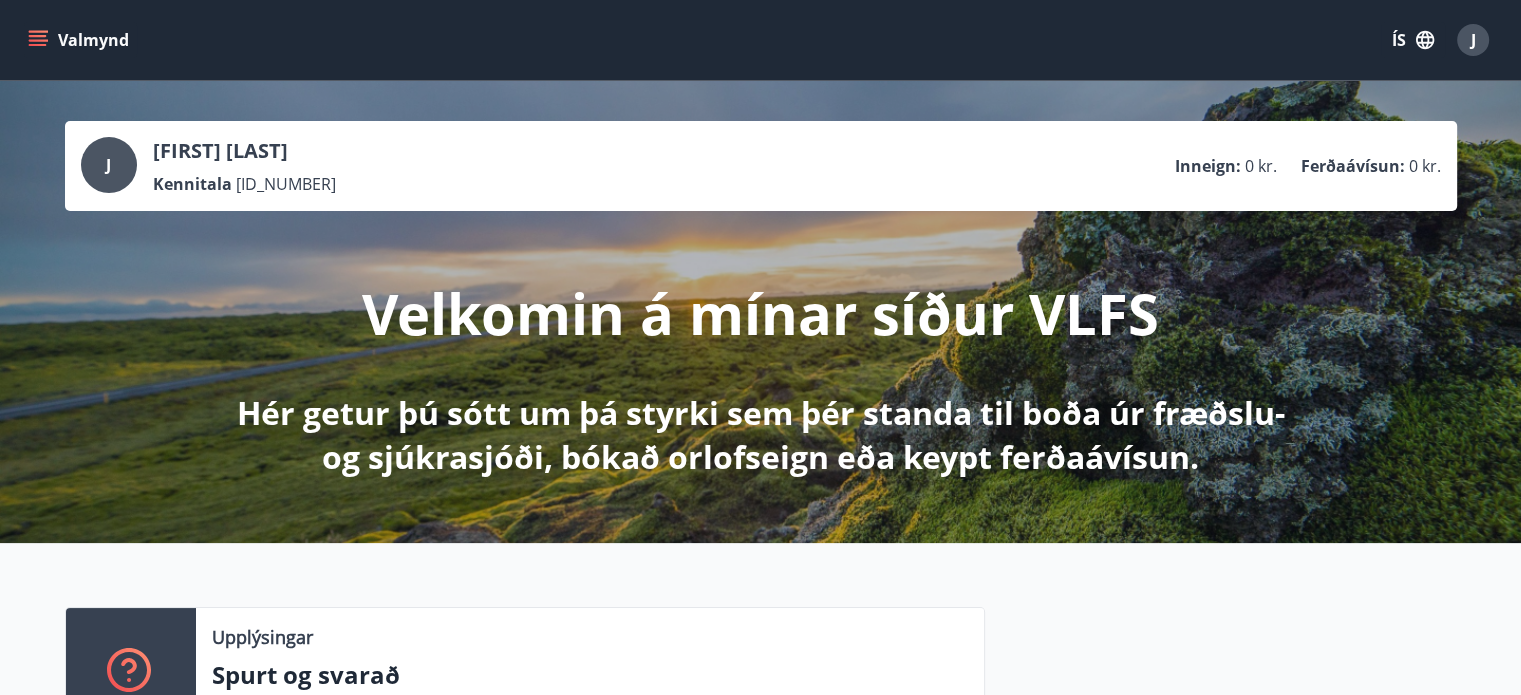 click on "Valmynd" at bounding box center [80, 40] 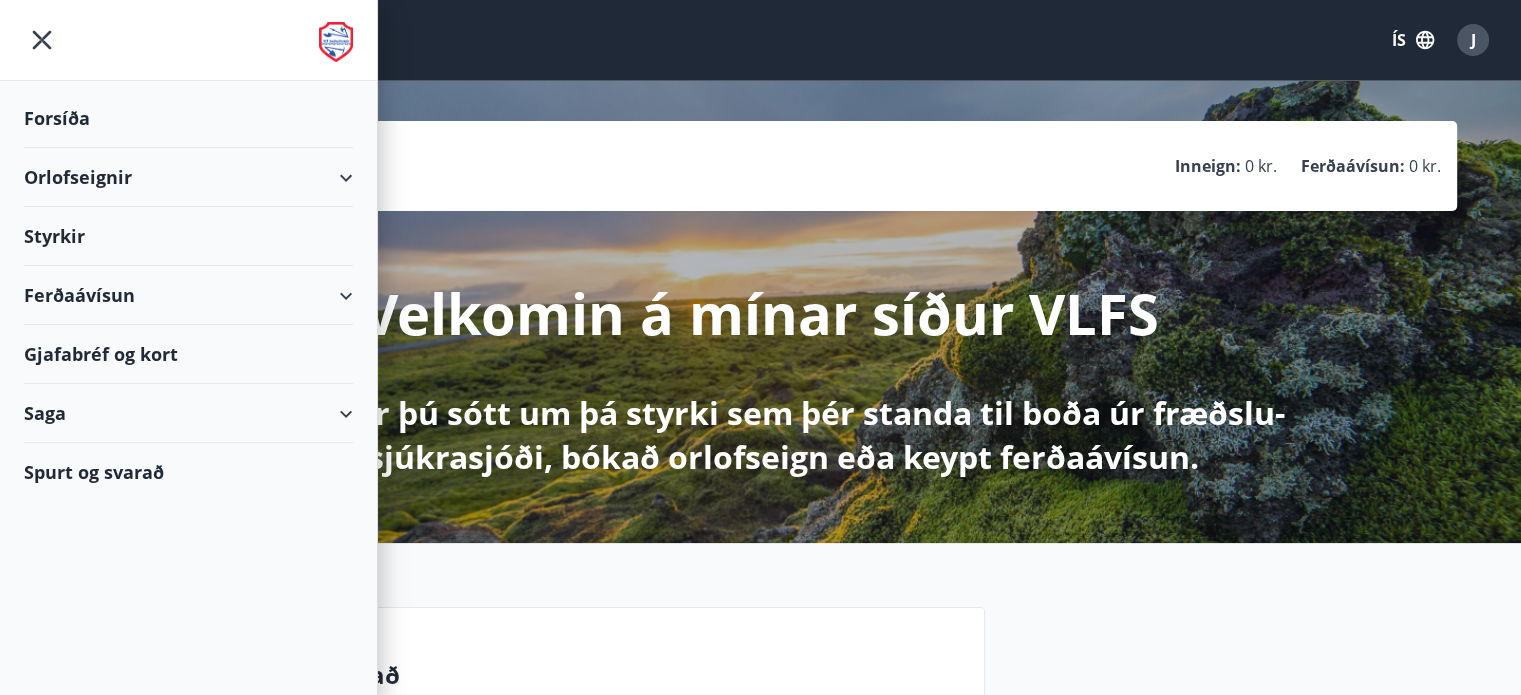 click on "Styrkir" at bounding box center (188, 118) 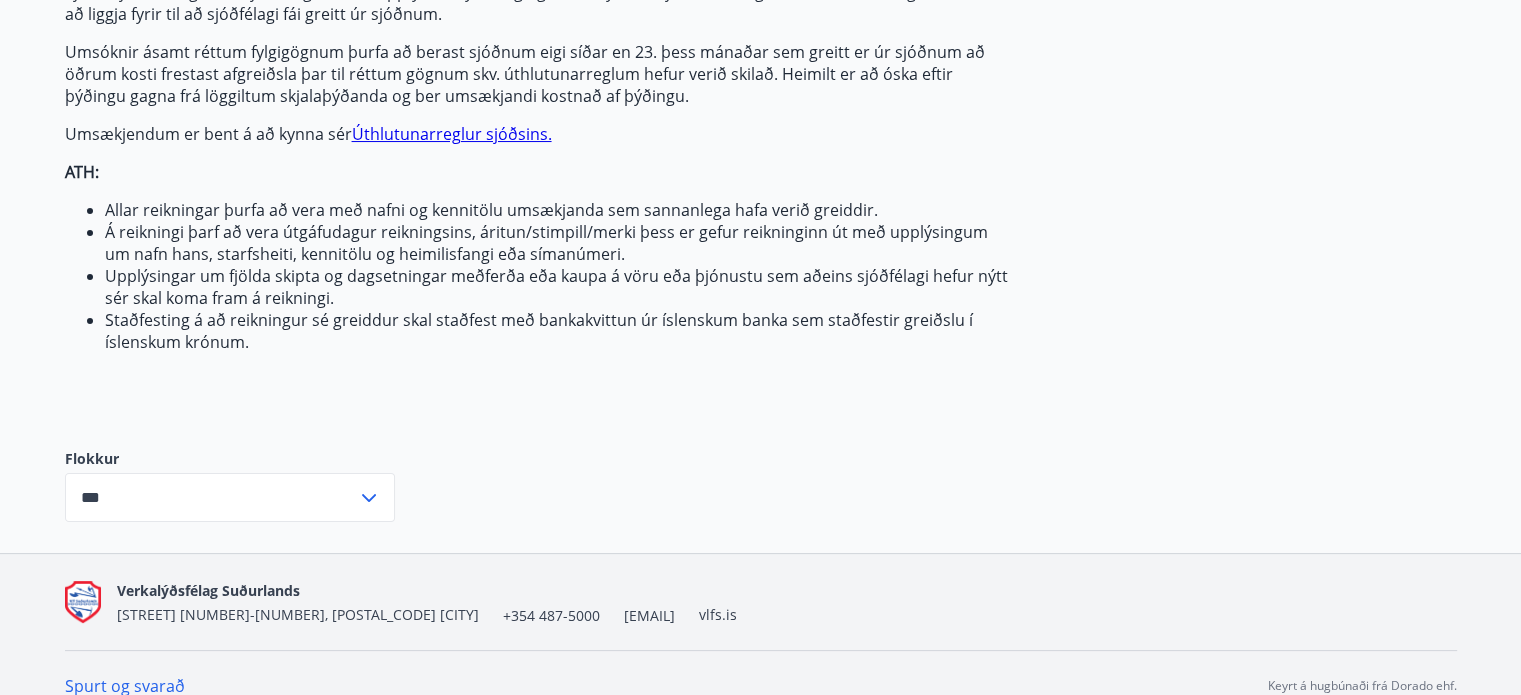 scroll, scrollTop: 274, scrollLeft: 0, axis: vertical 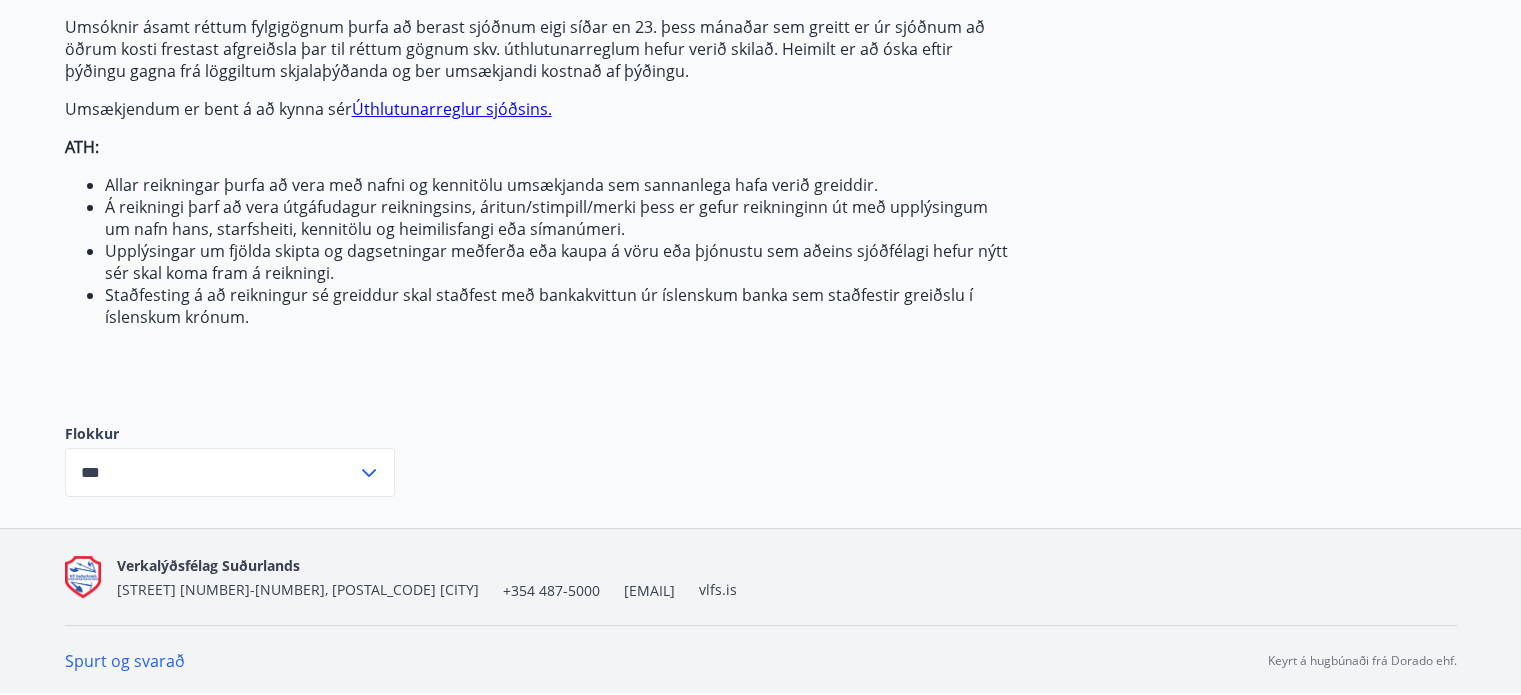 click on "***" at bounding box center [211, 472] 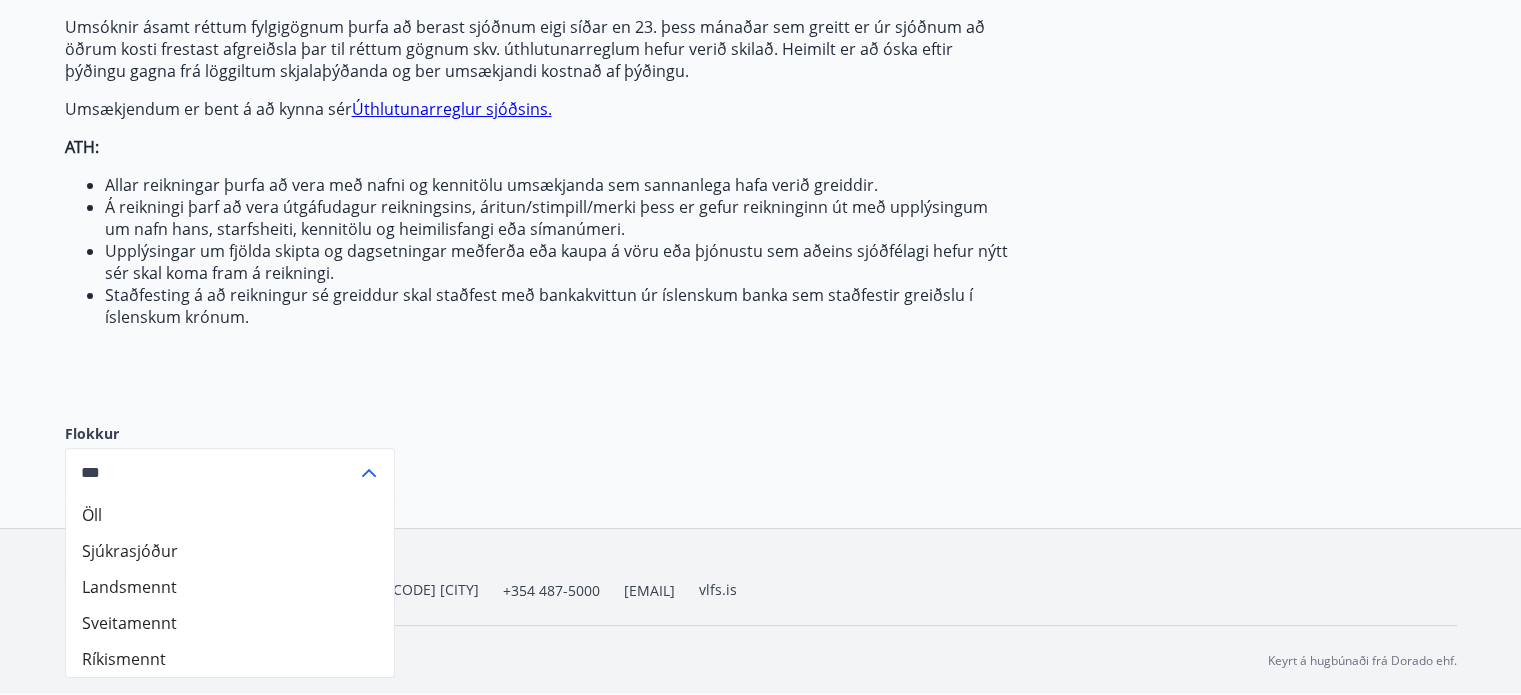 click on "Sveitamennt" at bounding box center [230, 623] 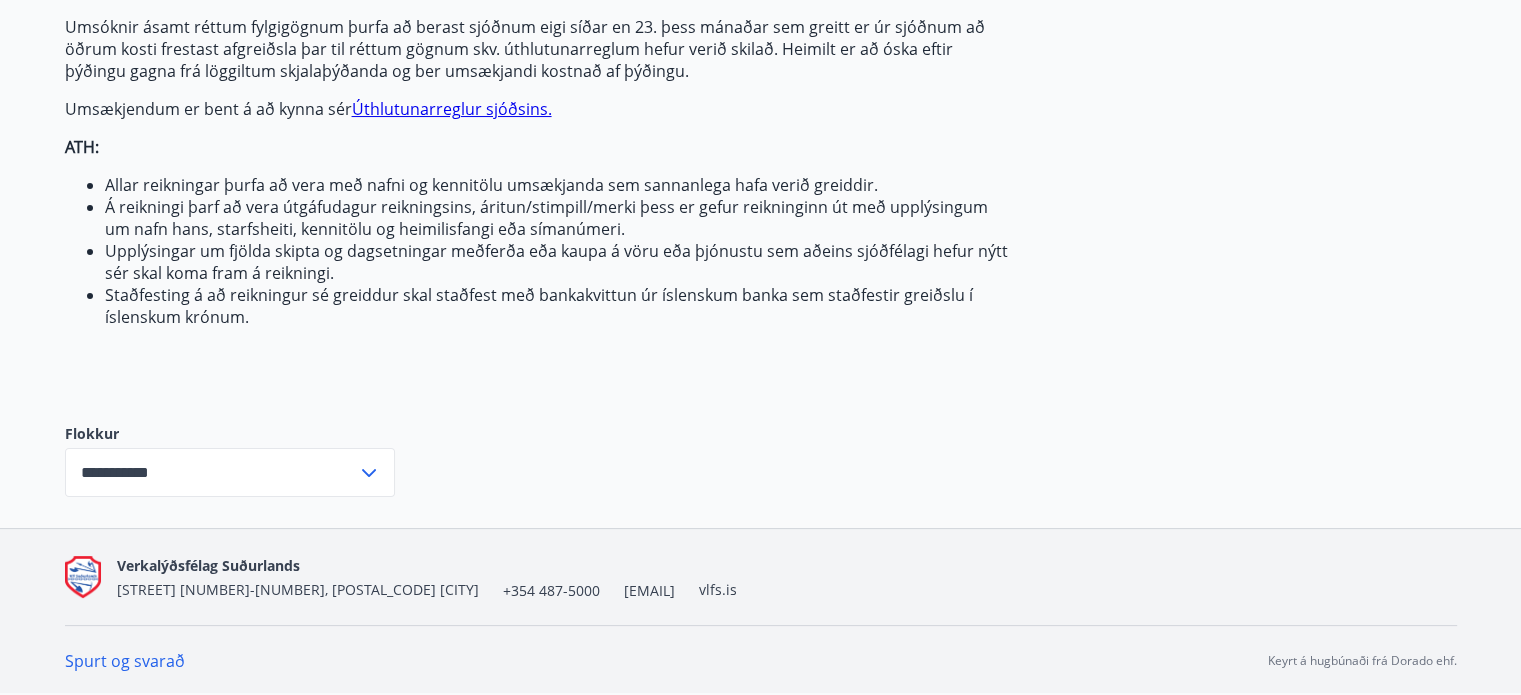 click on "Sjúkrasjóðurinn greiðir sjóðfélögum sem uppfylla skilyrði reglugerðar styrki úr sjóðnum. Gögn skv. úthlutunarreglum verða að liggja fyrir til að sjóðfélagi fái greitt úr sjóðnum.
Umsóknir ásamt réttum fylgigögnum þurfa að berast sjóðnum eigi síðar en 23. þess mánaðar sem greitt er úr sjóðnum að öðrum kosti frestast afgreiðsla þar til réttum gögnum skv. úthlutunarreglum hefur verið skilað. Heimilt er að óska eftir þýðingu gagna frá löggiltum skjalaþýðanda og ber umsækjandi kostnað af þýðingu.
Umsækjendum er bent á að kynna sér  Úthlutunarreglur sjóðsins.
ATH:
Allar reikningar þurfa að vera með nafni og kennitölu umsækjanda sem sannanlega hafa verið greiddir.
Á reikningi þarf að vera útgáfudagur reikningsins, áritun/stimpill/merki þess er gefur reikninginn út með upplýsingum um nafn hans, starfsheiti, kennitölu og heimilisfangi eða símanúmeri." at bounding box center [537, 174] 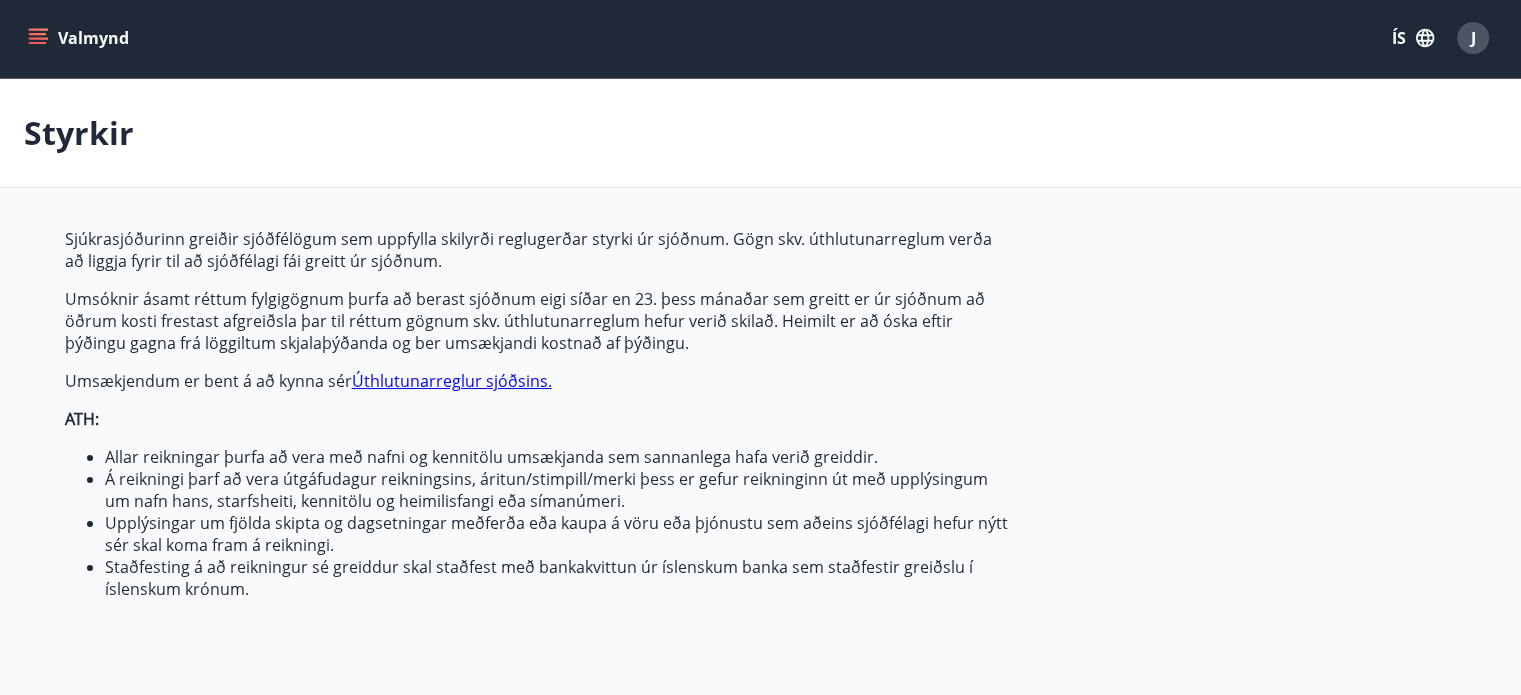 scroll, scrollTop: 0, scrollLeft: 0, axis: both 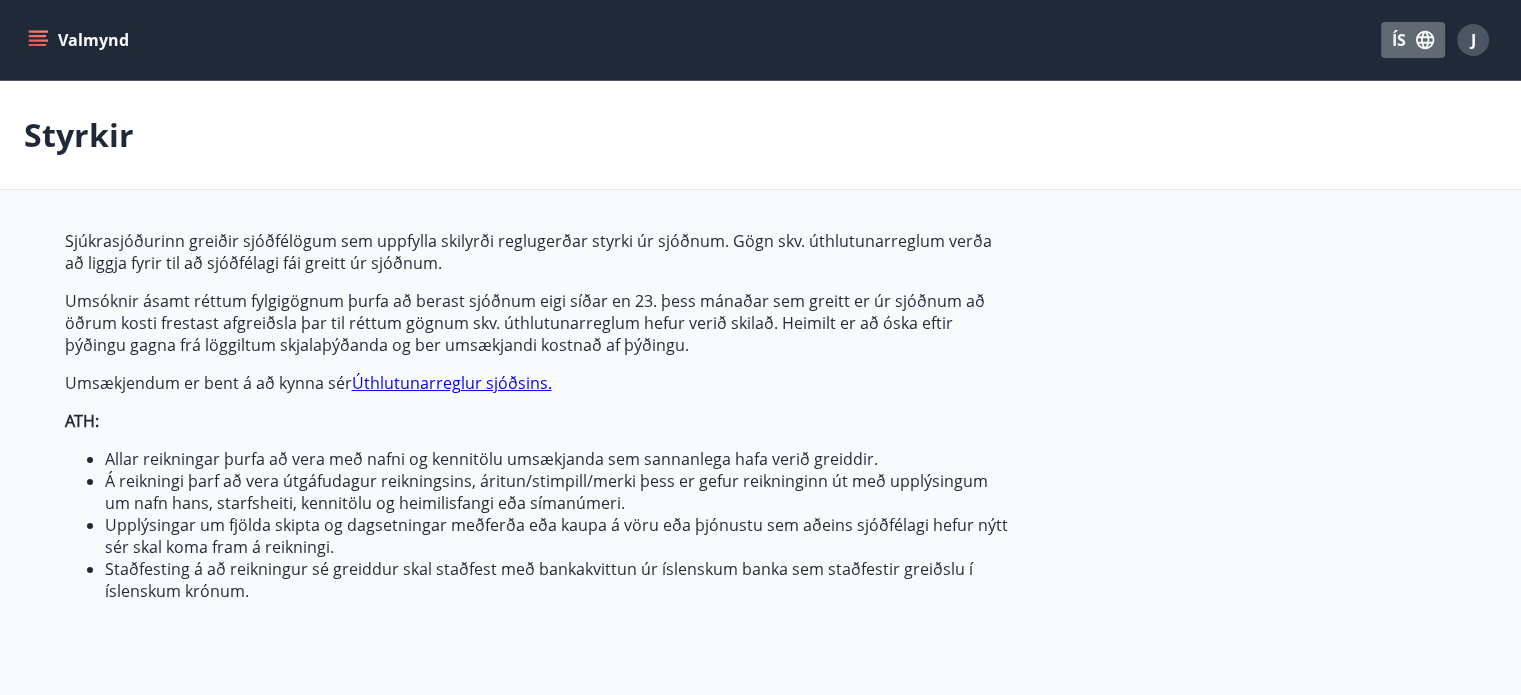 click 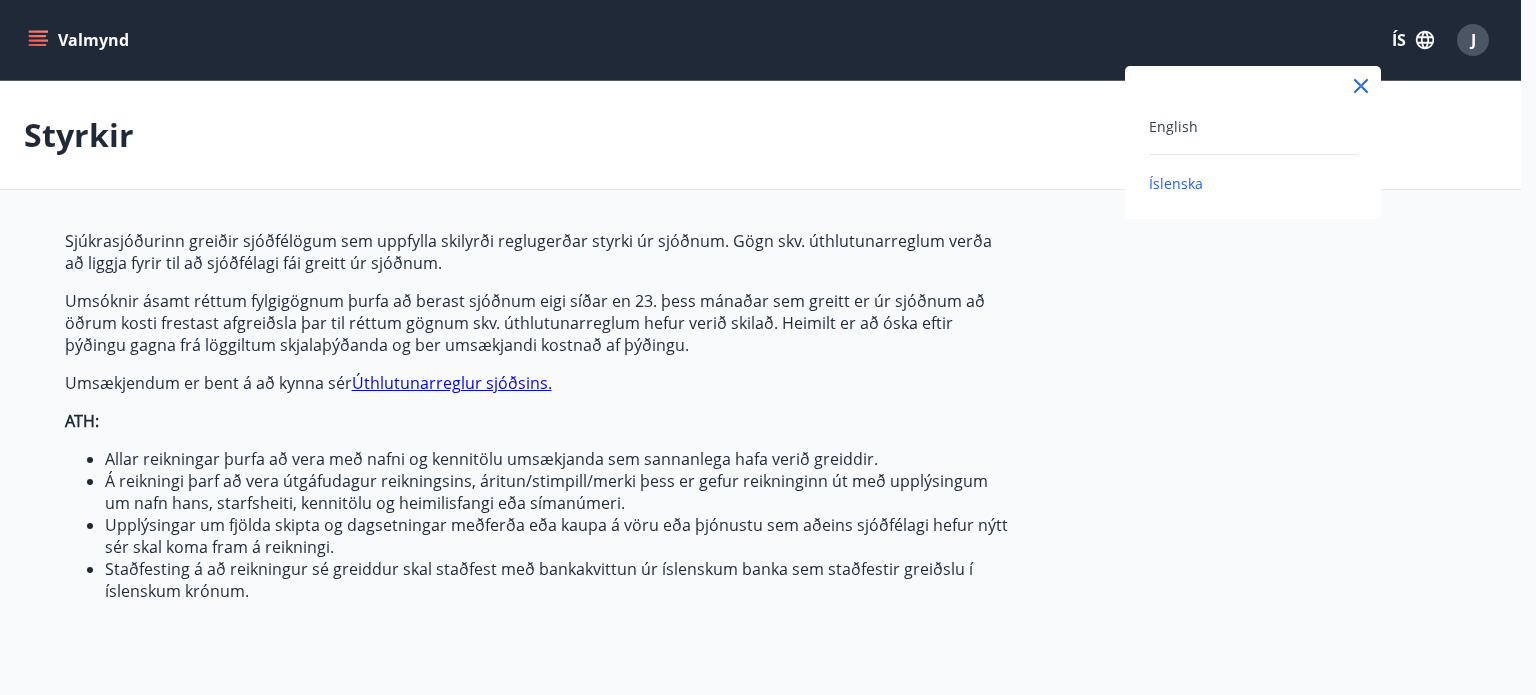 click on "Íslenska" at bounding box center [1253, 183] 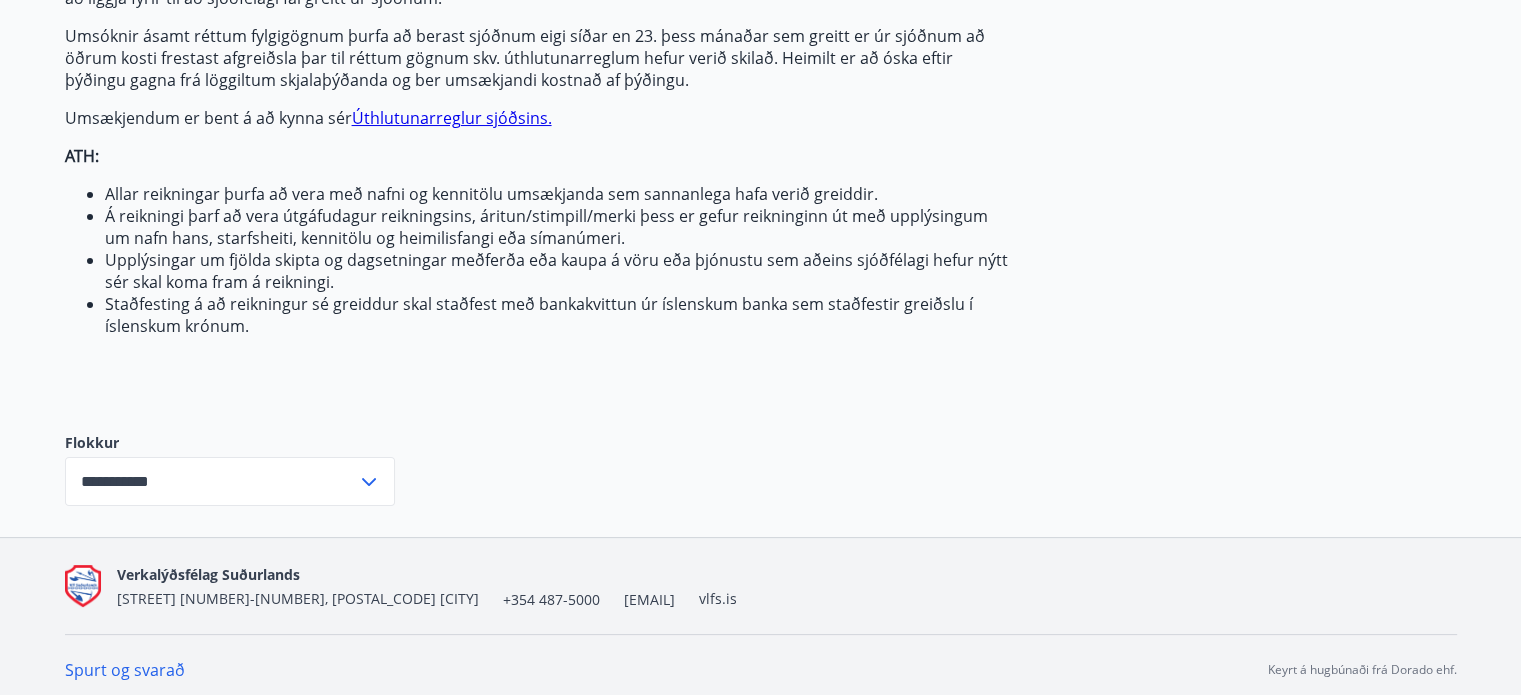 scroll, scrollTop: 274, scrollLeft: 0, axis: vertical 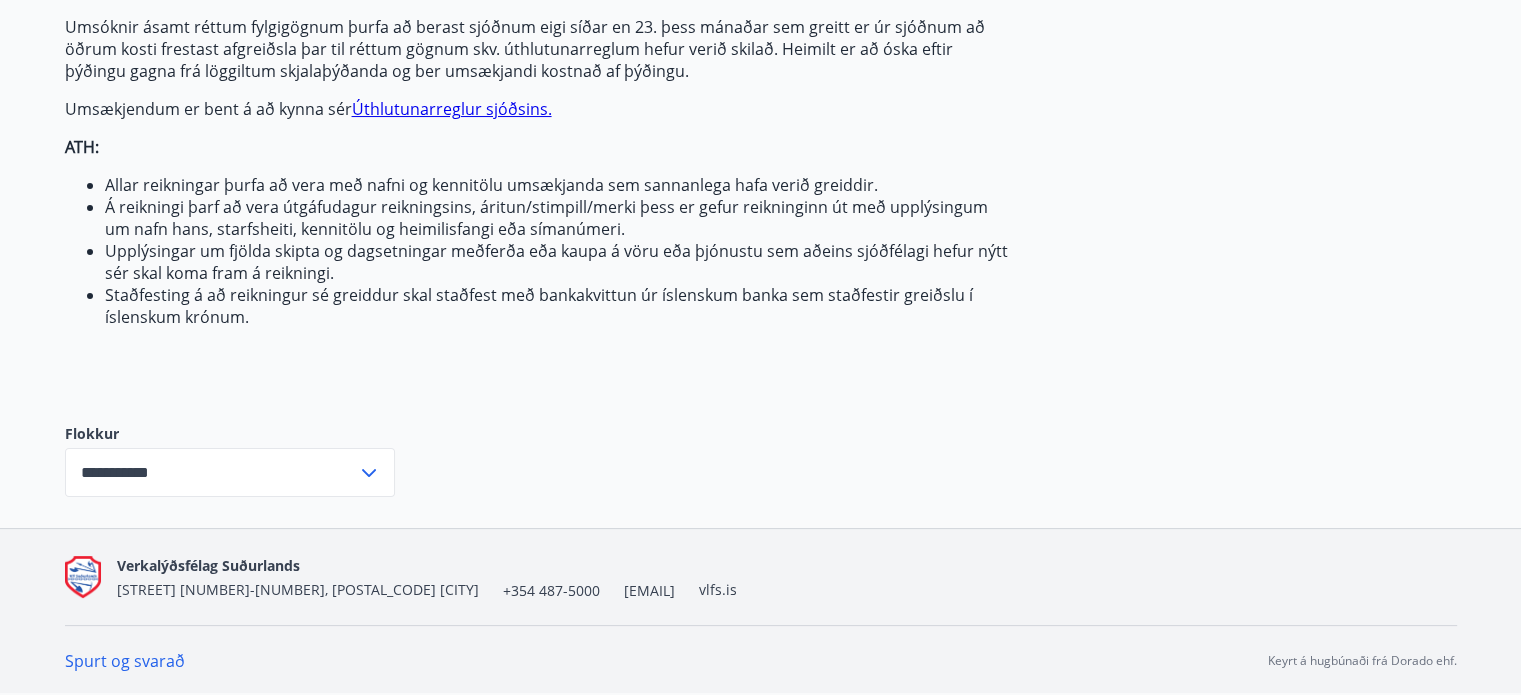 click on "**********" at bounding box center (211, 472) 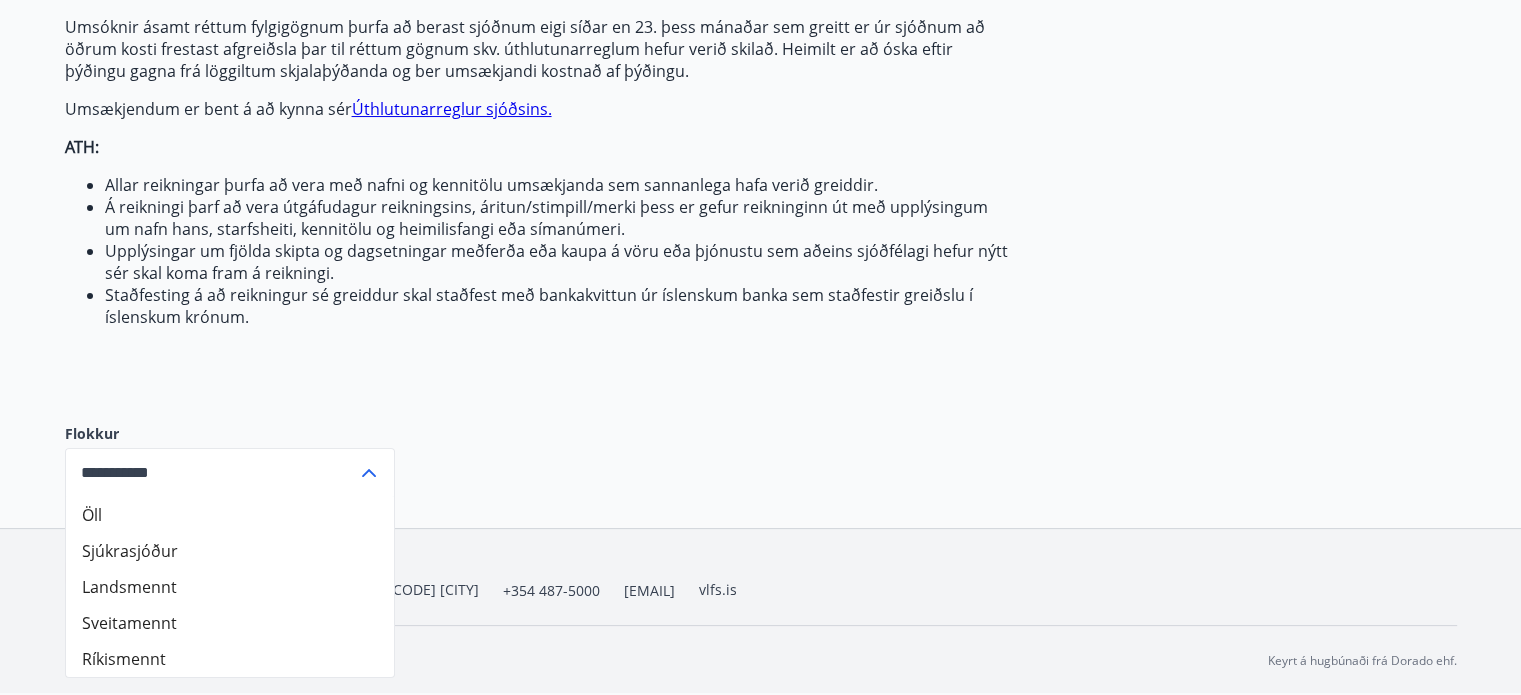 click on "Sveitamennt" at bounding box center [230, 623] 